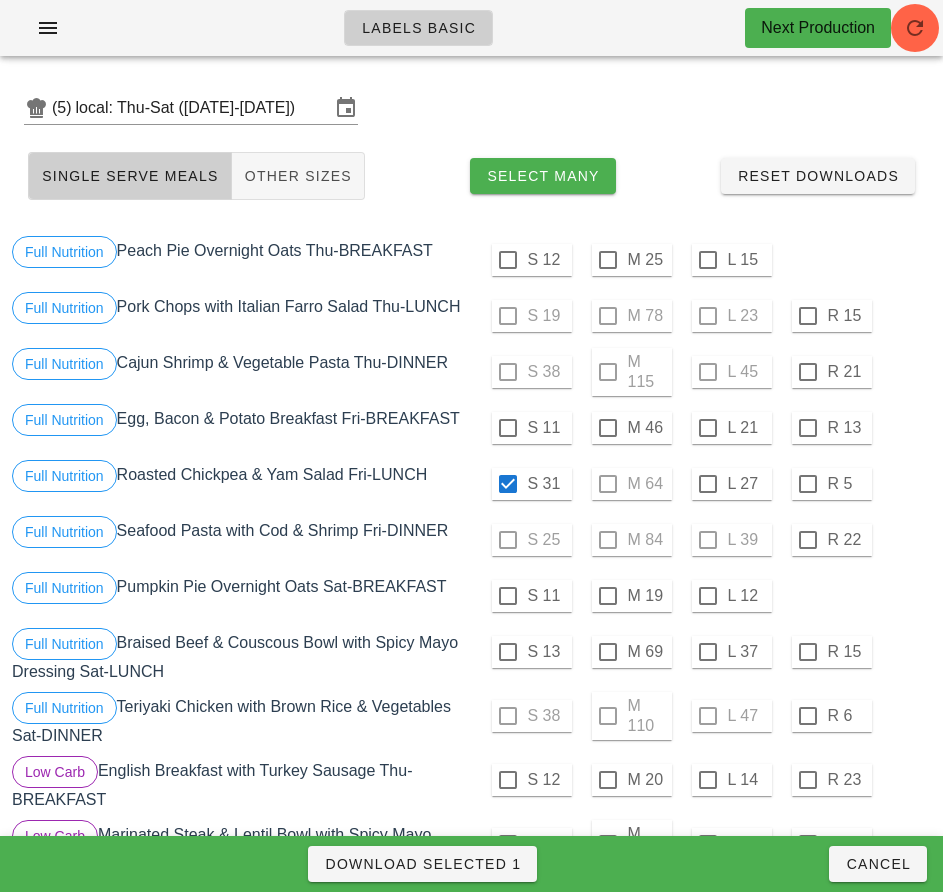 scroll, scrollTop: 0, scrollLeft: 0, axis: both 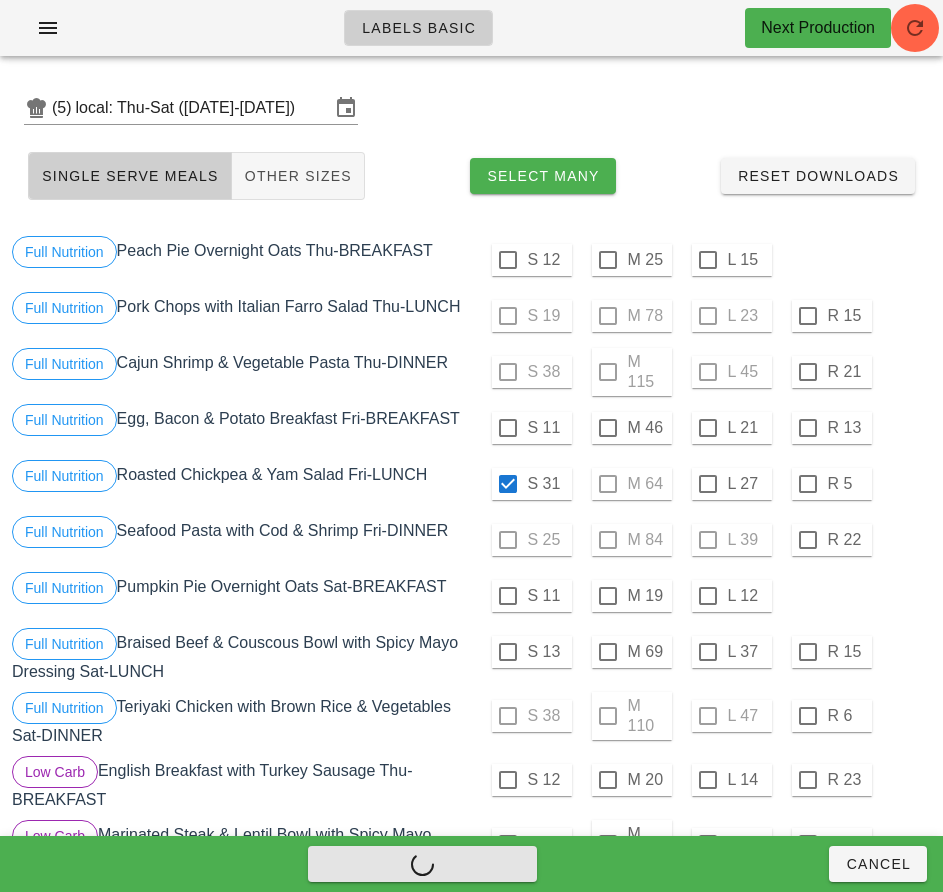 checkbox on "false" 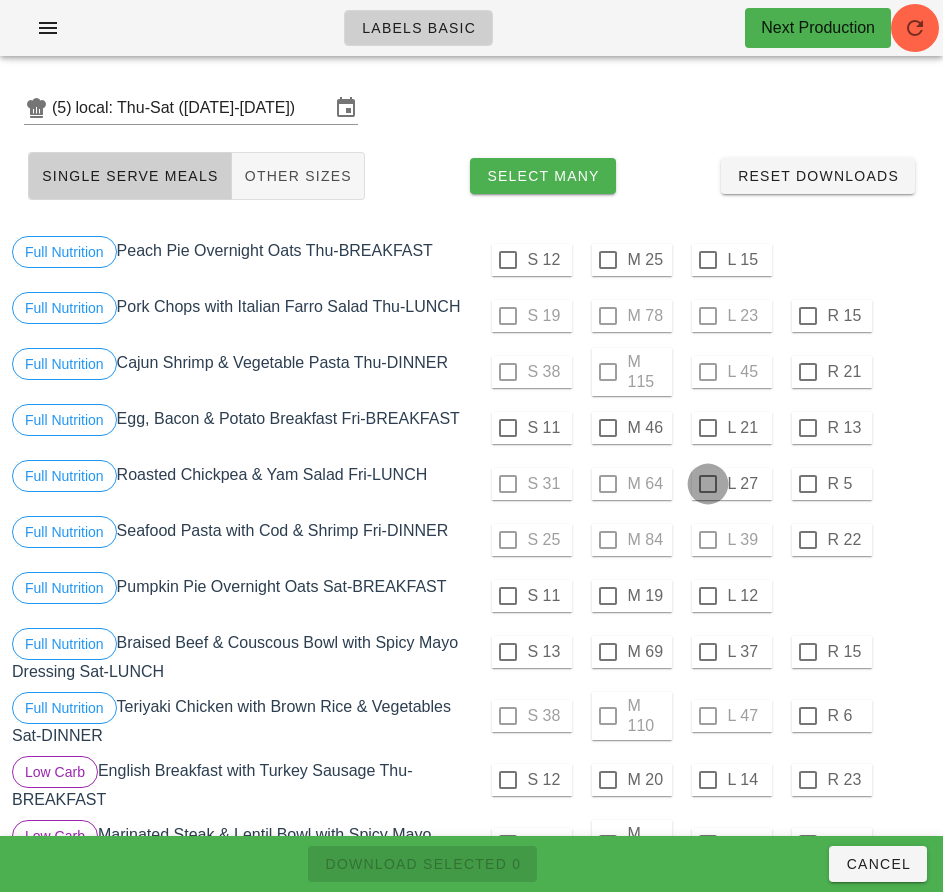 click at bounding box center [708, 484] 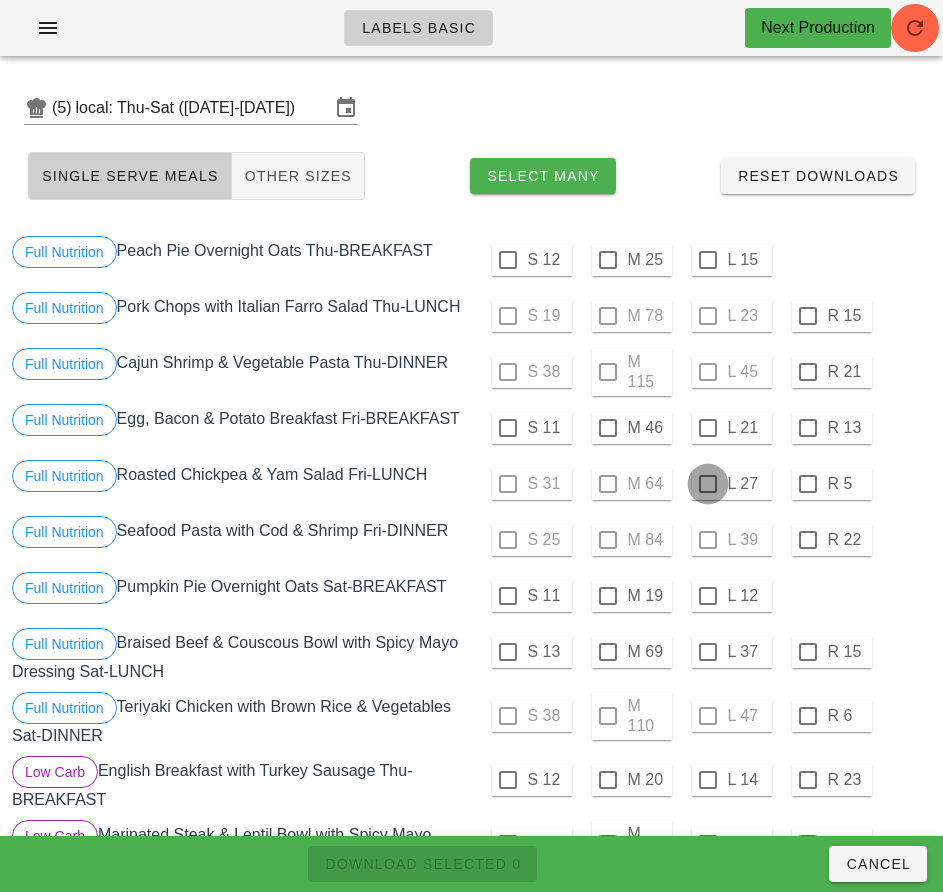 checkbox on "true" 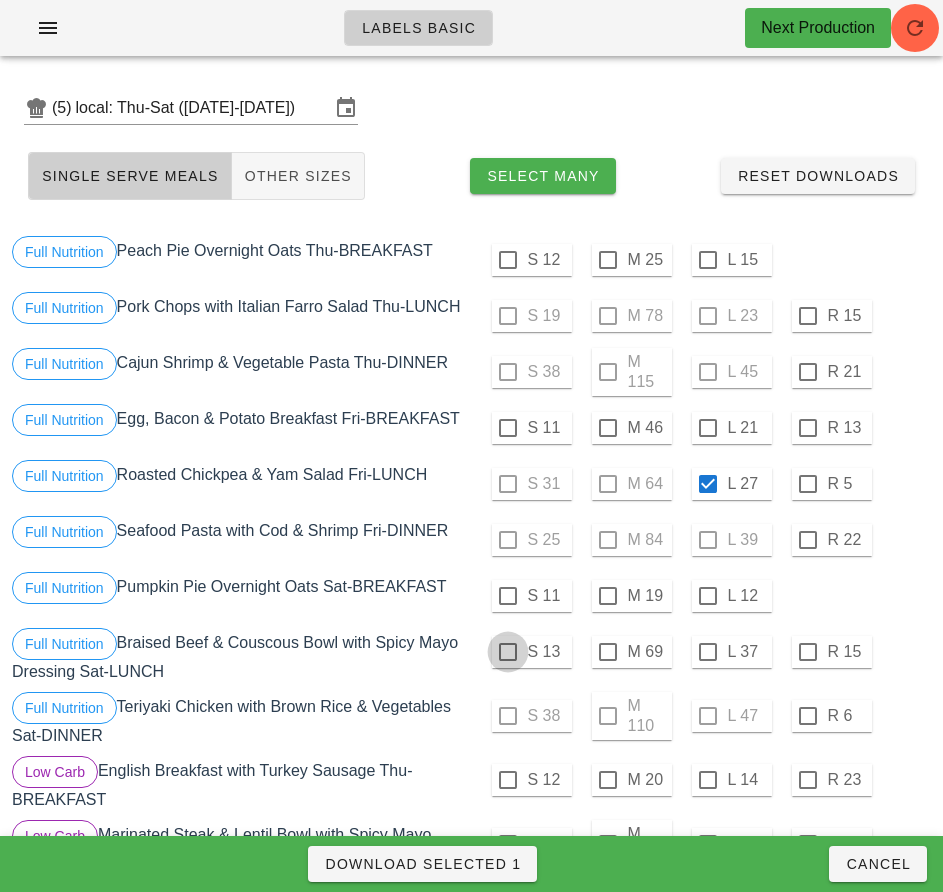 click at bounding box center [508, 652] 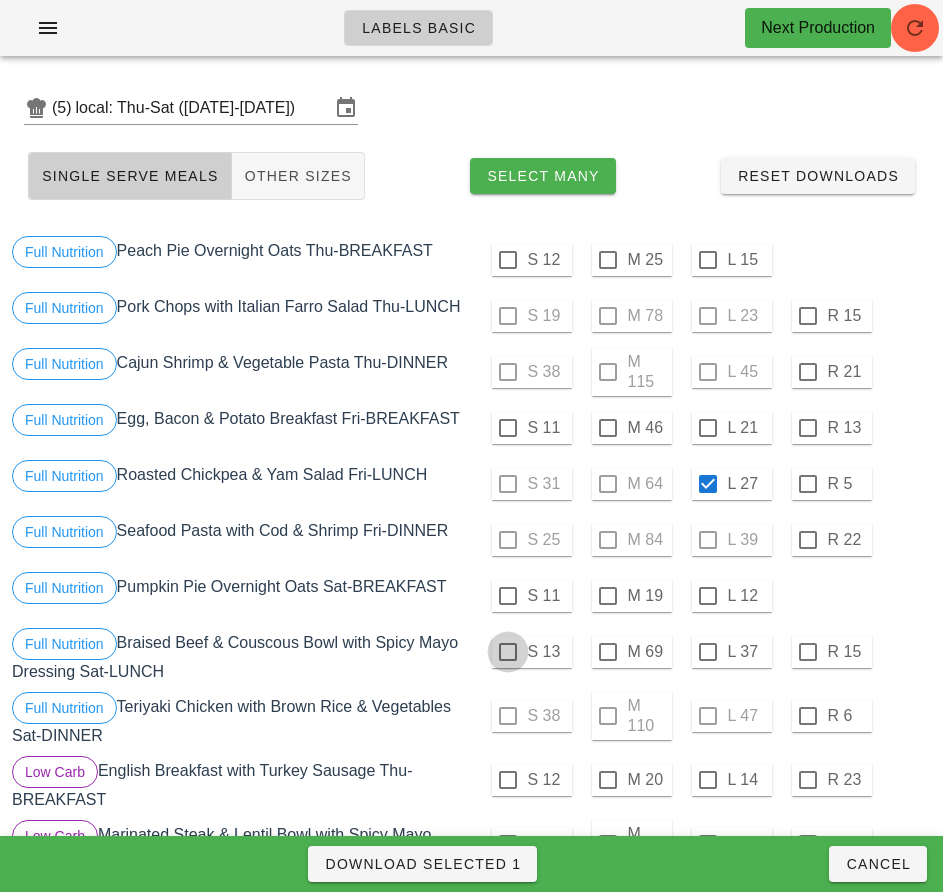 checkbox on "true" 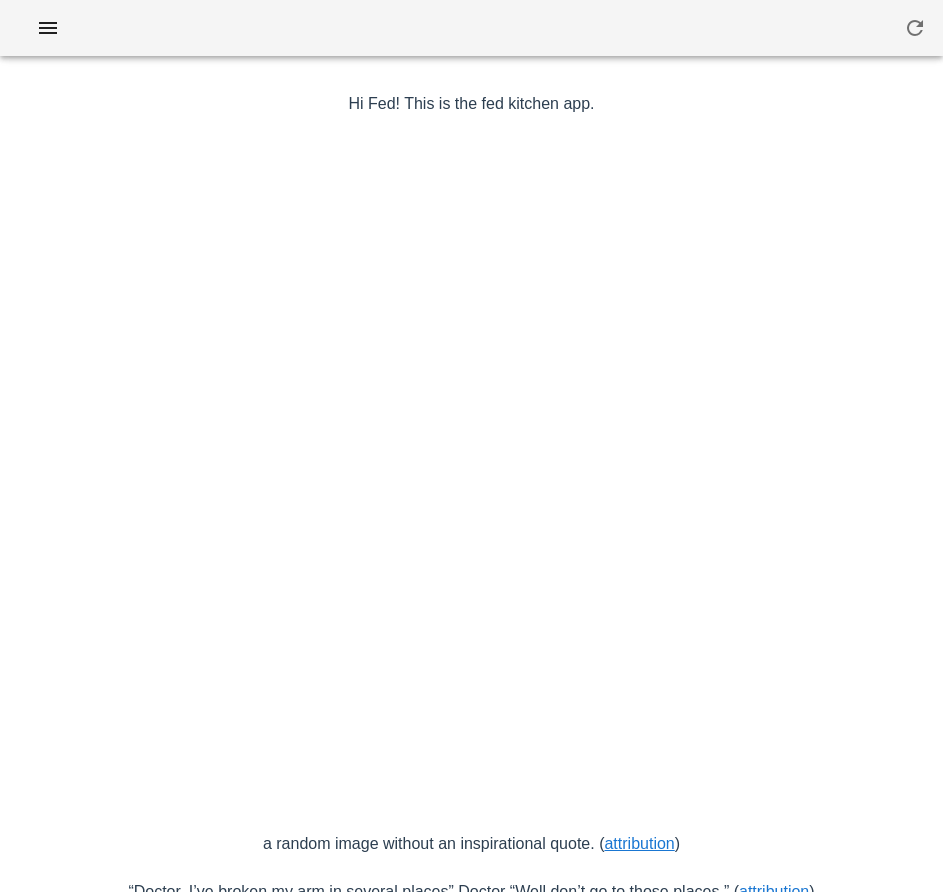 scroll, scrollTop: 0, scrollLeft: 0, axis: both 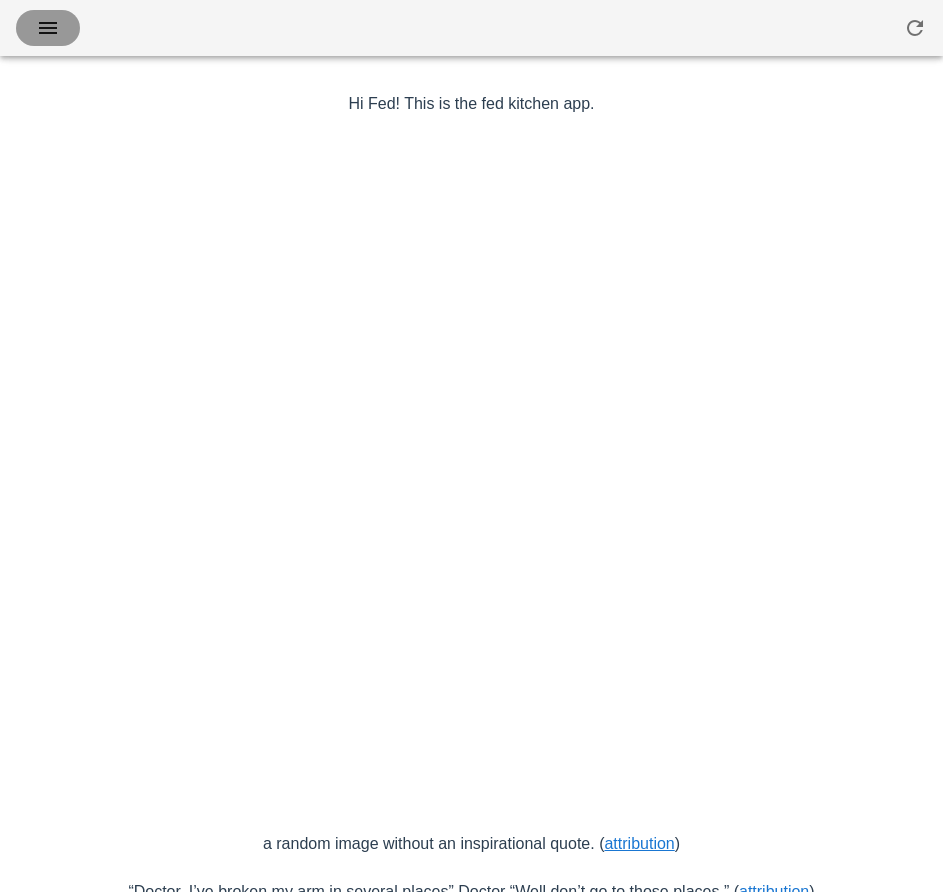 click at bounding box center [48, 28] 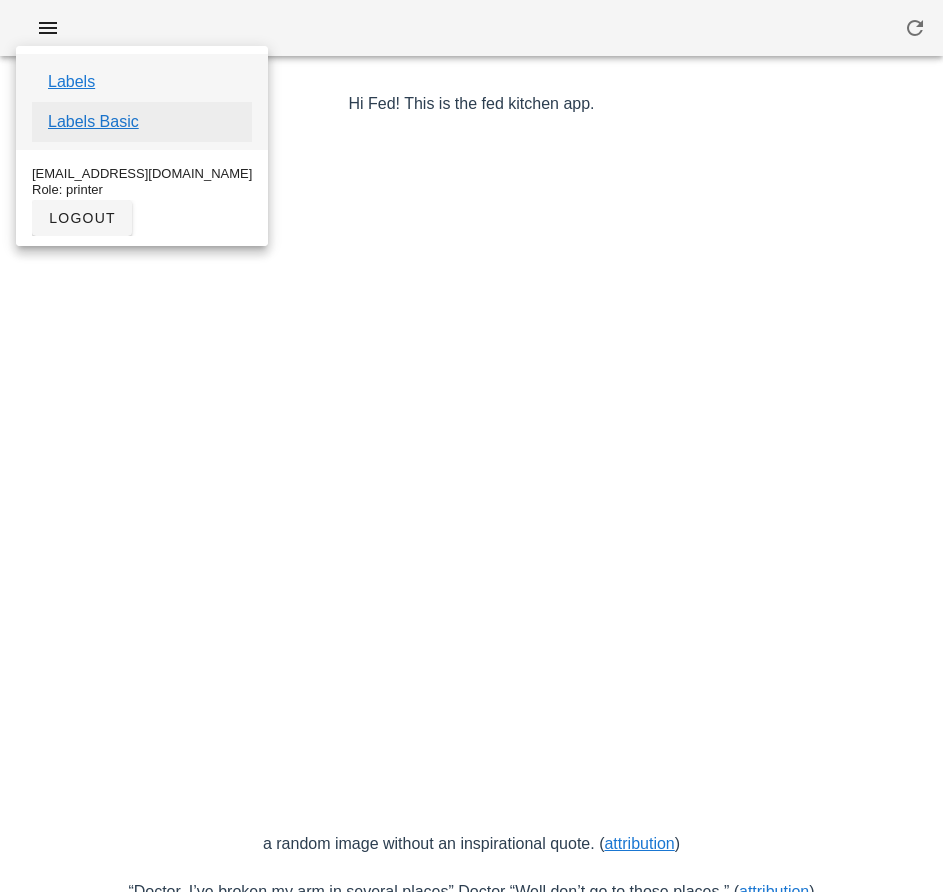 click on "Labels Basic" at bounding box center (93, 122) 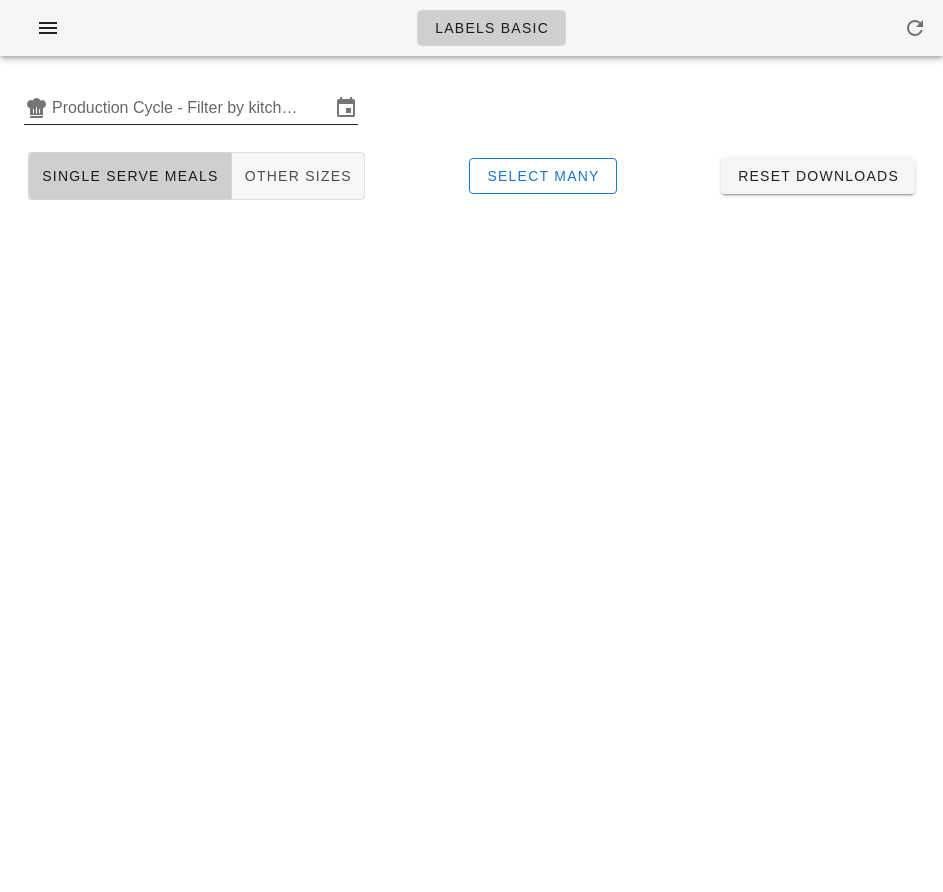 click on "Production Cycle - Filter by kitchen production schedules" at bounding box center (191, 108) 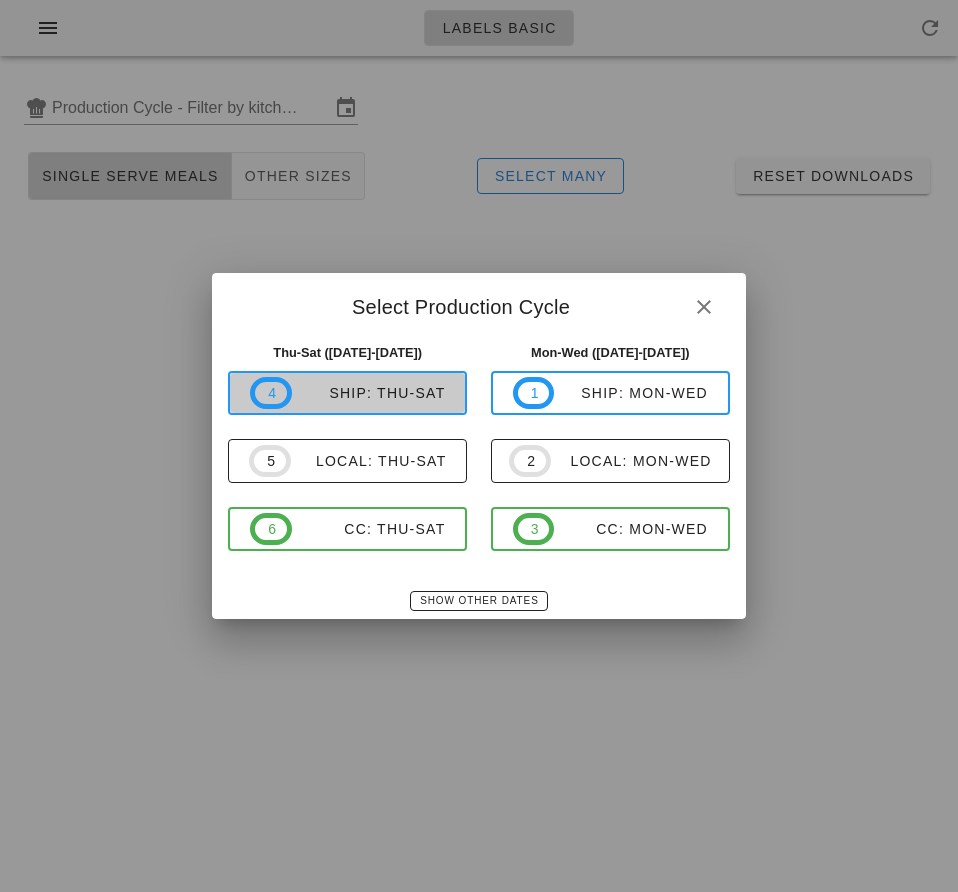 click on "ship: Thu-Sat" at bounding box center (369, 393) 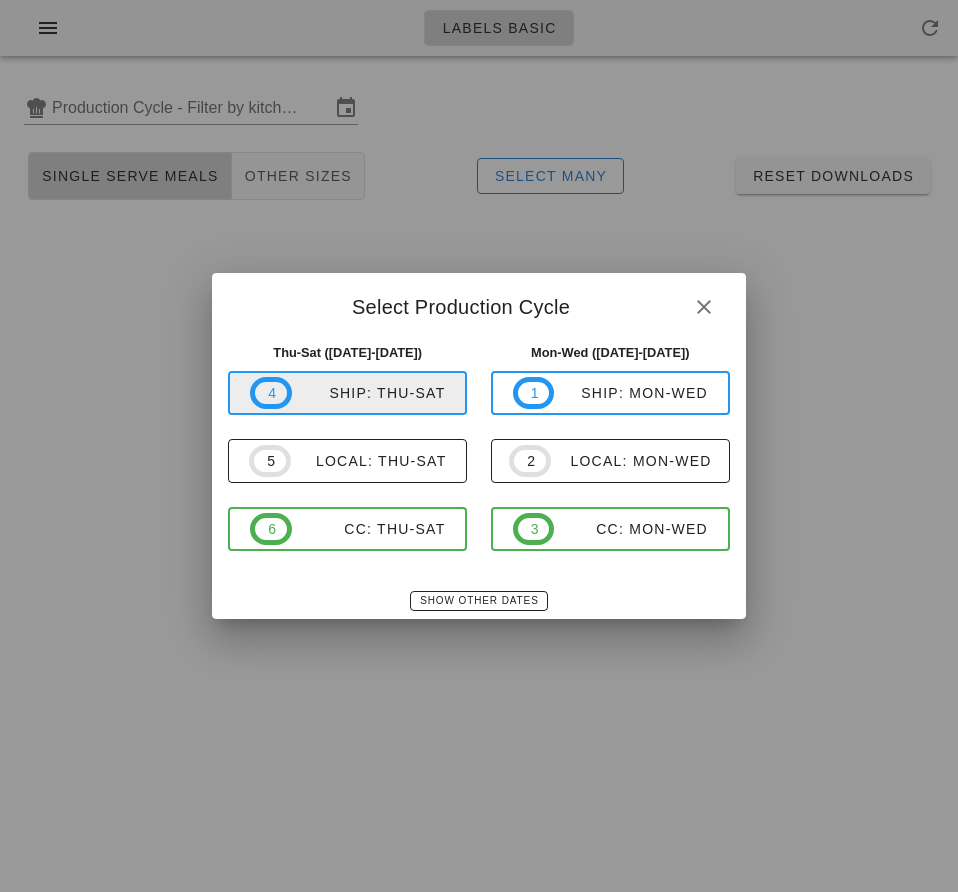 type on "ship: Thu-Sat (Jul 31-Aug 2)" 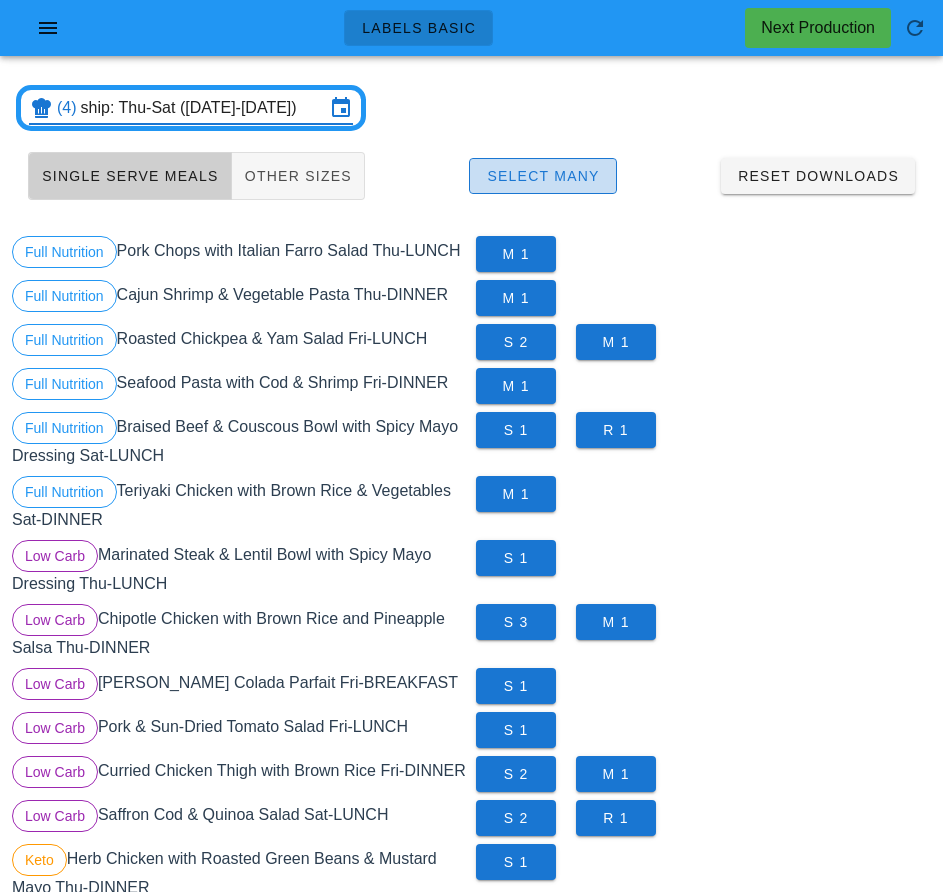 click on "Select Many" at bounding box center [543, 176] 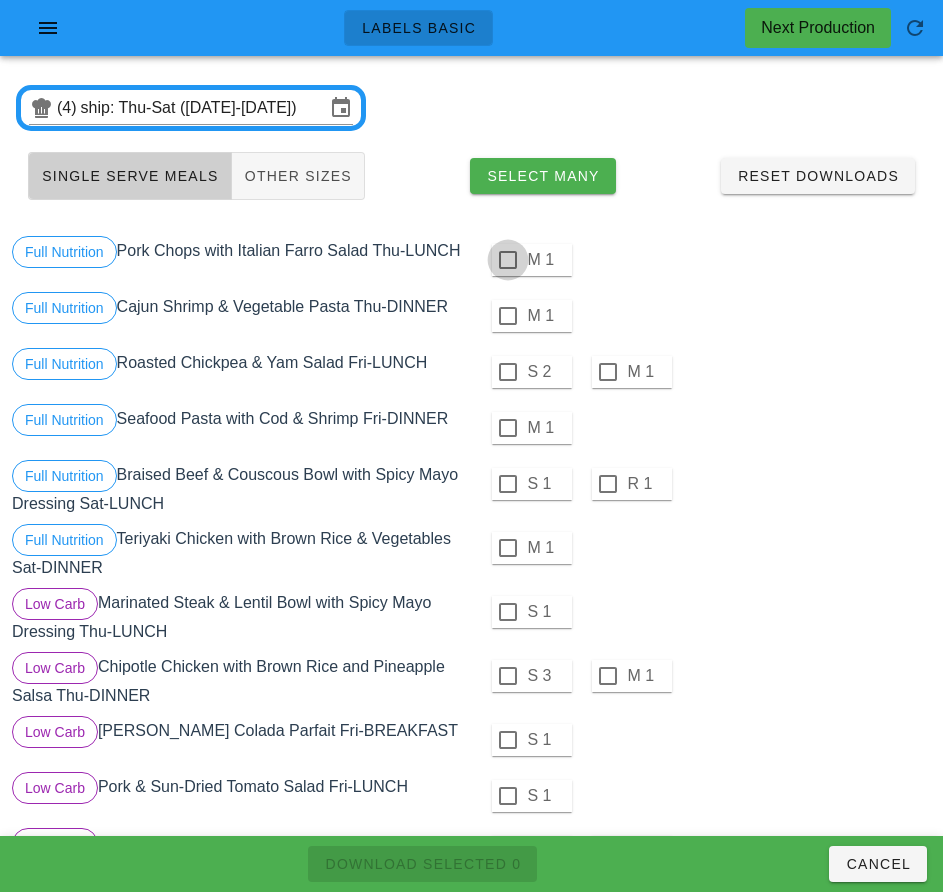 click at bounding box center [508, 260] 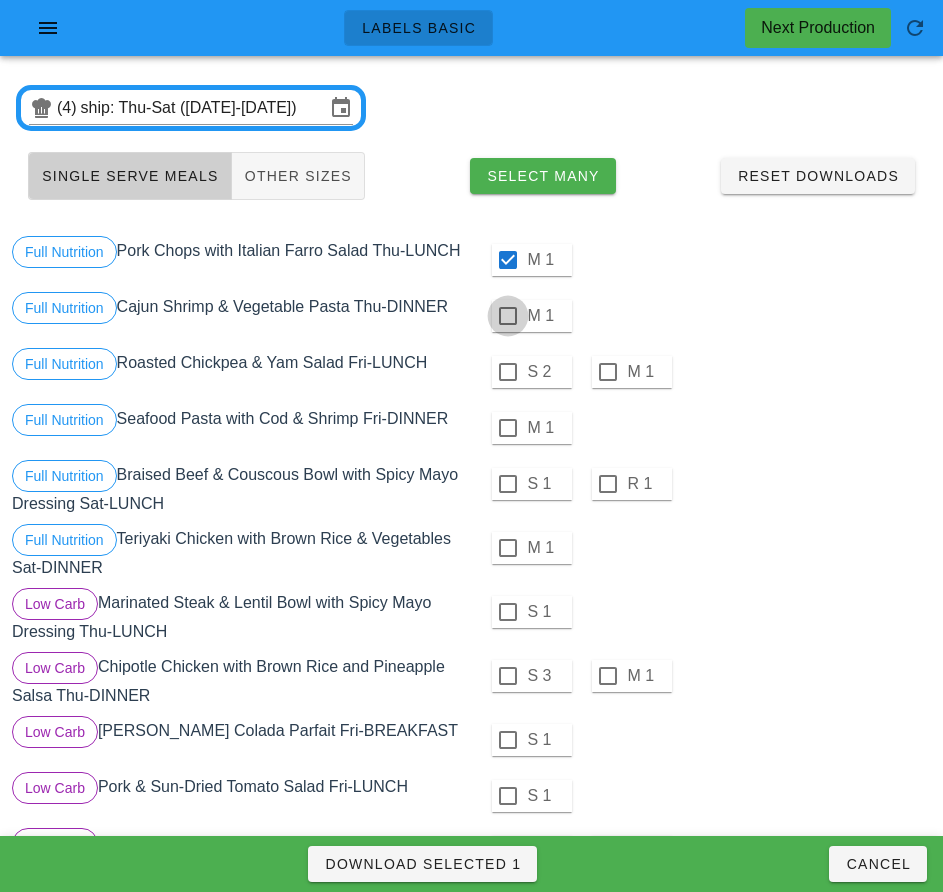 click at bounding box center [508, 316] 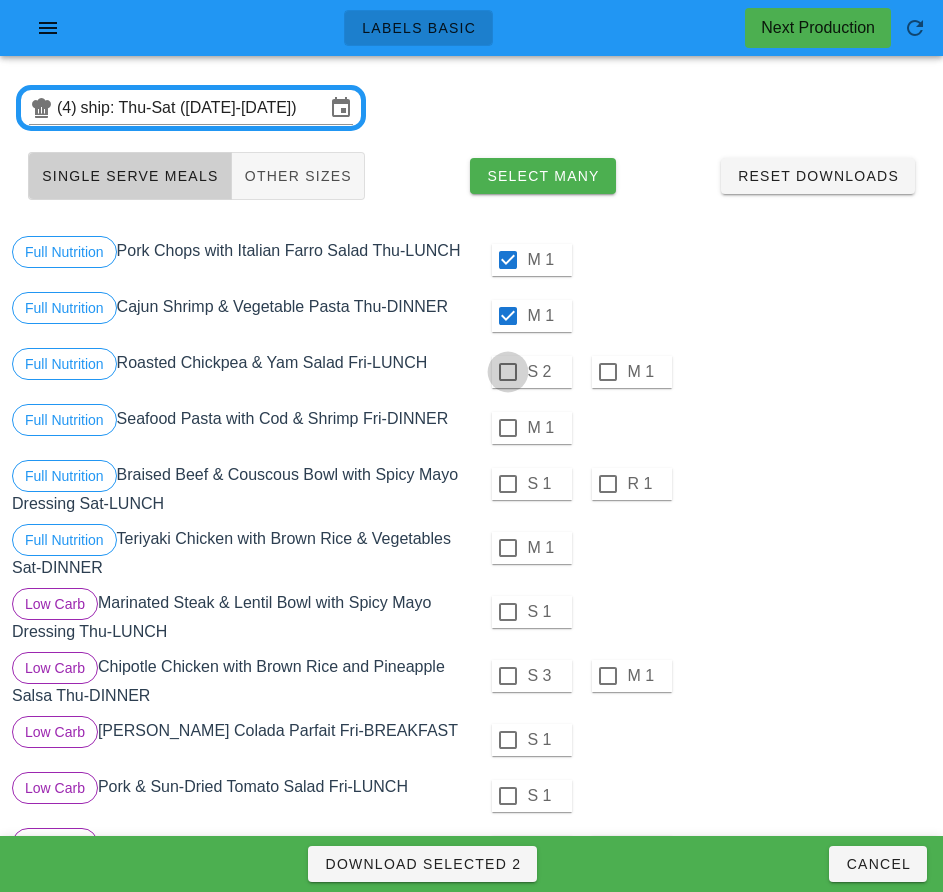 click at bounding box center (508, 372) 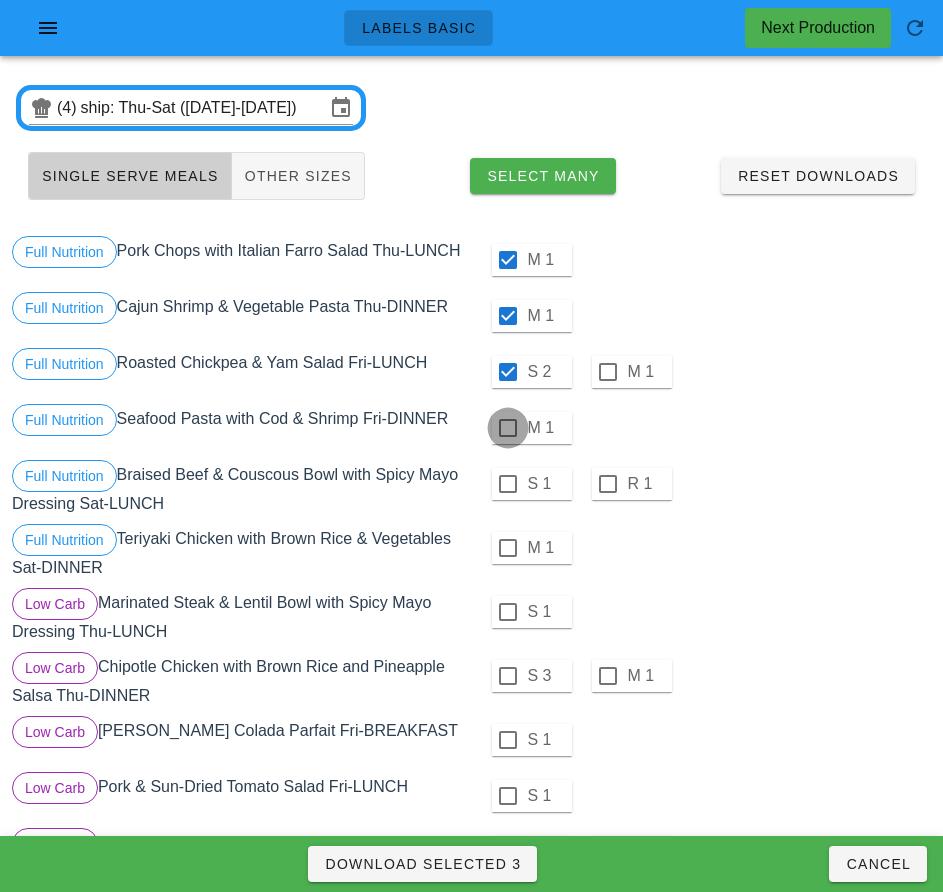 click at bounding box center (508, 428) 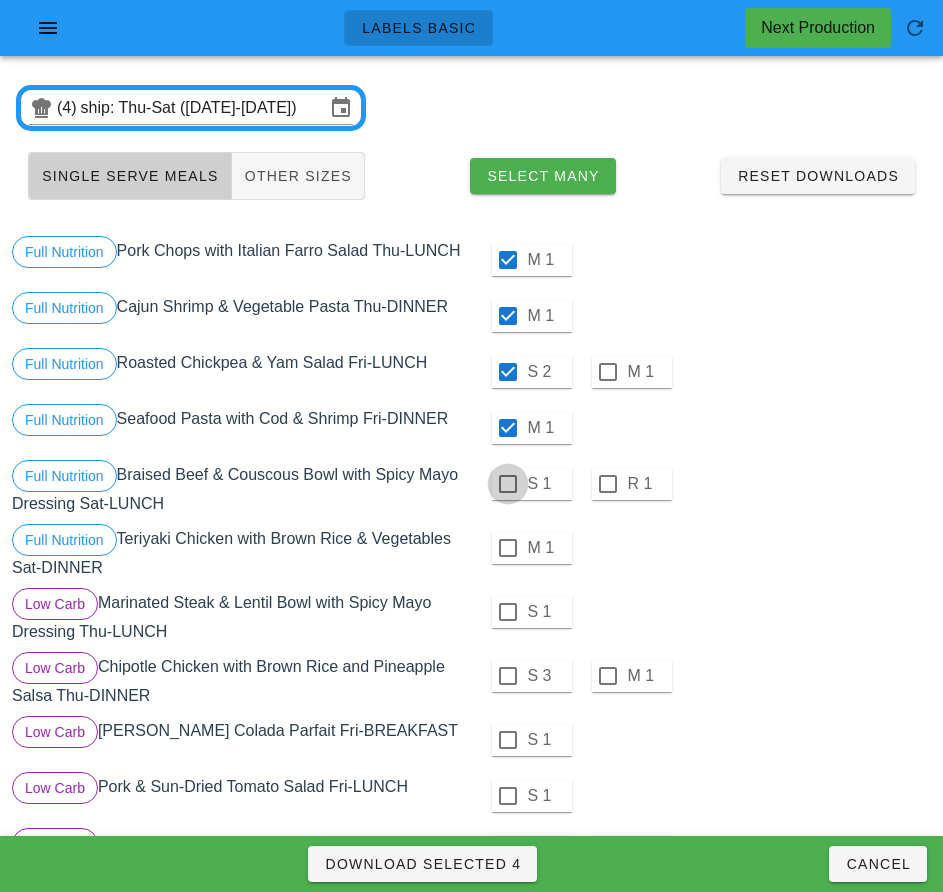 click at bounding box center (508, 484) 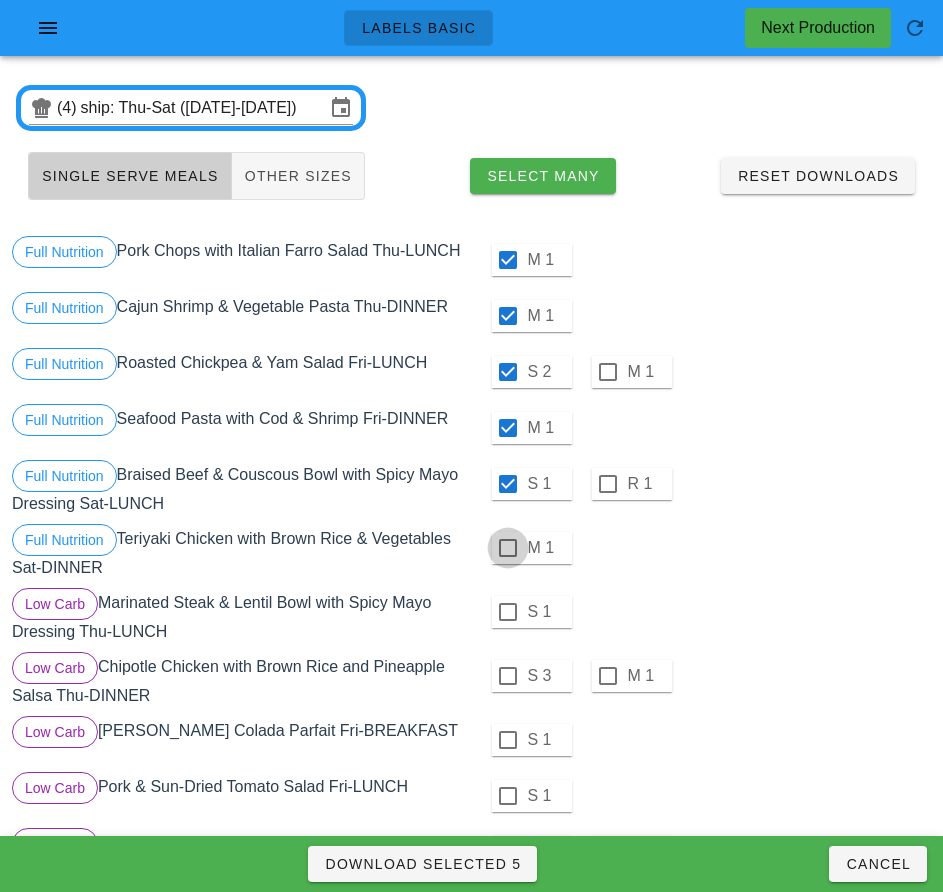 click at bounding box center [508, 548] 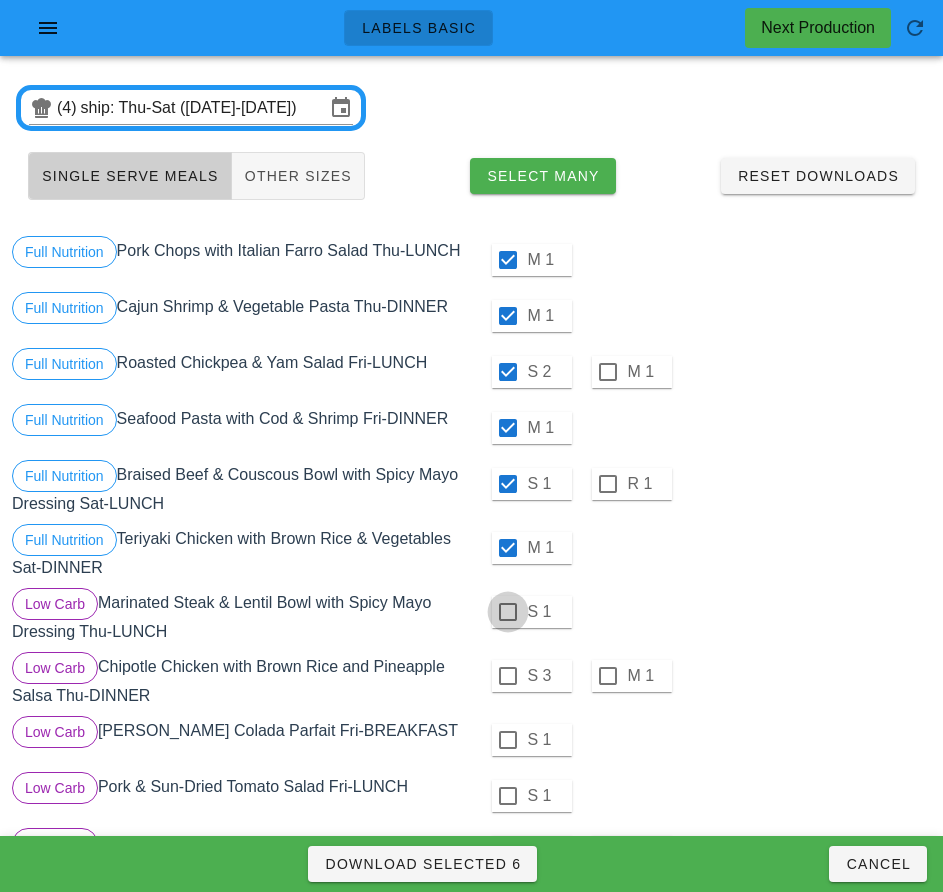 click at bounding box center (508, 612) 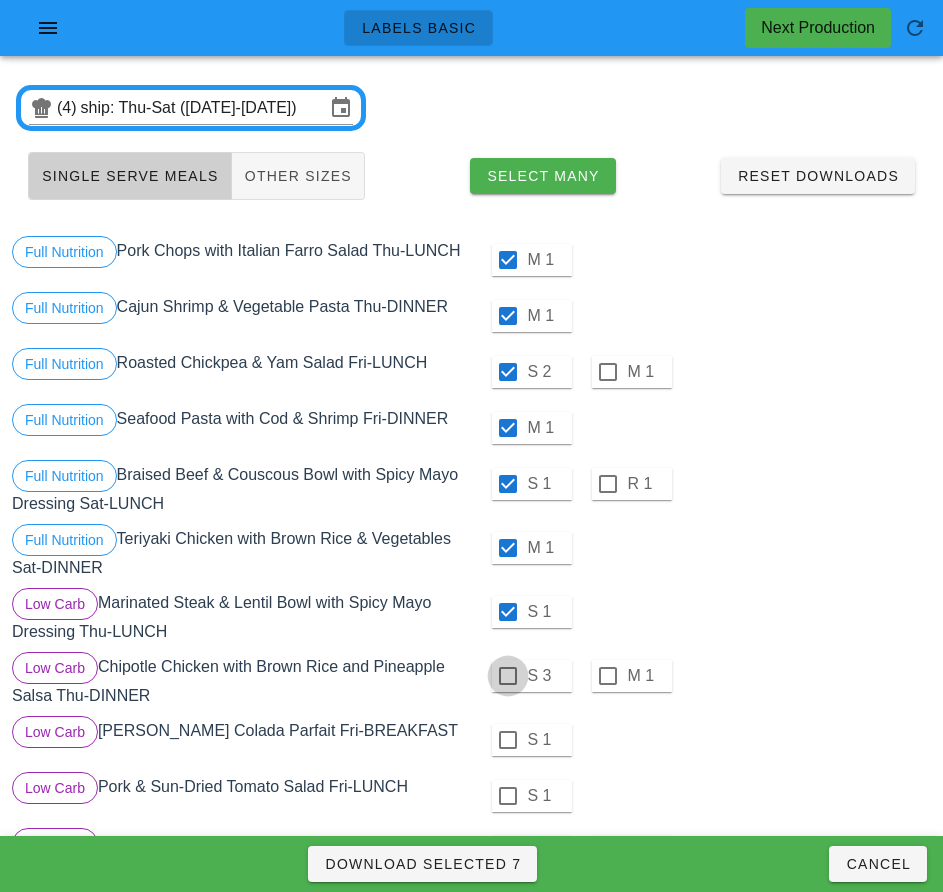 click at bounding box center [508, 676] 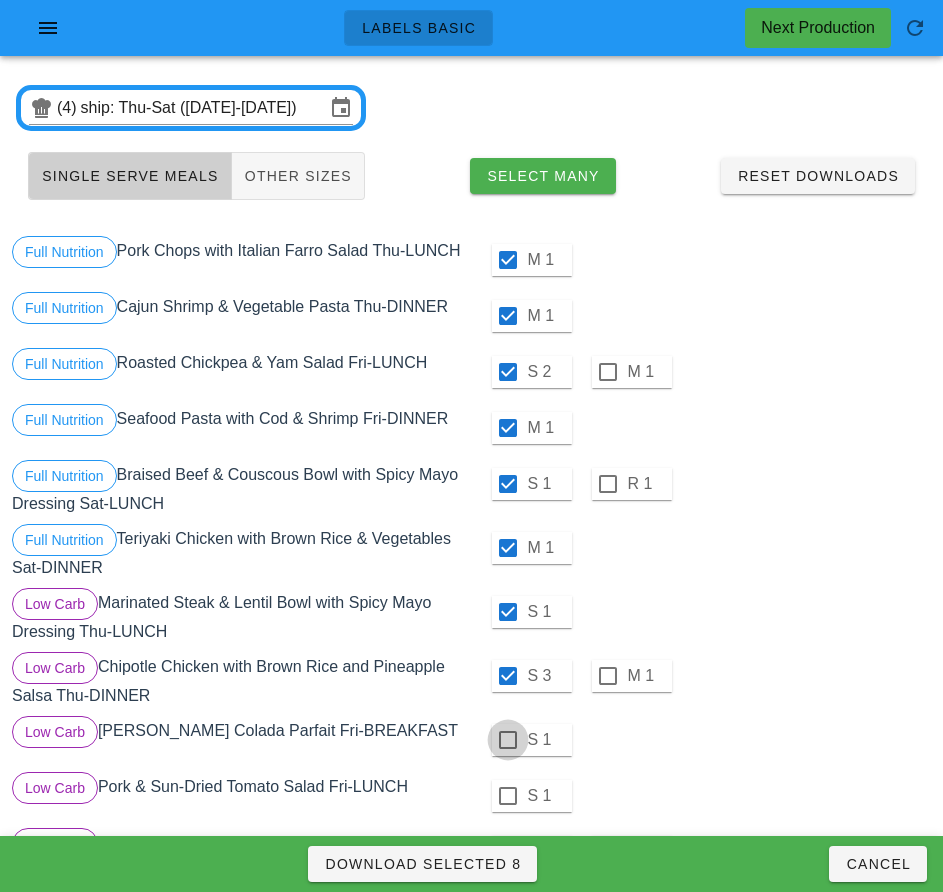 click at bounding box center [508, 740] 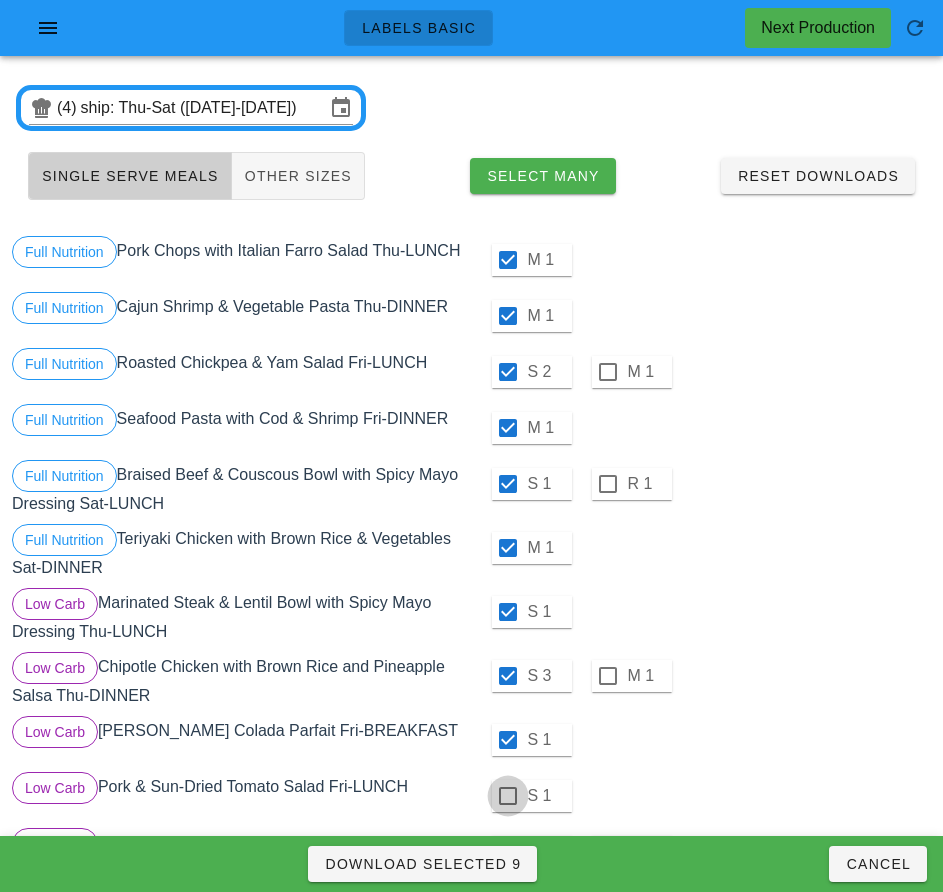click at bounding box center (508, 796) 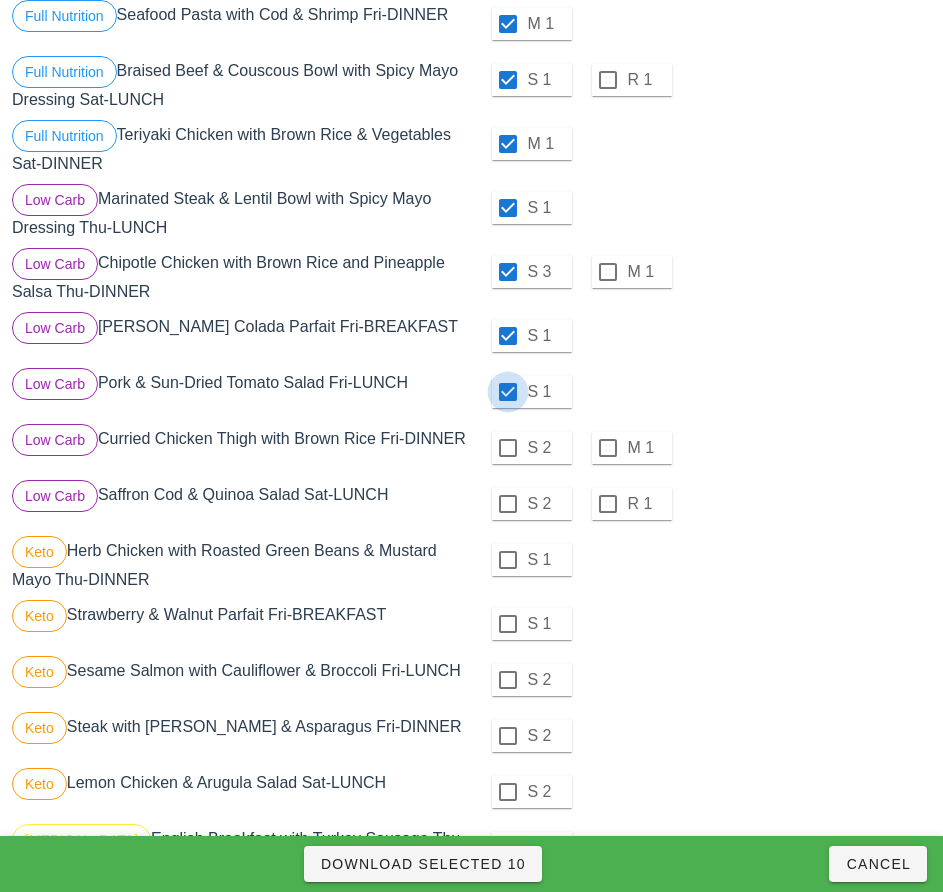 scroll, scrollTop: 406, scrollLeft: 0, axis: vertical 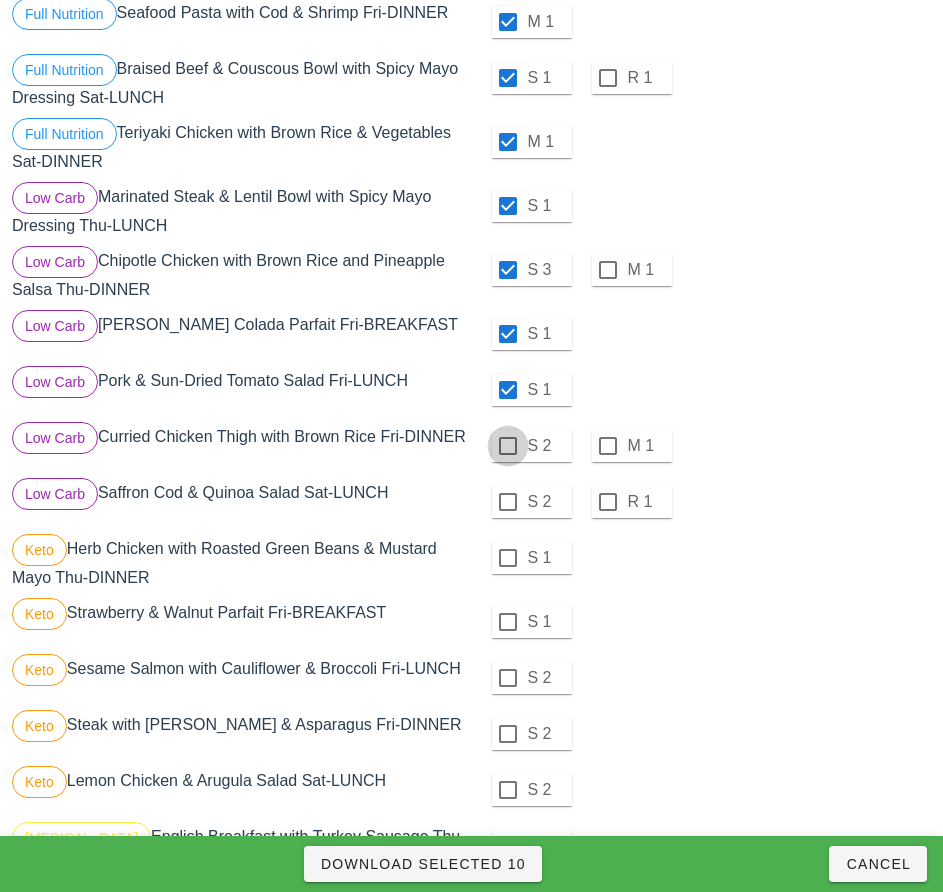 click at bounding box center [508, 446] 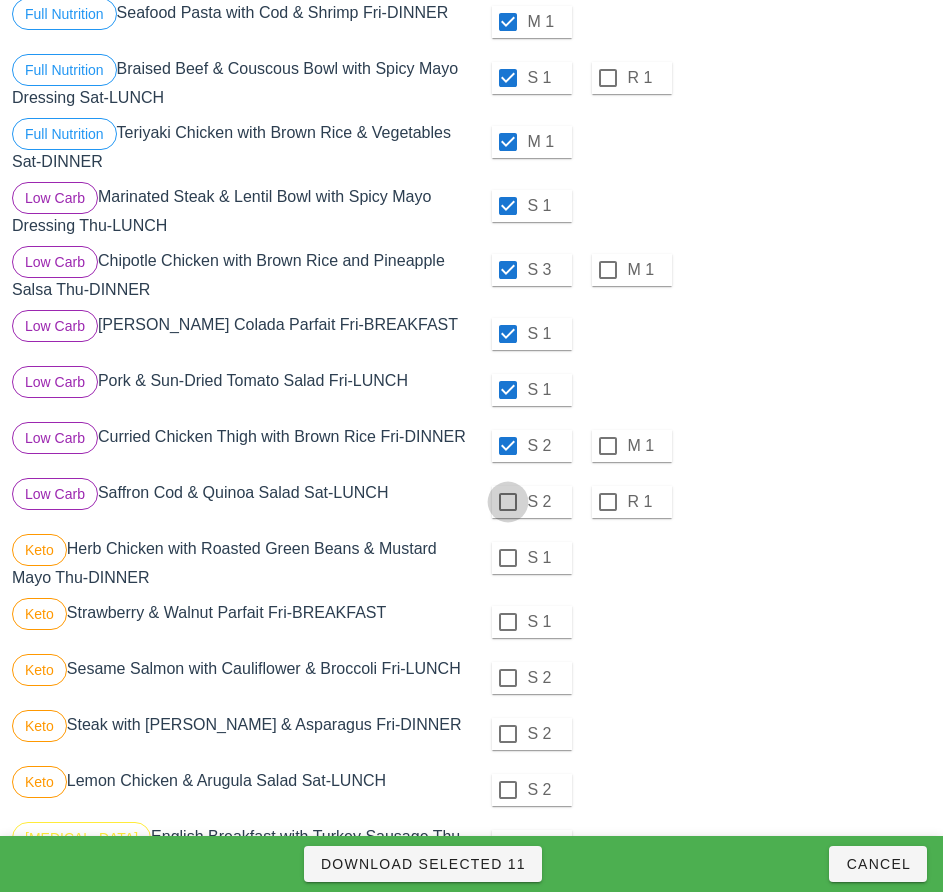 click at bounding box center [508, 502] 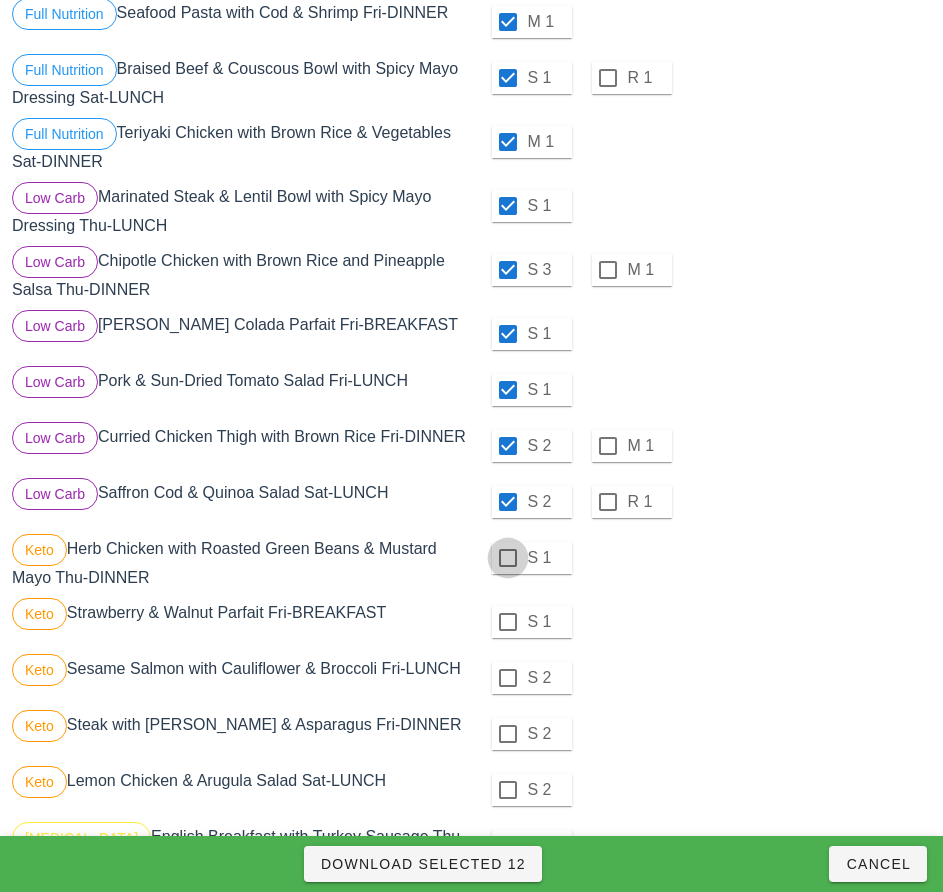 click at bounding box center (508, 558) 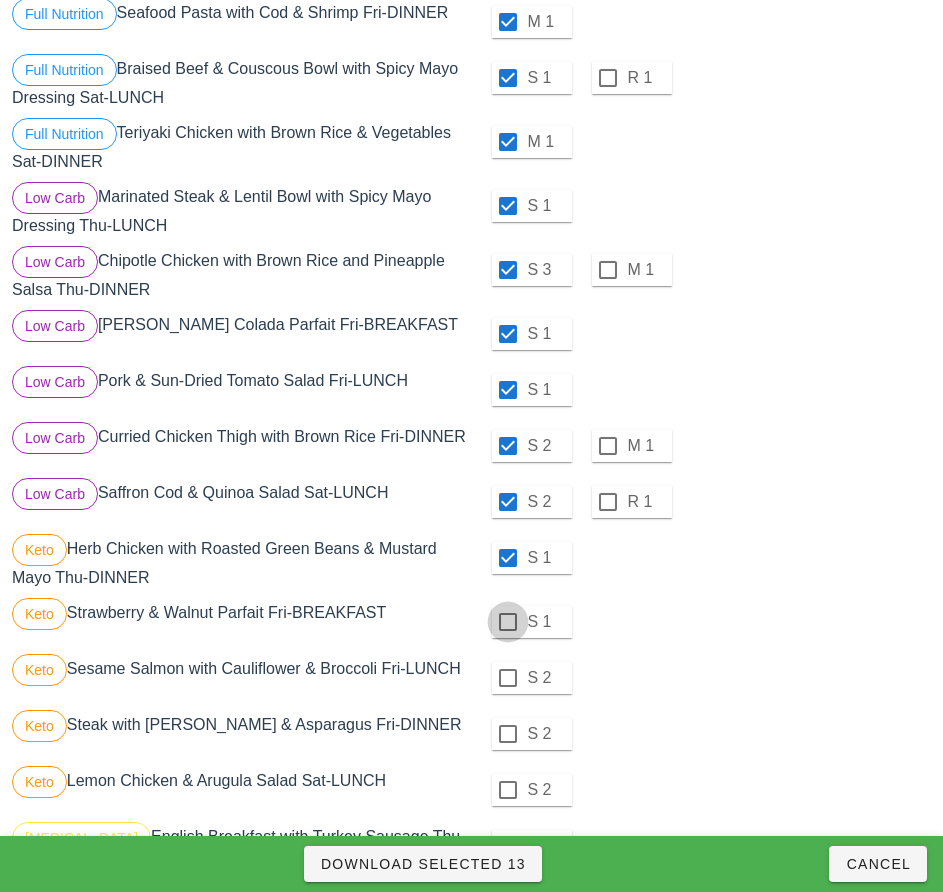 click at bounding box center [508, 622] 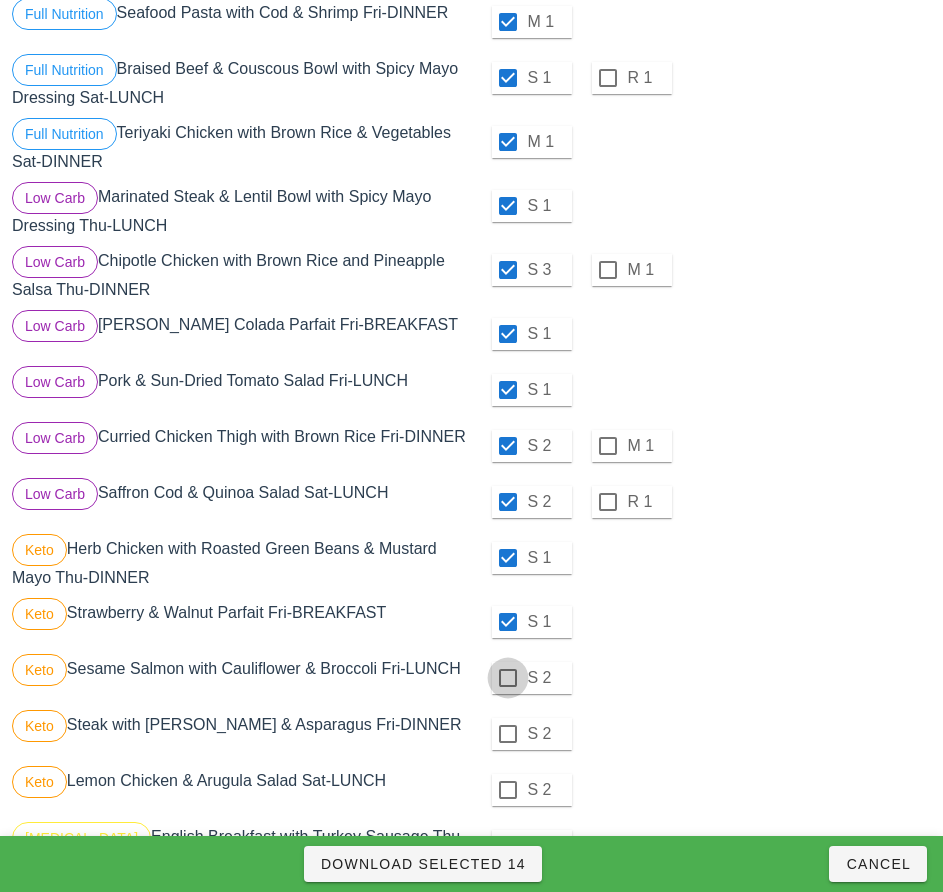 click at bounding box center [508, 678] 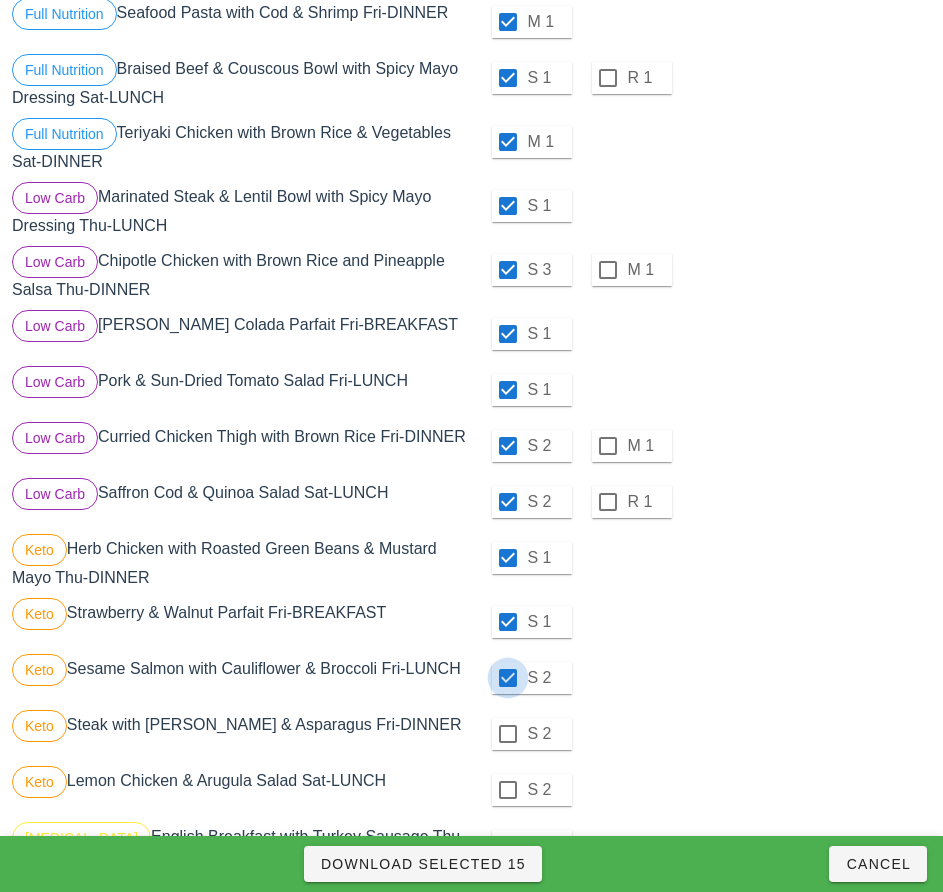 click at bounding box center [508, 734] 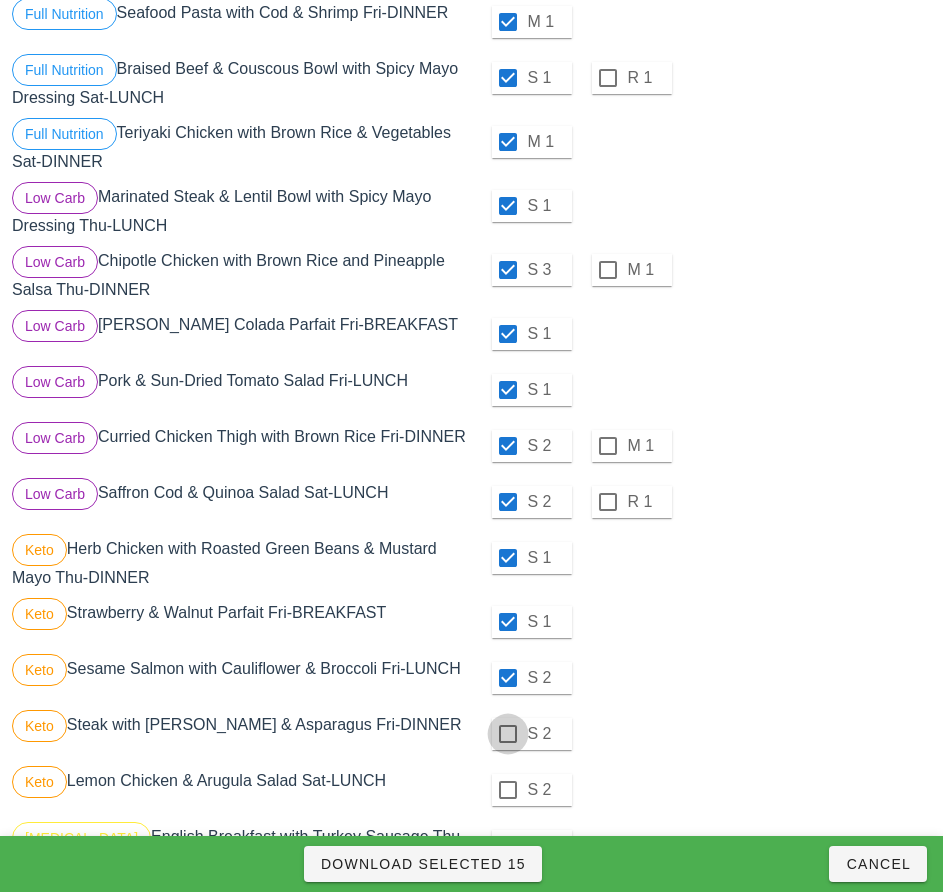 checkbox on "true" 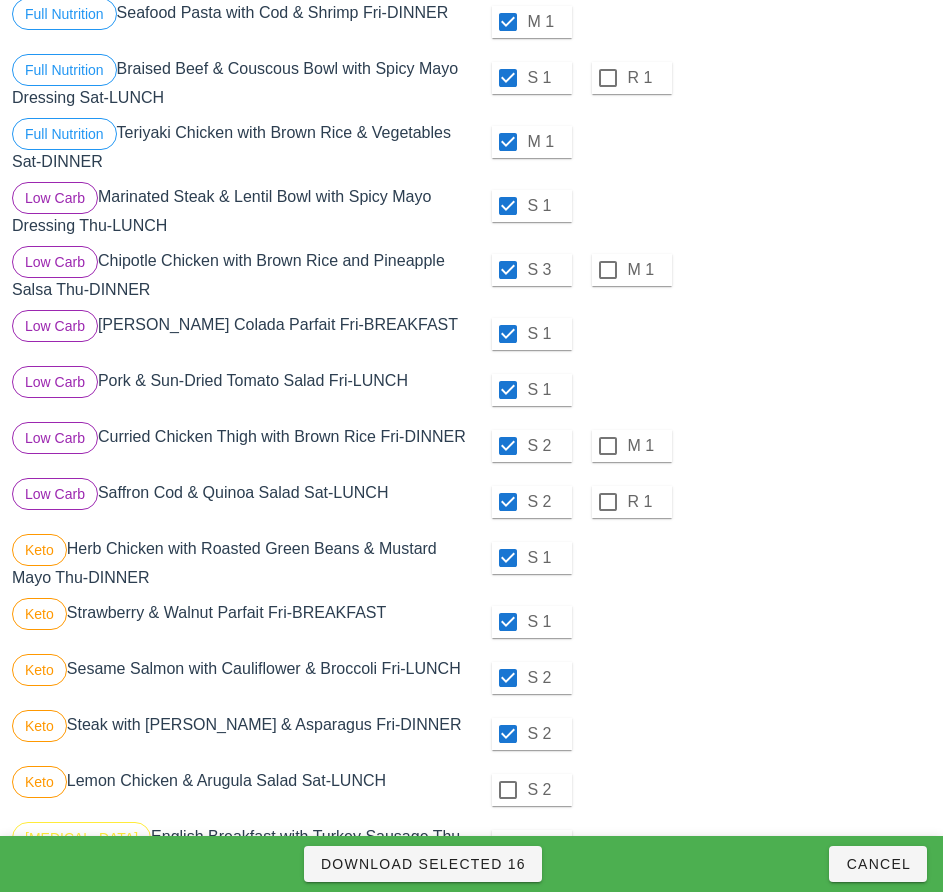 click on "S 2 R 1" at bounding box center (704, 502) 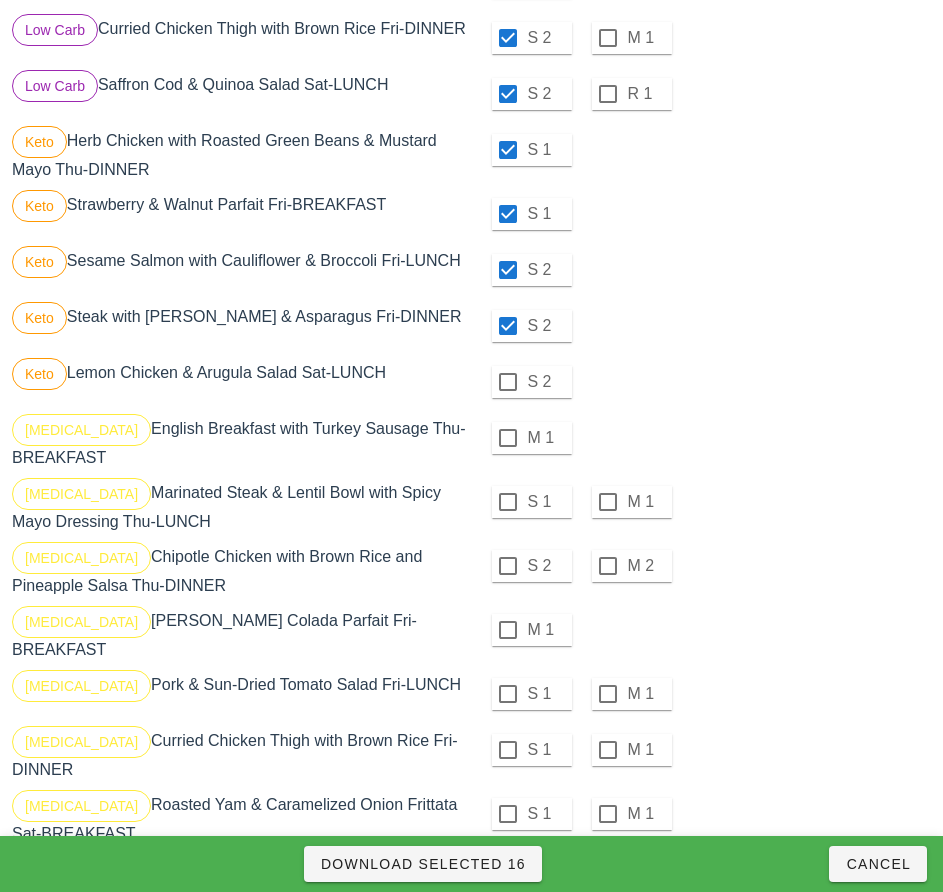 scroll, scrollTop: 817, scrollLeft: 0, axis: vertical 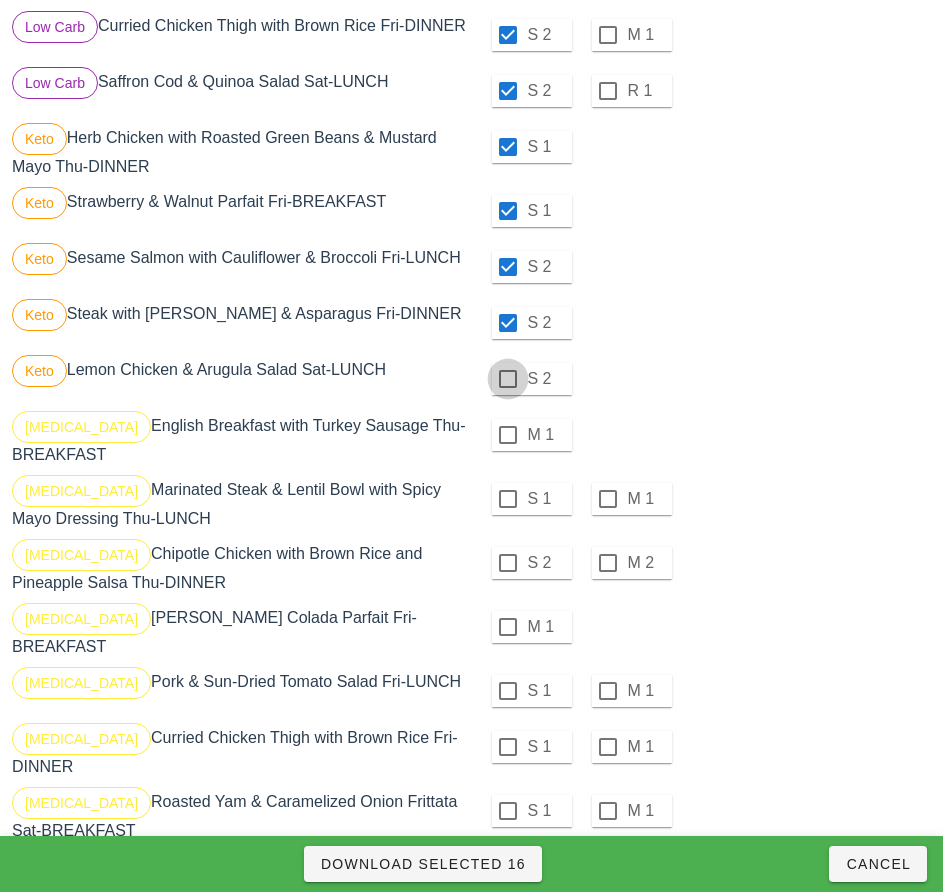 click at bounding box center [508, 379] 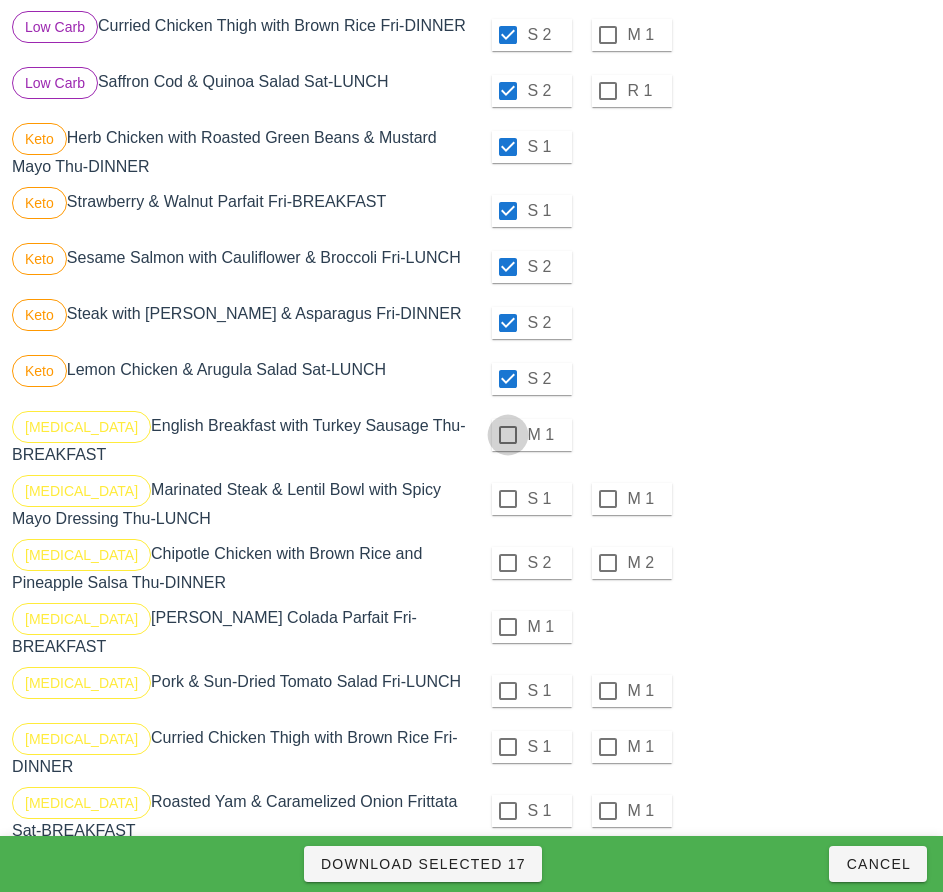 click at bounding box center [508, 435] 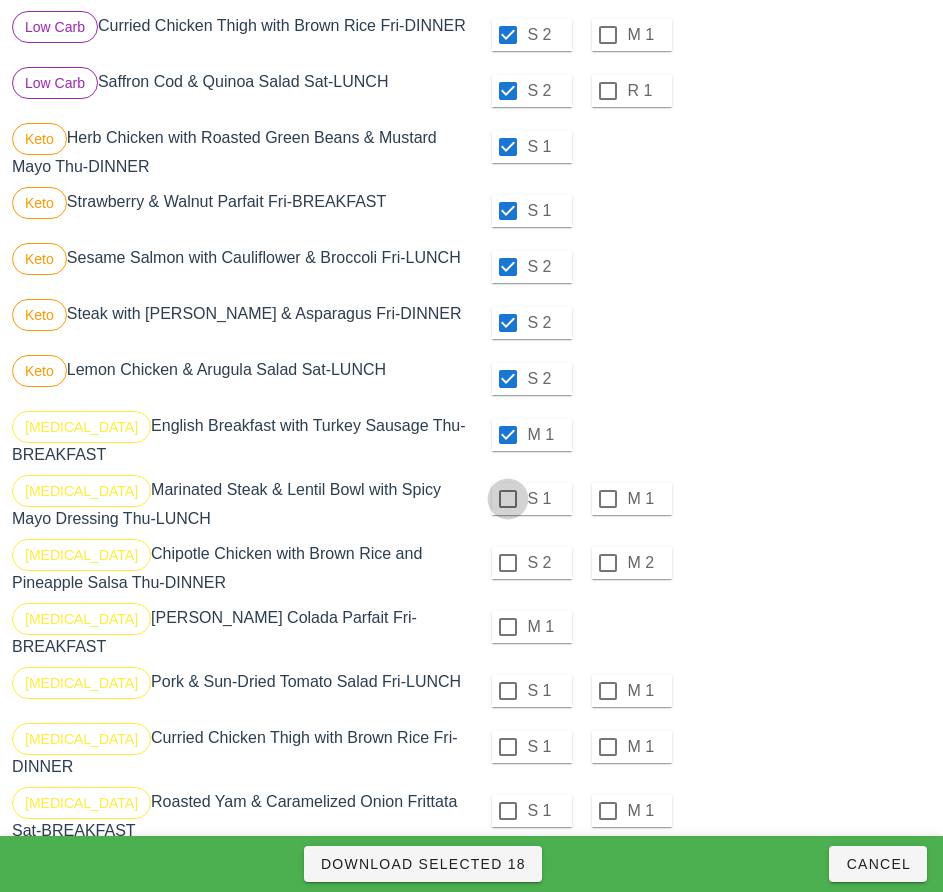 click at bounding box center [508, 499] 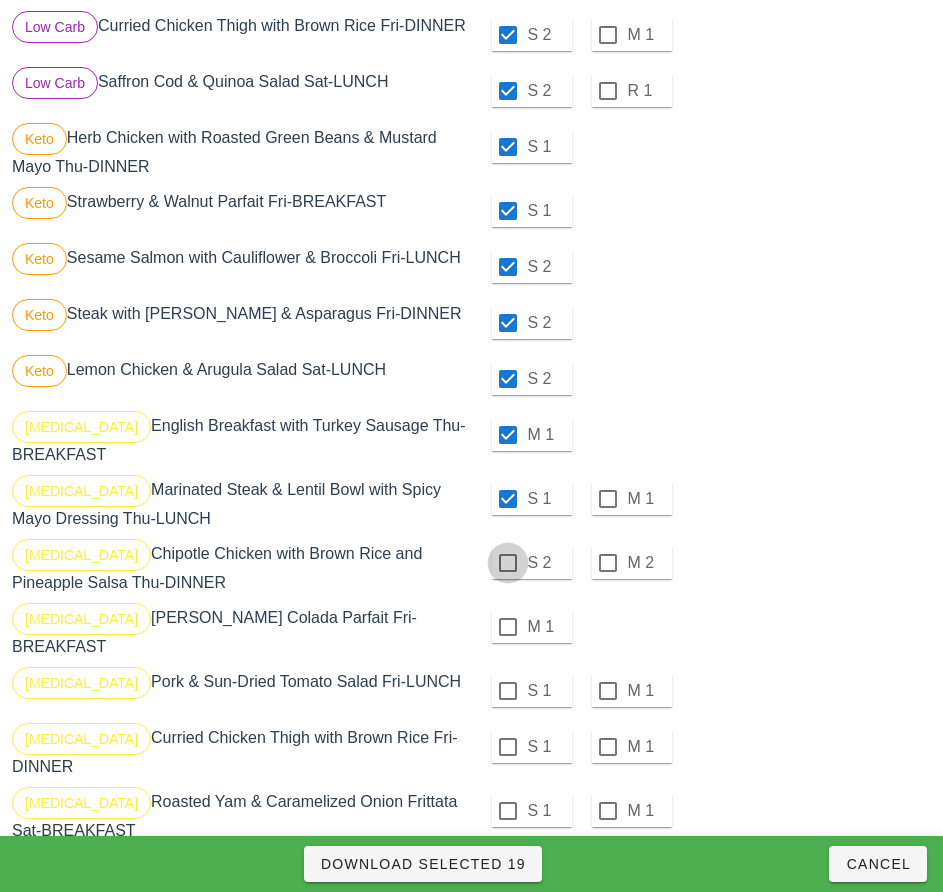 click at bounding box center [508, 563] 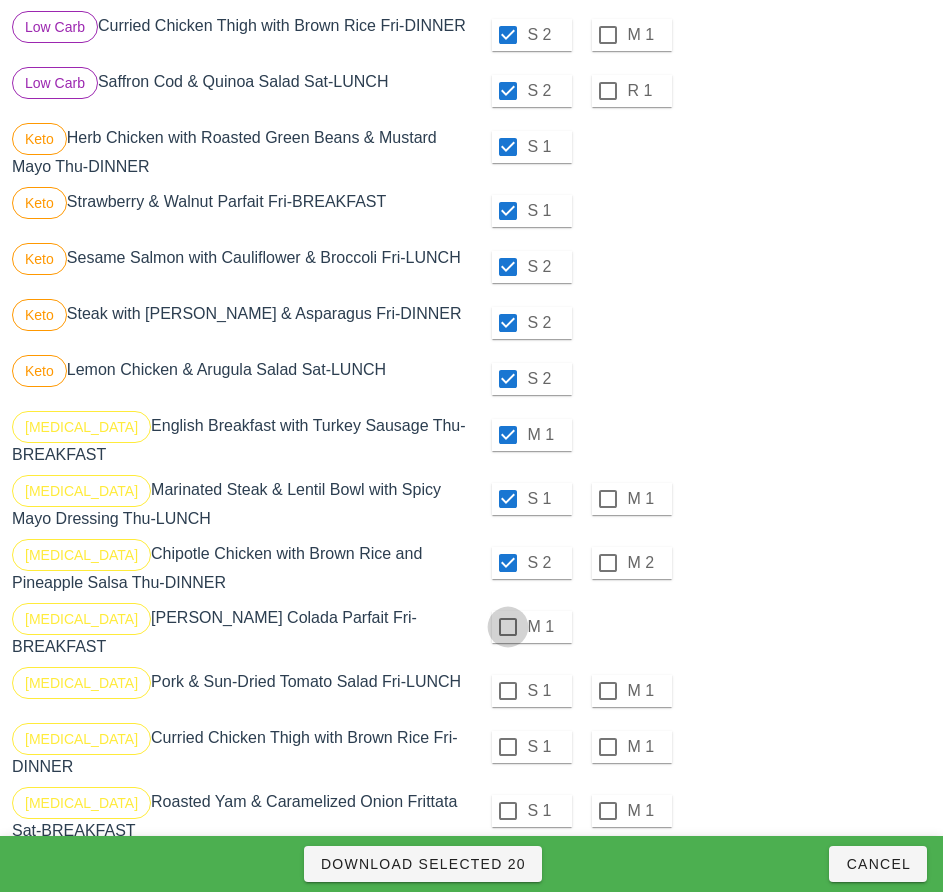 click at bounding box center (508, 627) 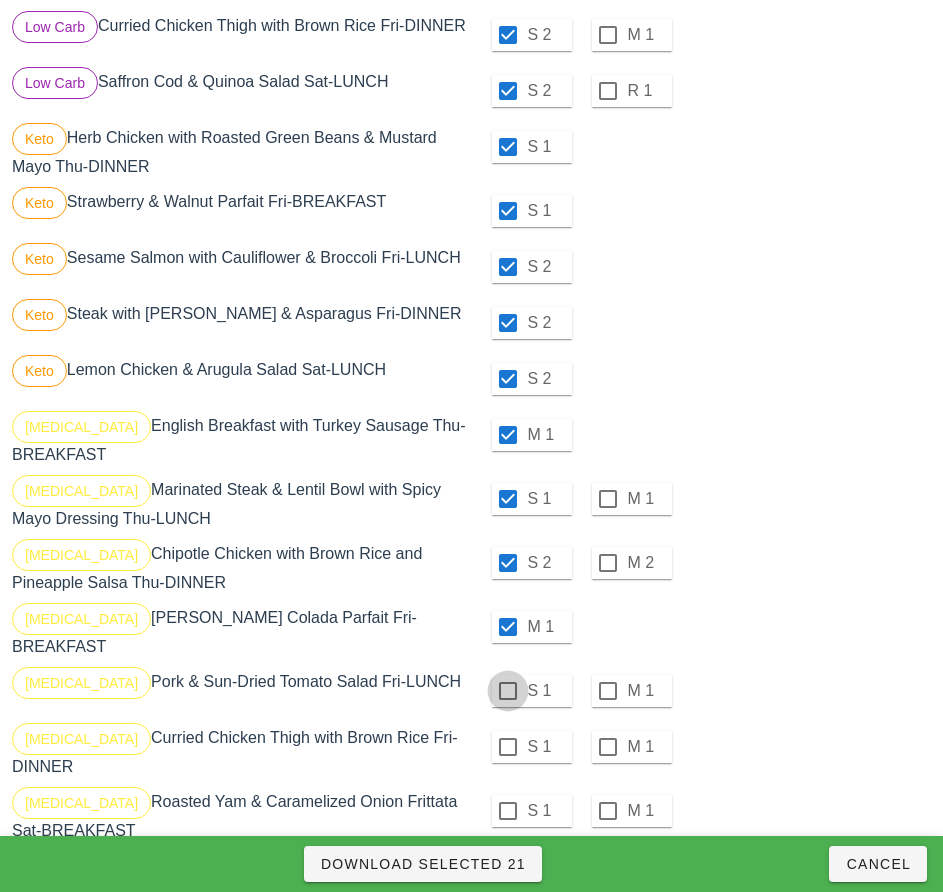 click at bounding box center [508, 691] 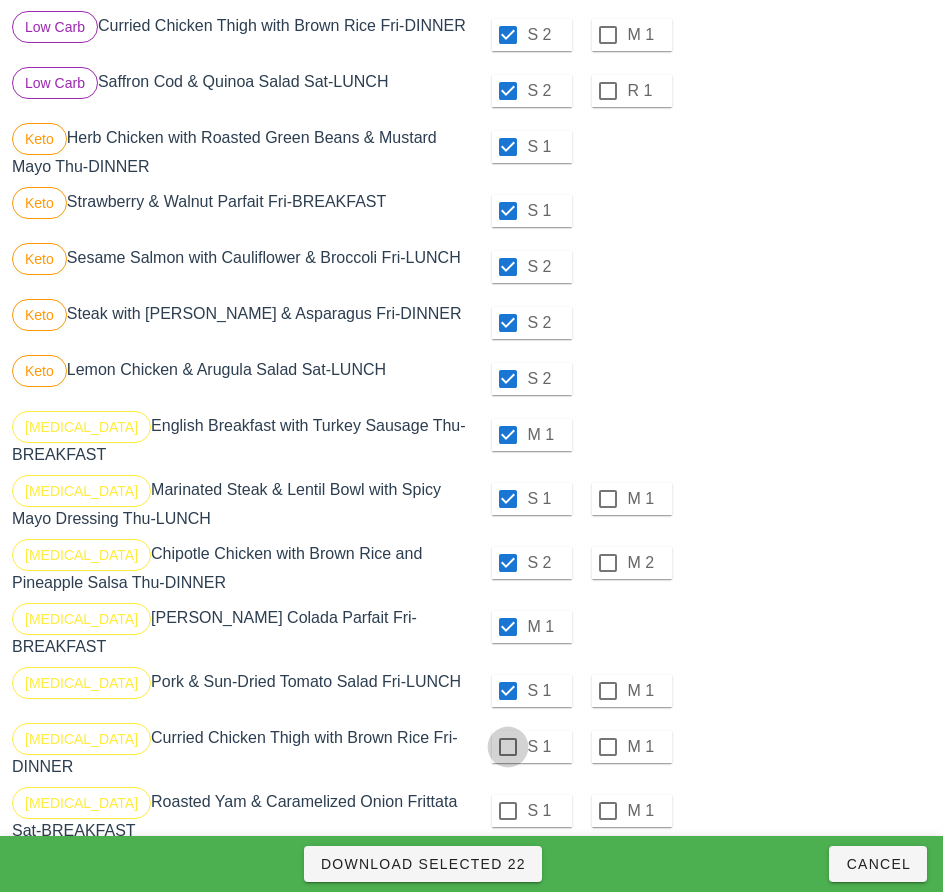 click at bounding box center [508, 747] 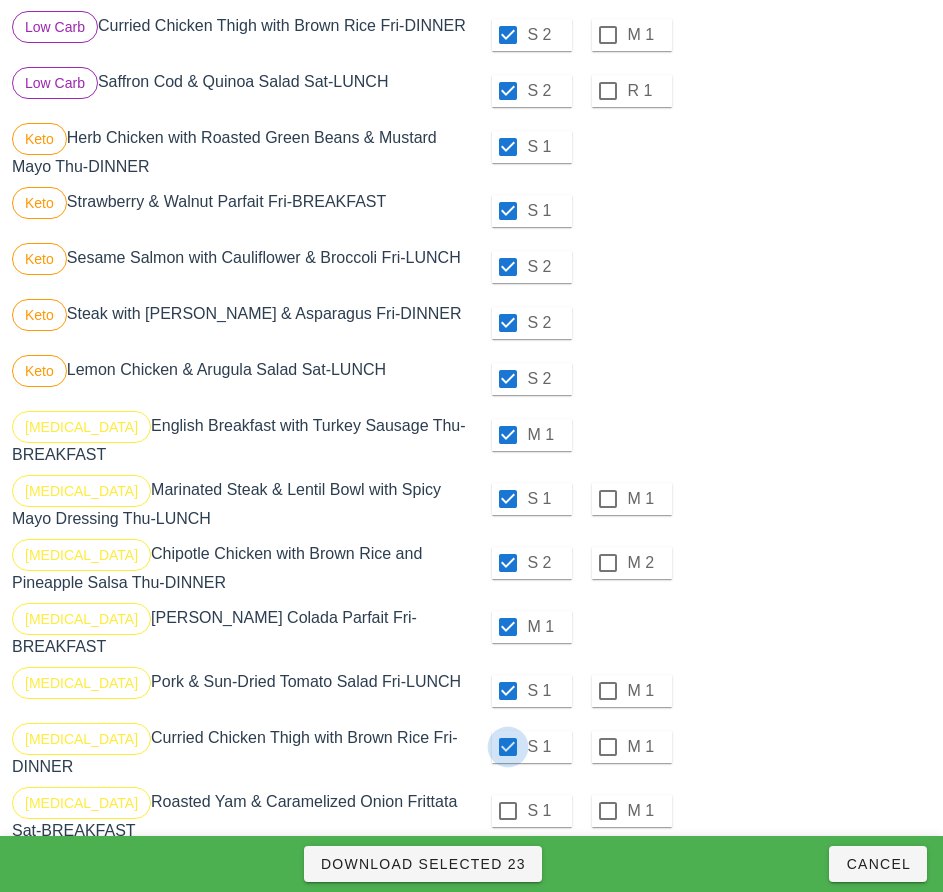 click at bounding box center [508, 811] 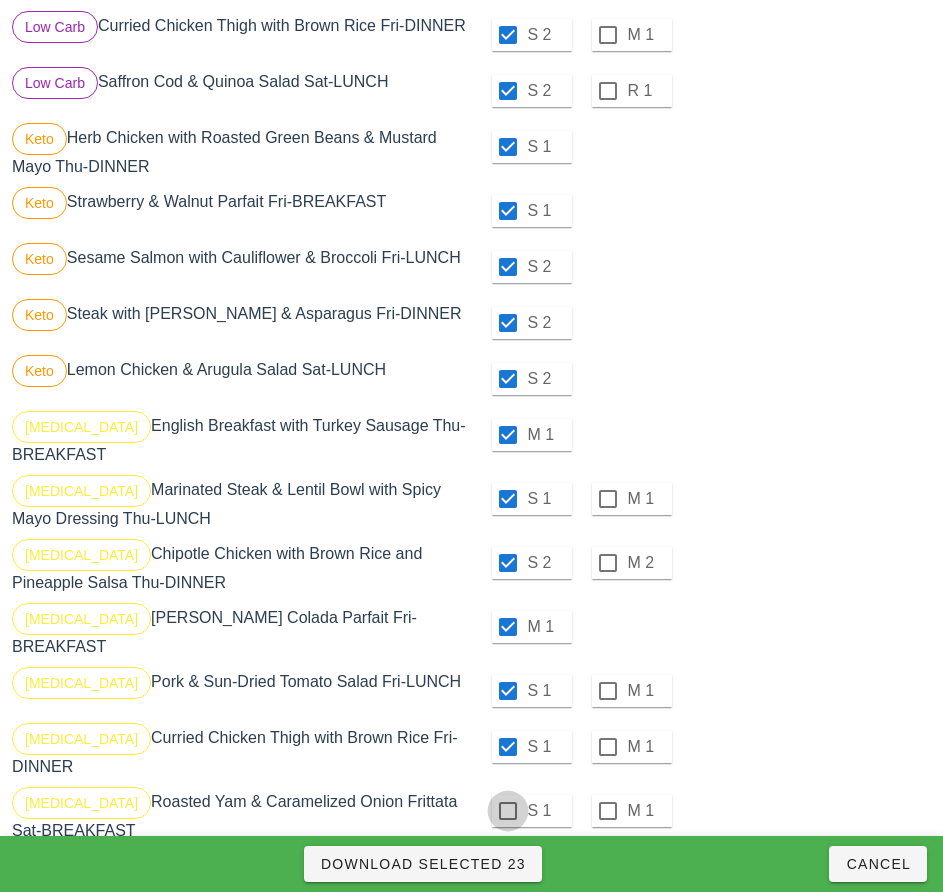 checkbox on "true" 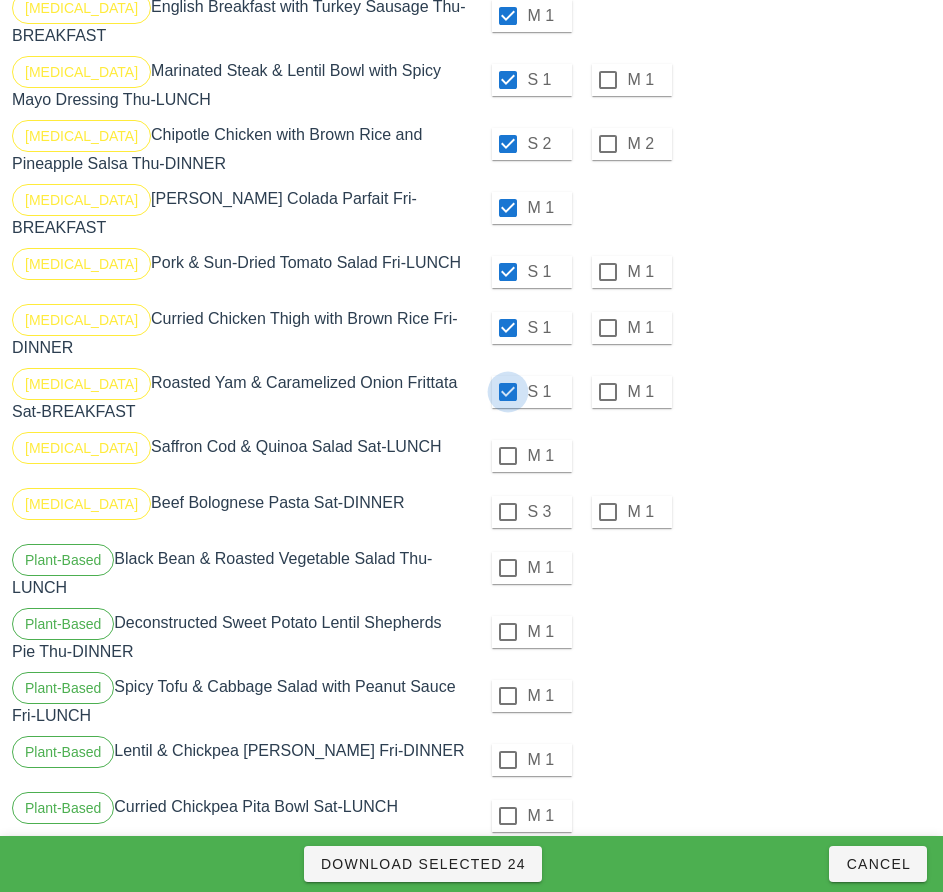 scroll, scrollTop: 1242, scrollLeft: 0, axis: vertical 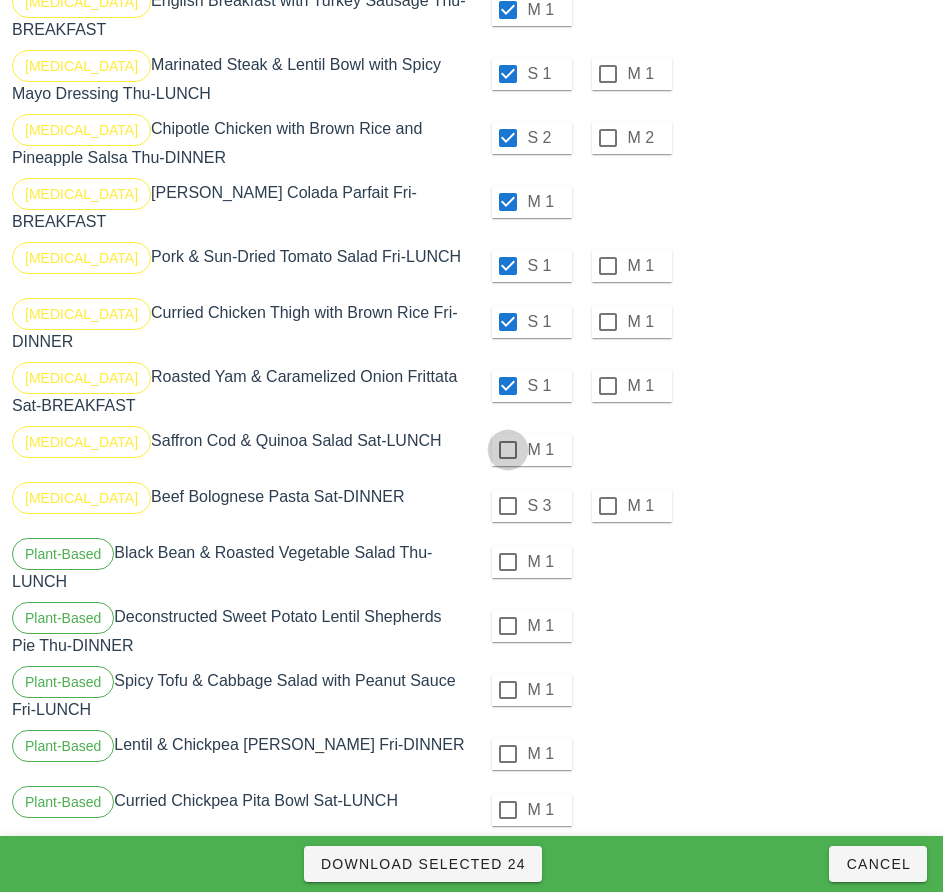 click at bounding box center [508, 450] 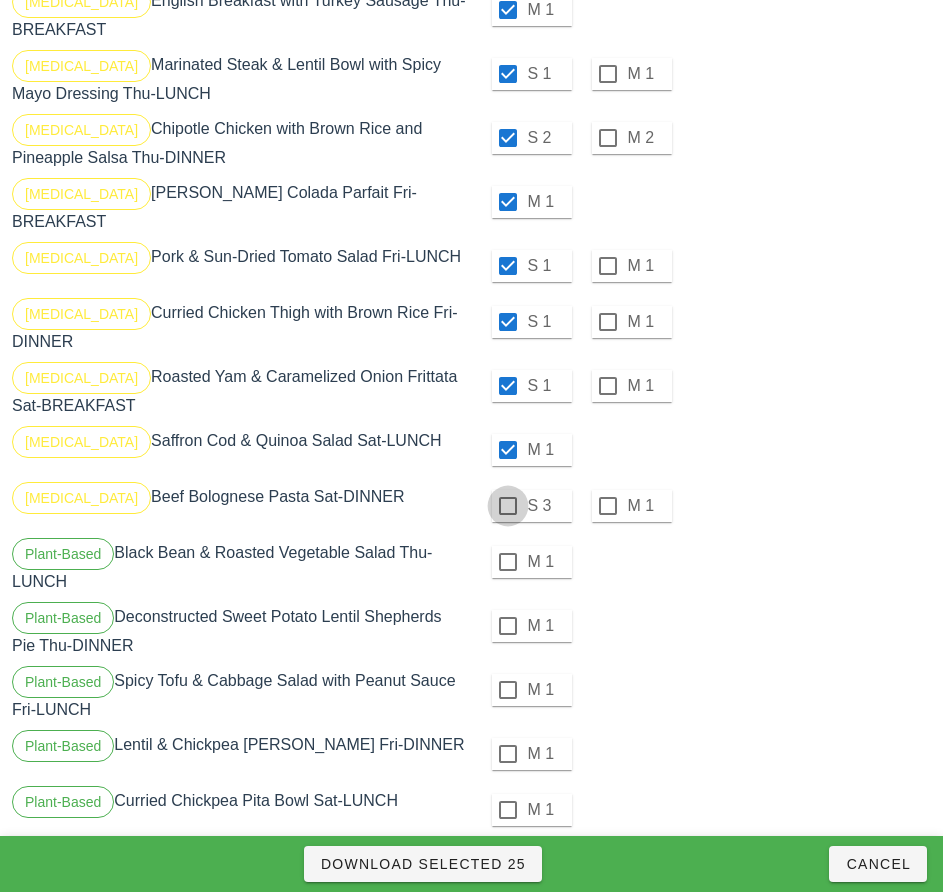 click at bounding box center (508, 506) 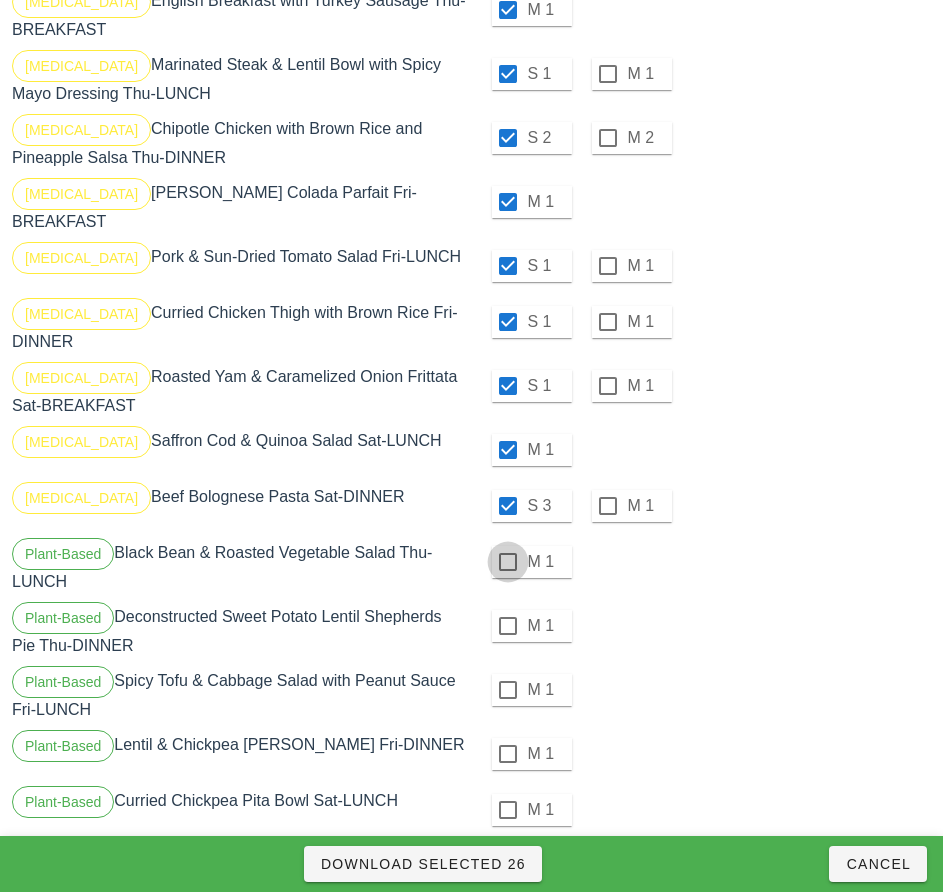 click at bounding box center (508, 562) 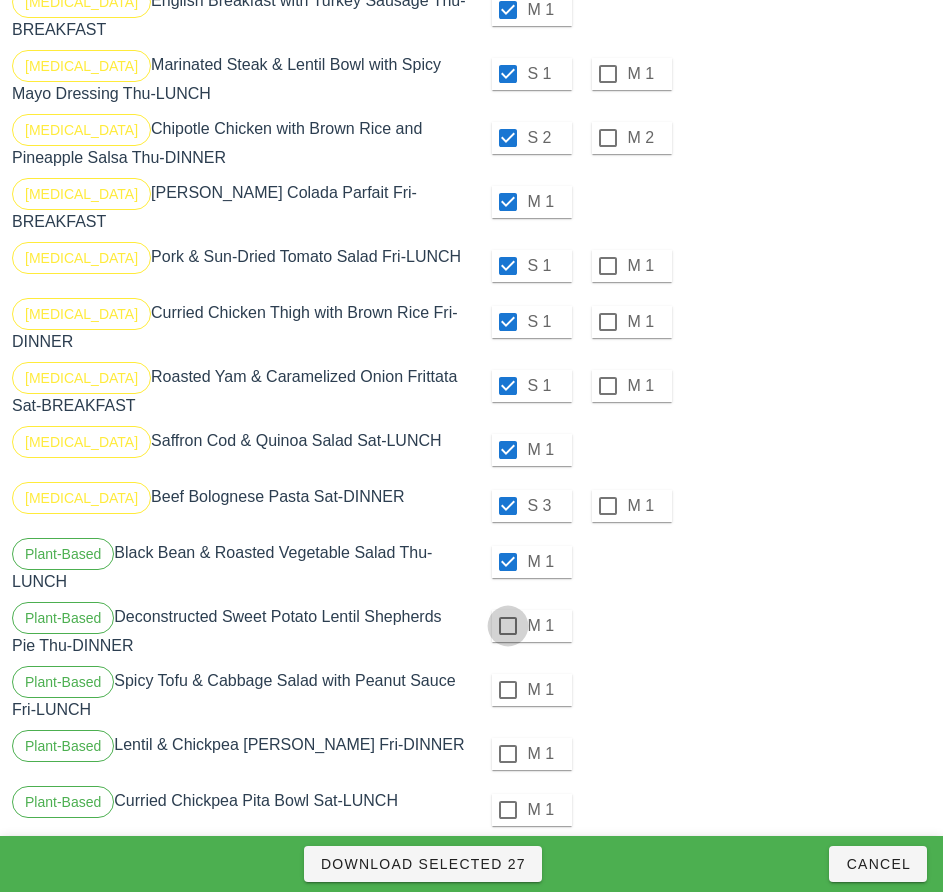 click at bounding box center (508, 626) 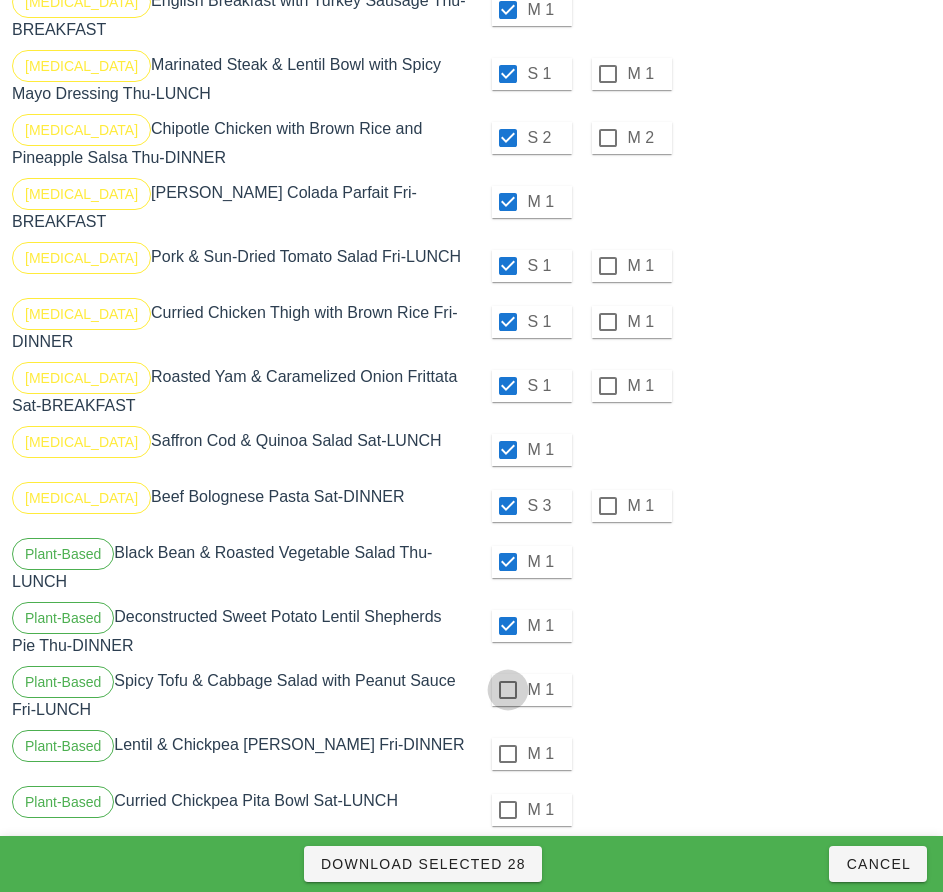 click at bounding box center (508, 690) 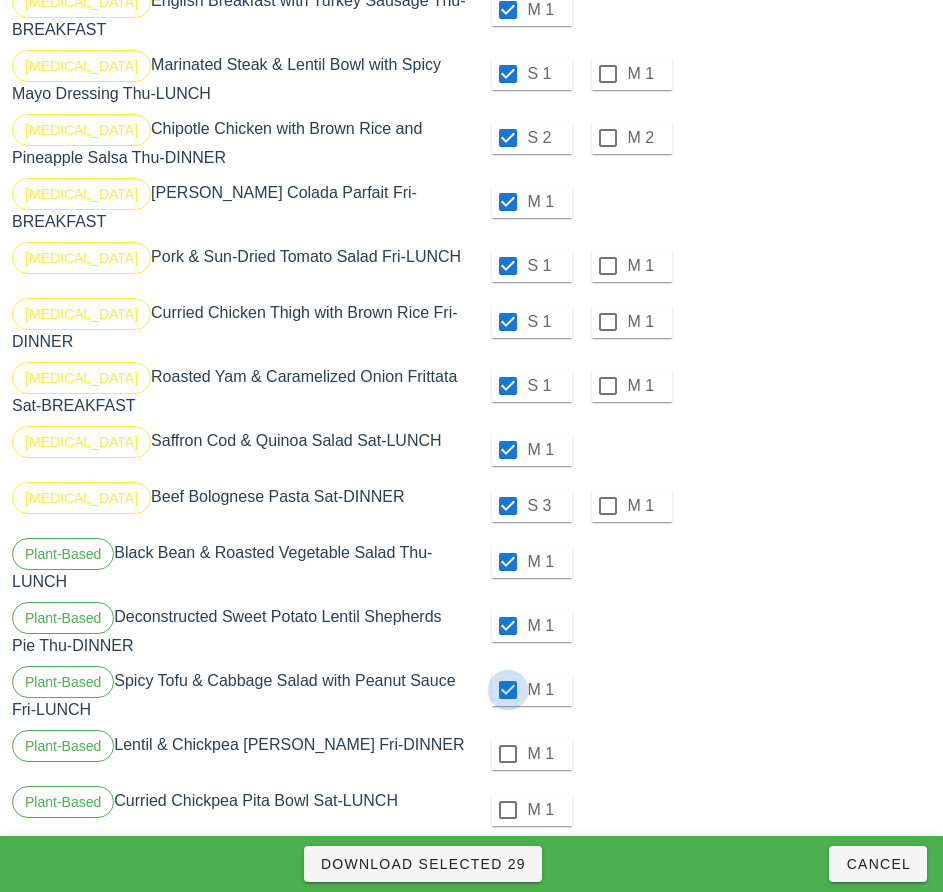 click at bounding box center [508, 754] 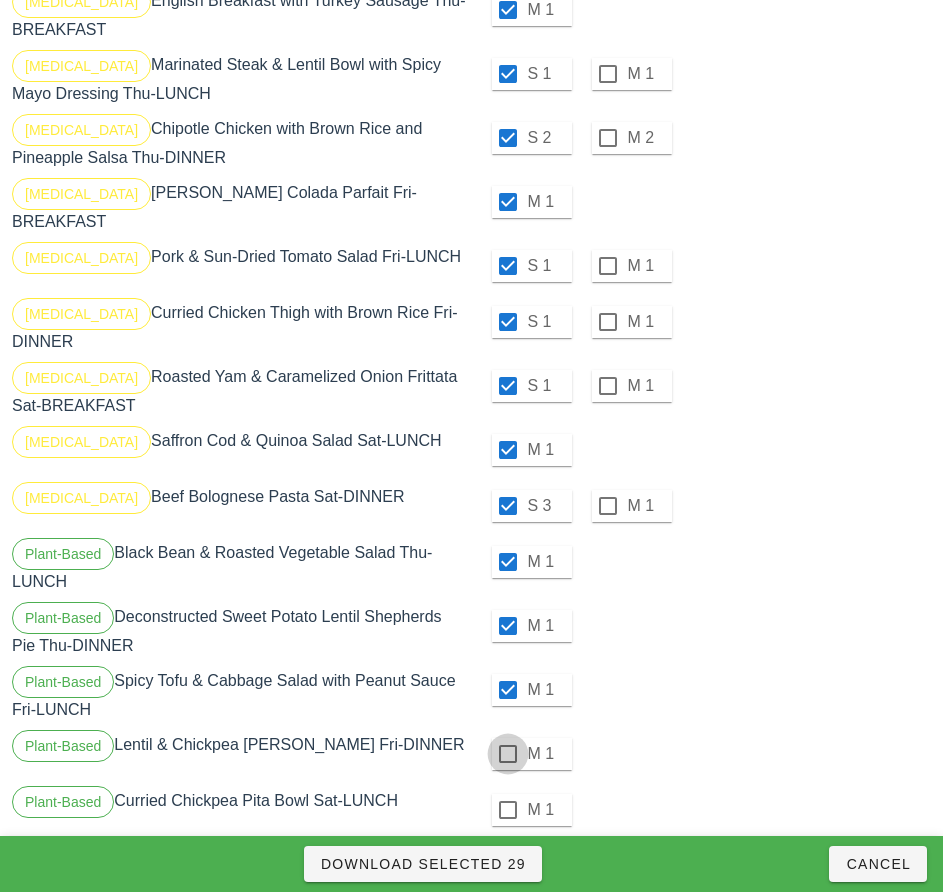 checkbox on "true" 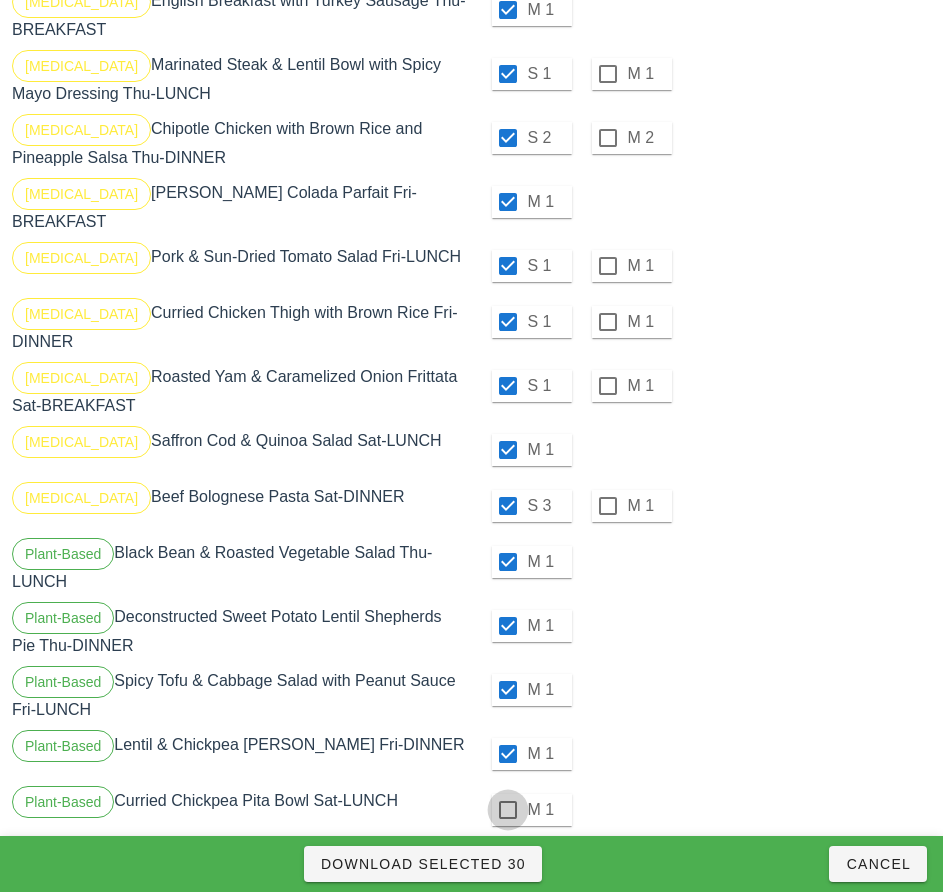 click at bounding box center [508, 810] 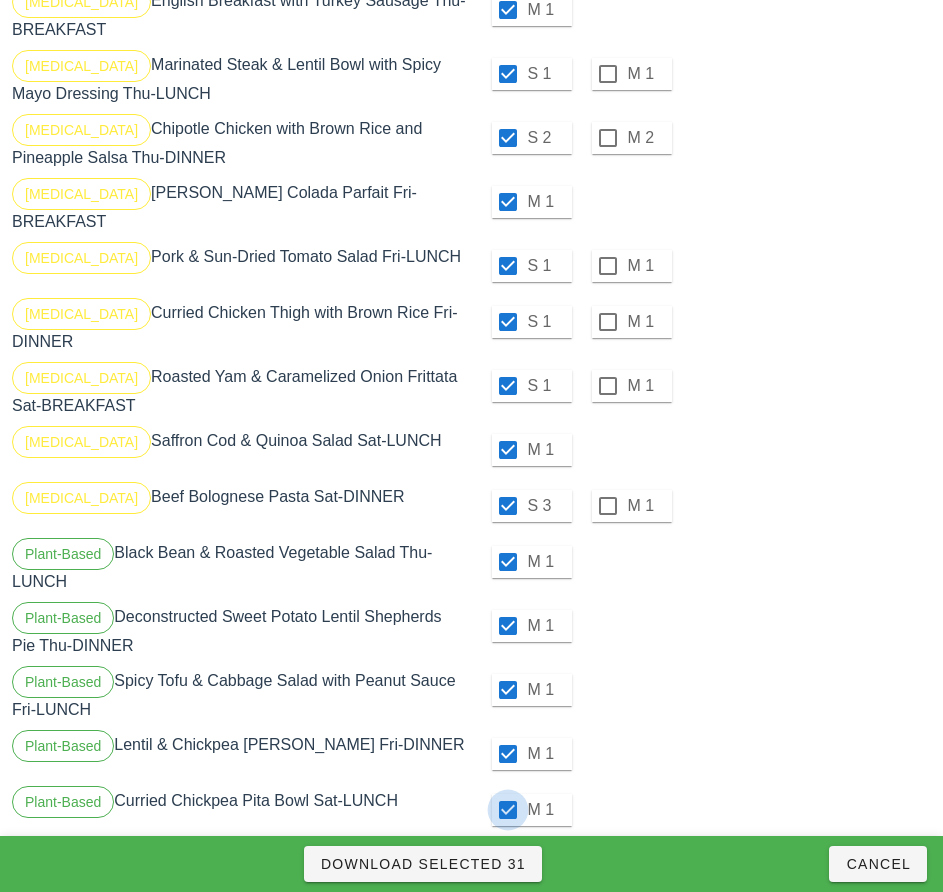 scroll, scrollTop: 1268, scrollLeft: 0, axis: vertical 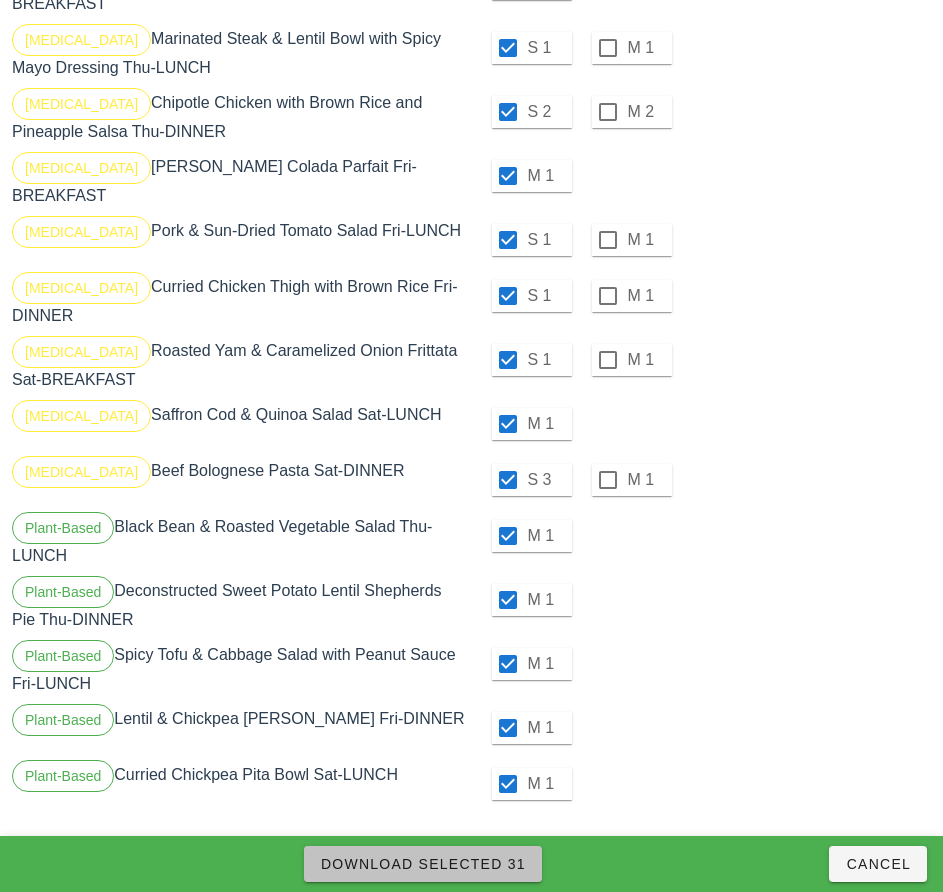 click on "Download Selected 31" at bounding box center (423, 864) 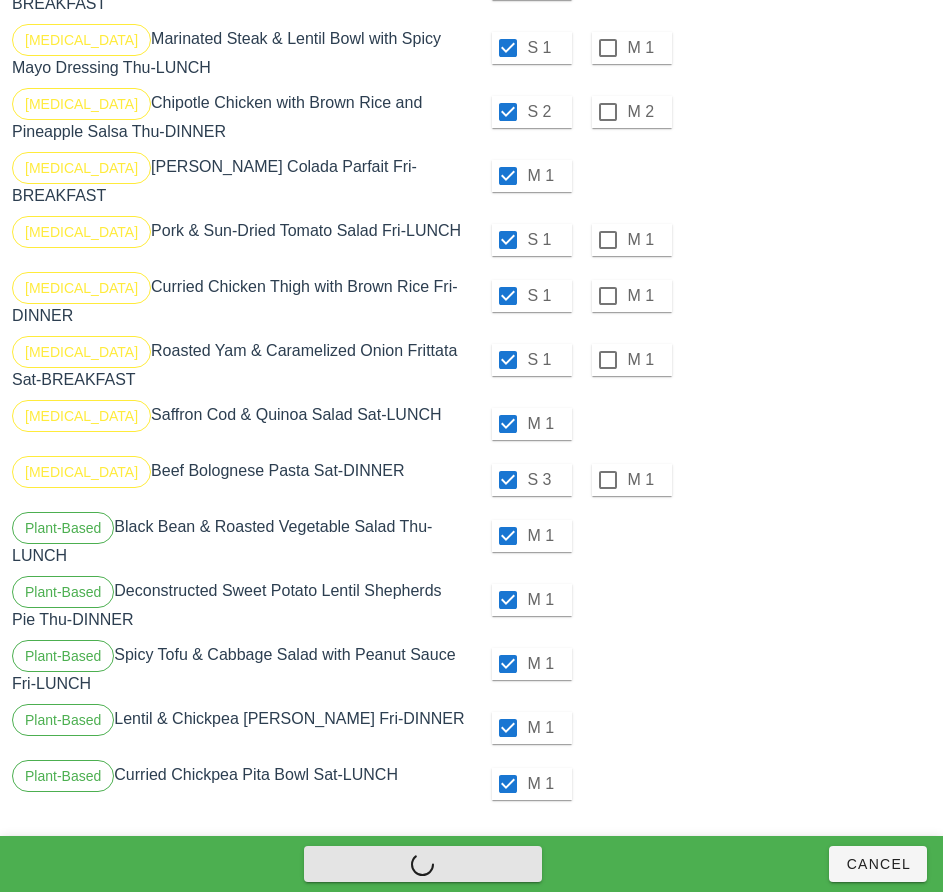 checkbox on "false" 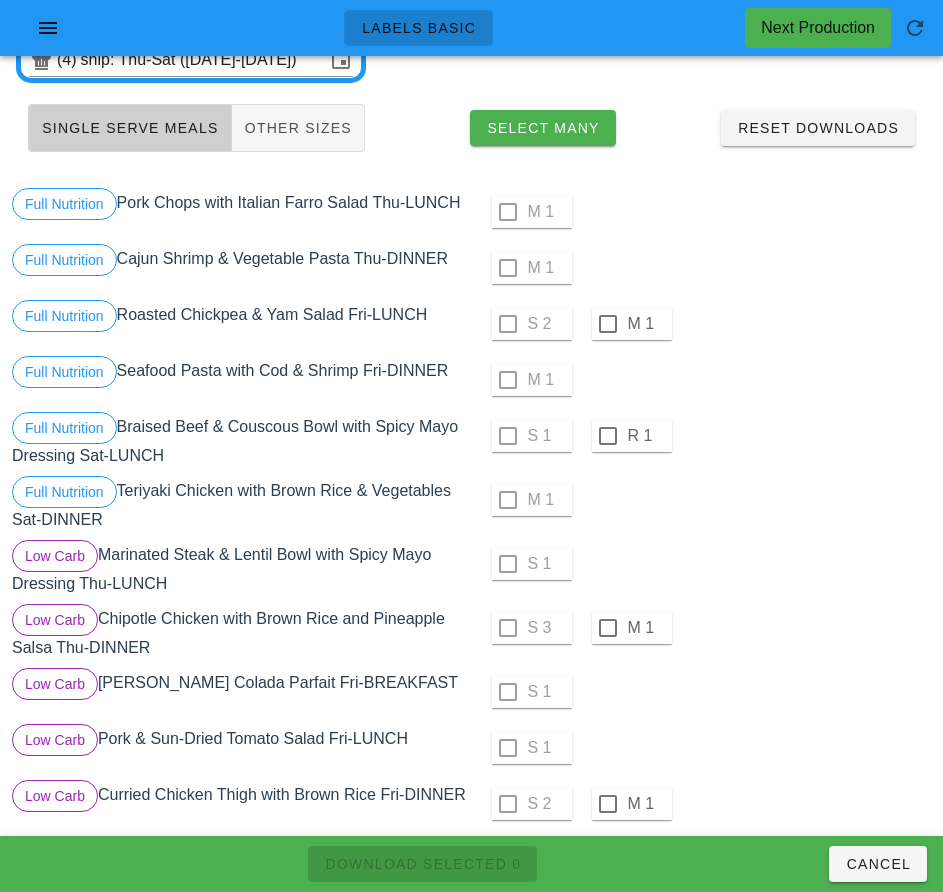 scroll, scrollTop: 0, scrollLeft: 0, axis: both 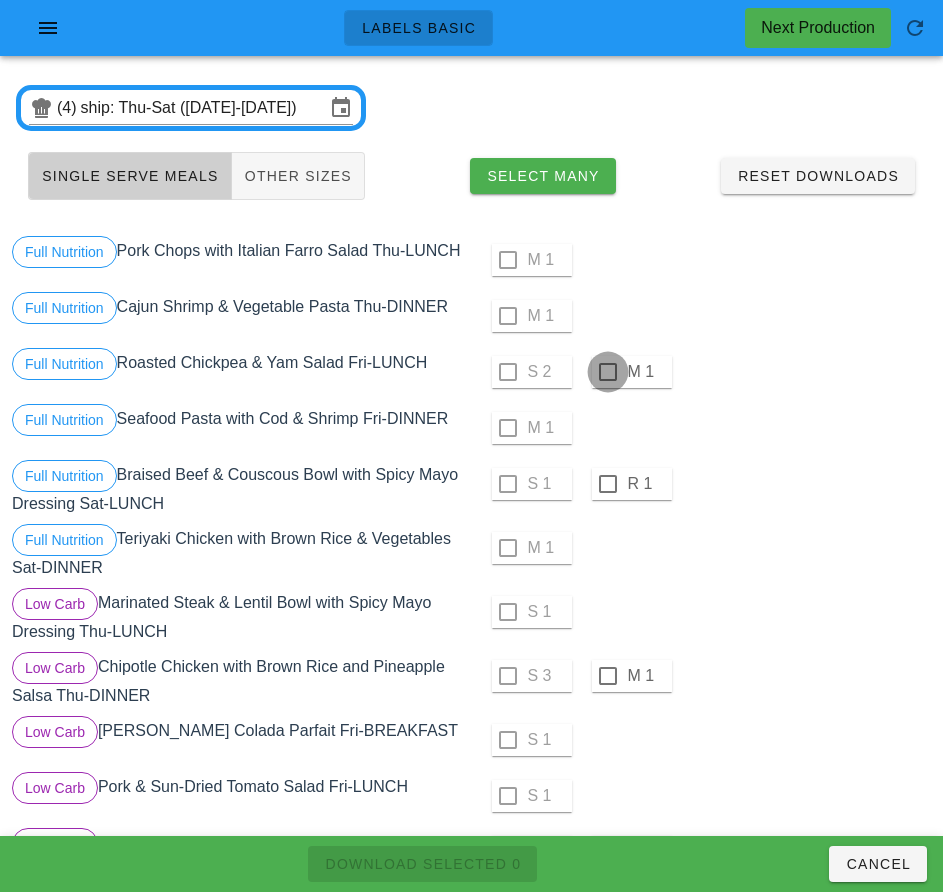 click at bounding box center [608, 372] 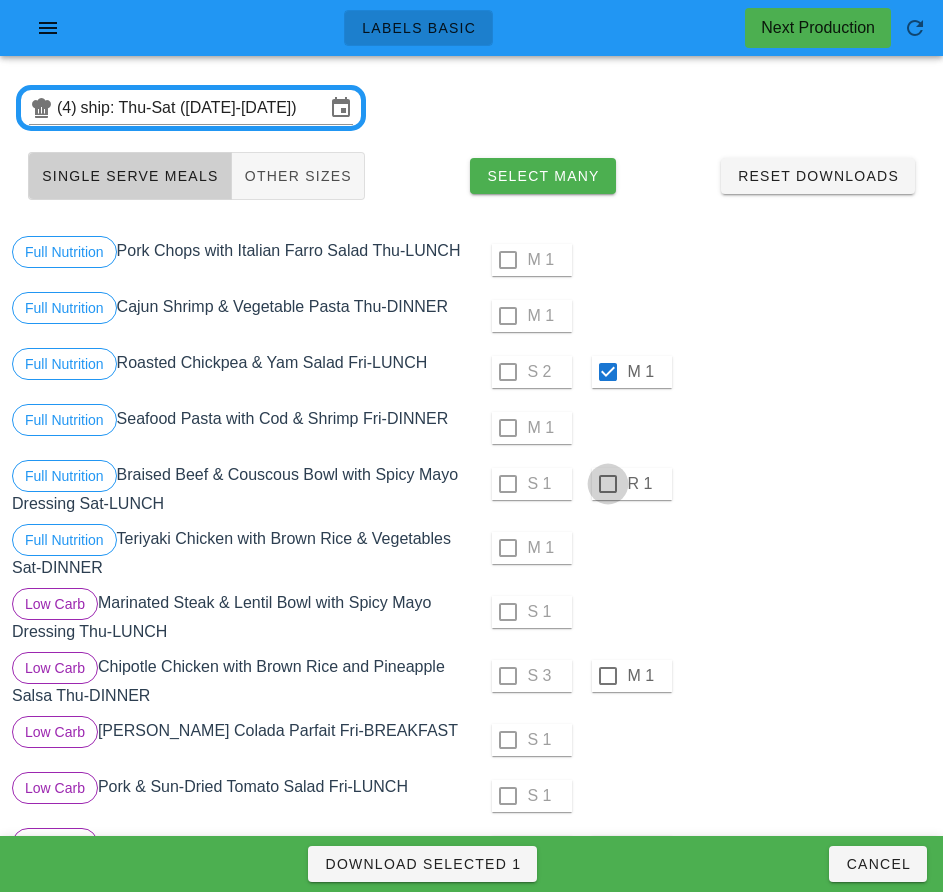 click at bounding box center [608, 484] 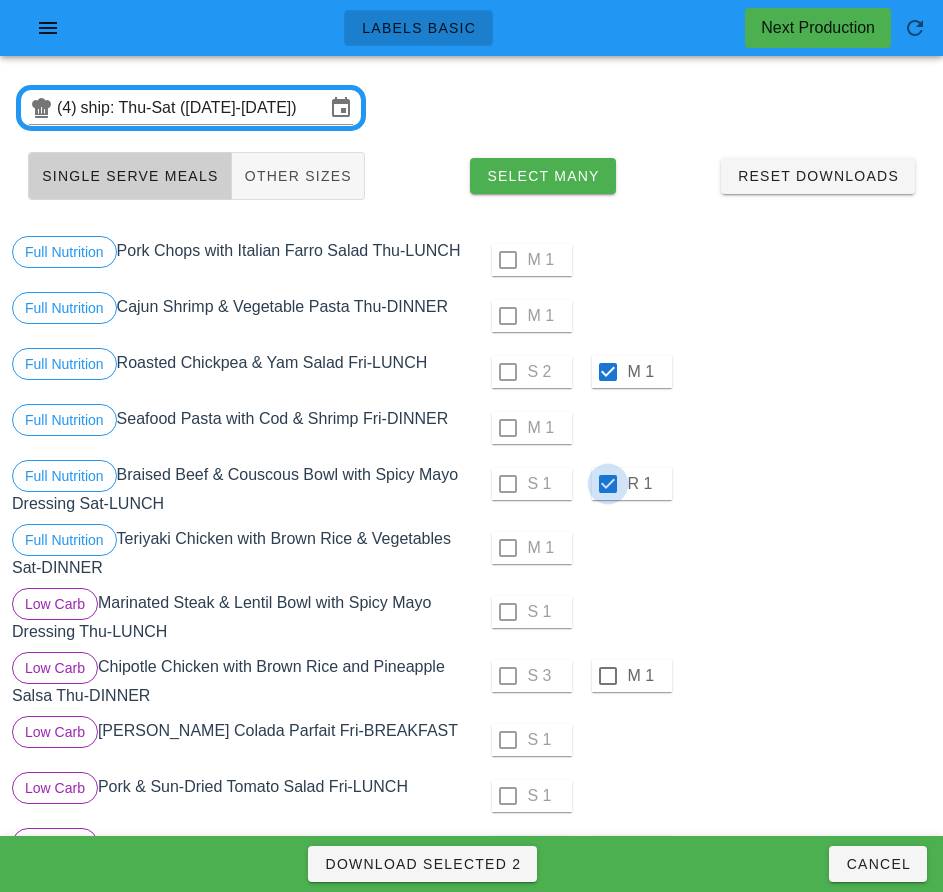 click at bounding box center [608, 676] 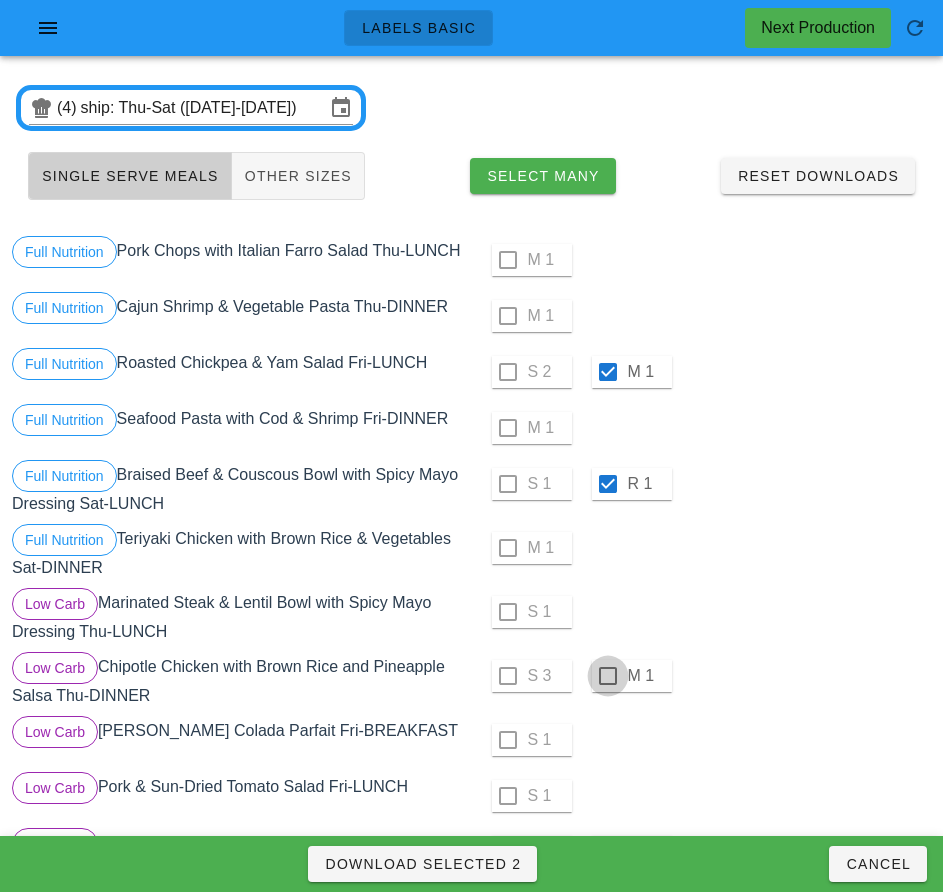 checkbox on "true" 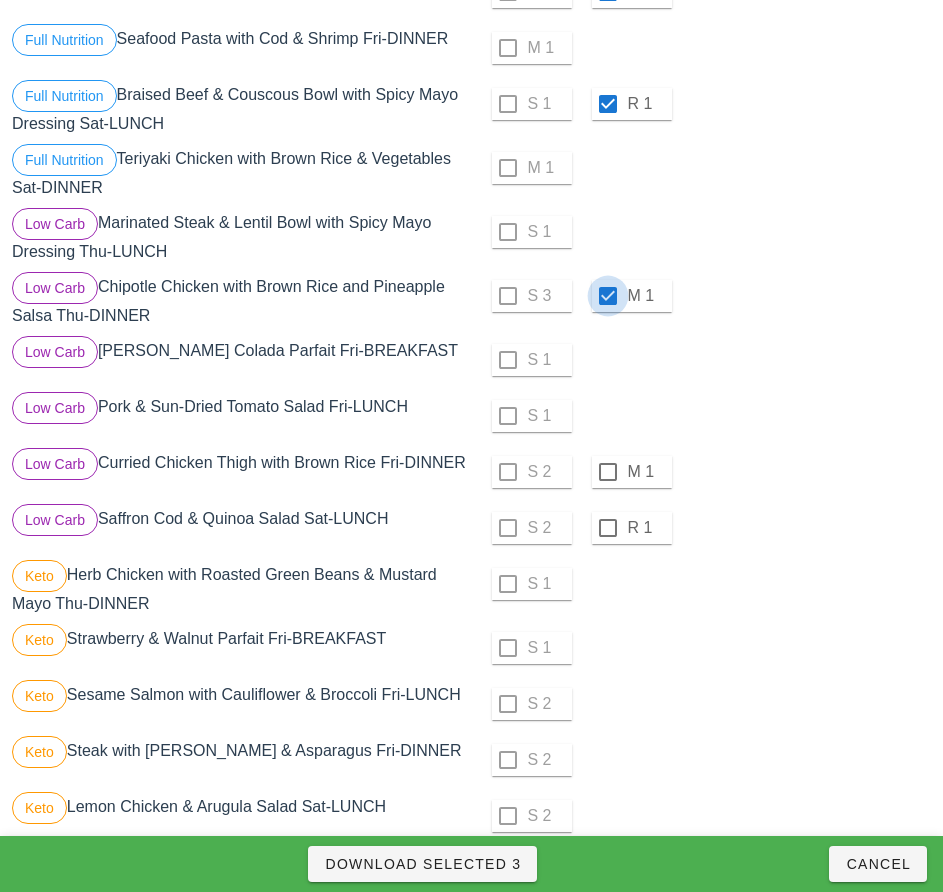 scroll, scrollTop: 384, scrollLeft: 0, axis: vertical 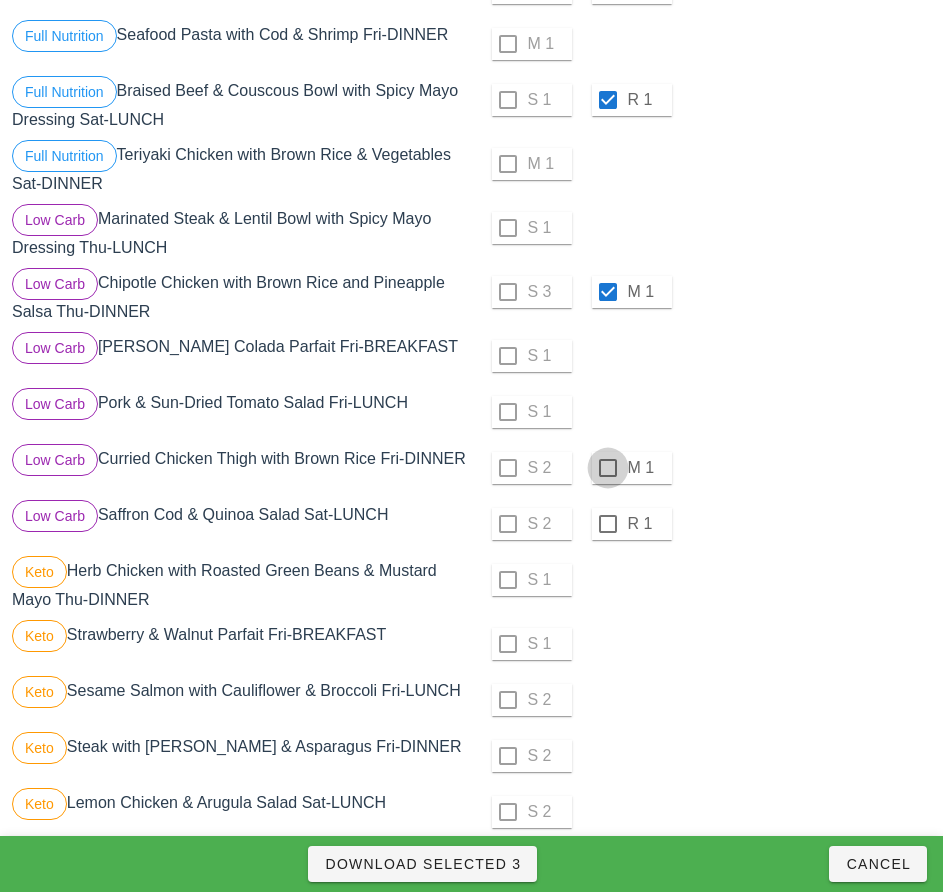 click at bounding box center (608, 468) 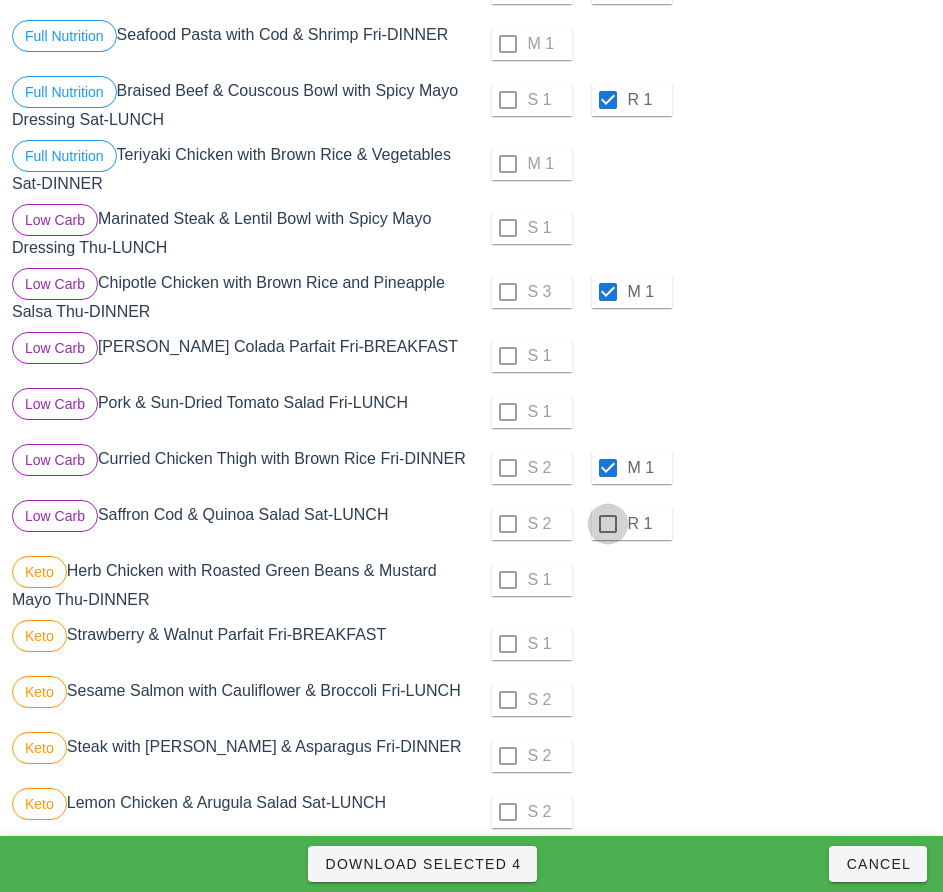 click at bounding box center (608, 524) 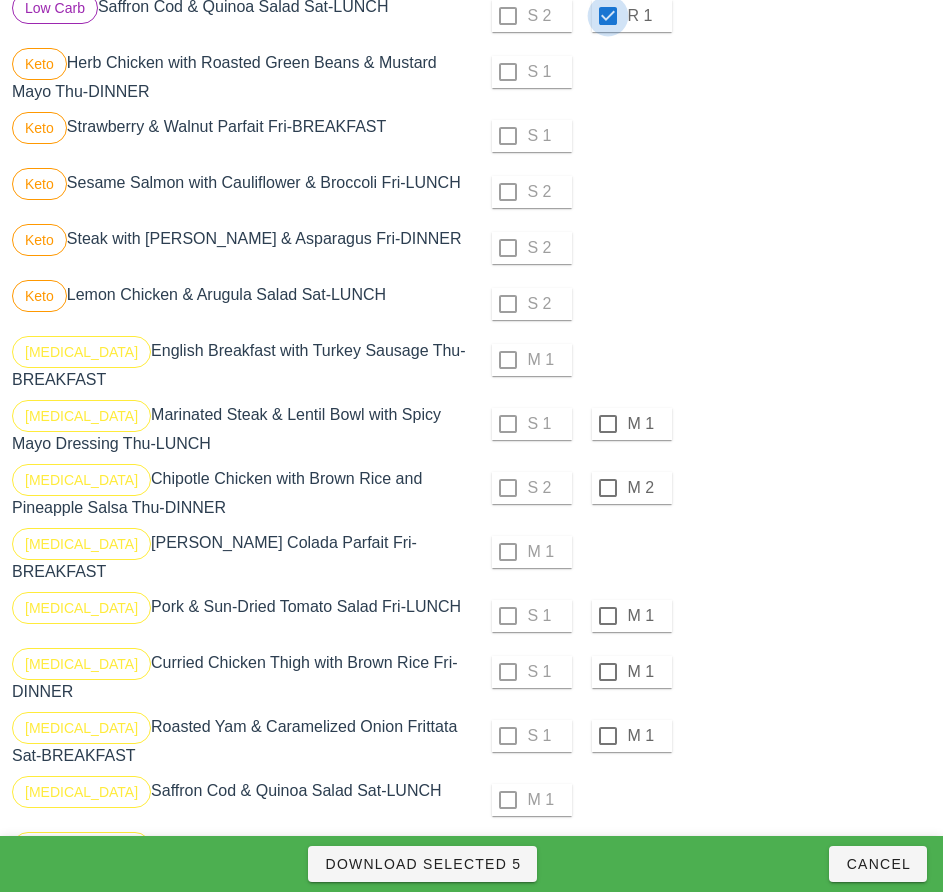 scroll, scrollTop: 893, scrollLeft: 0, axis: vertical 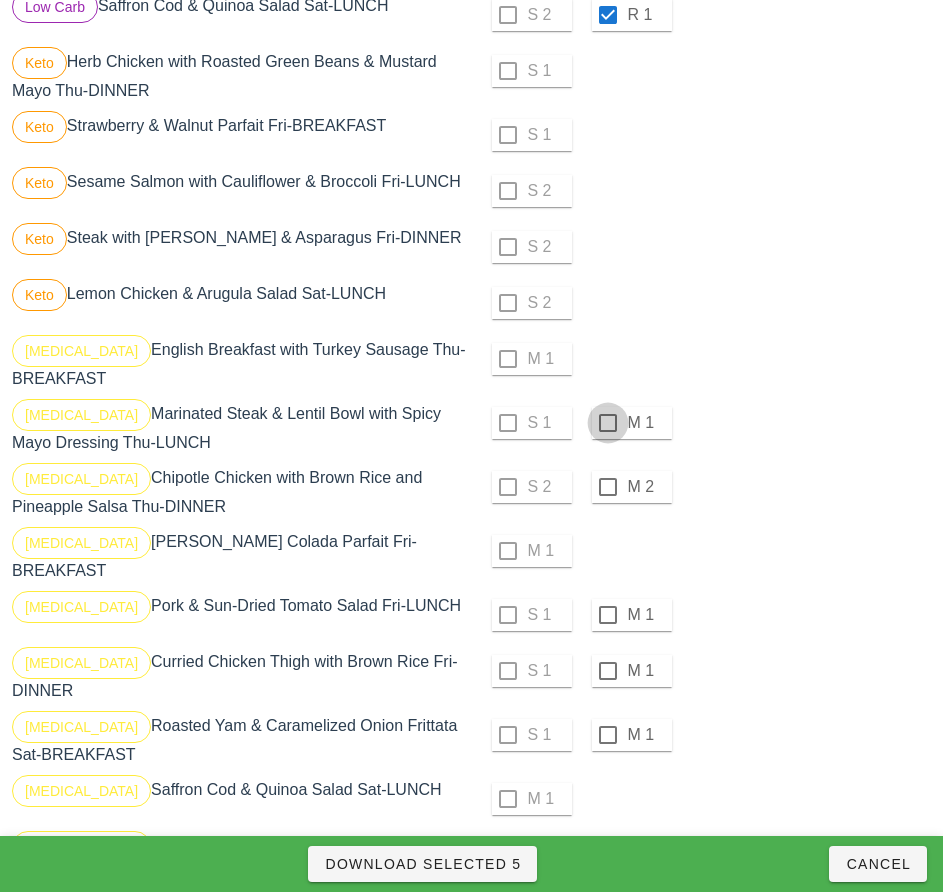 click at bounding box center [608, 423] 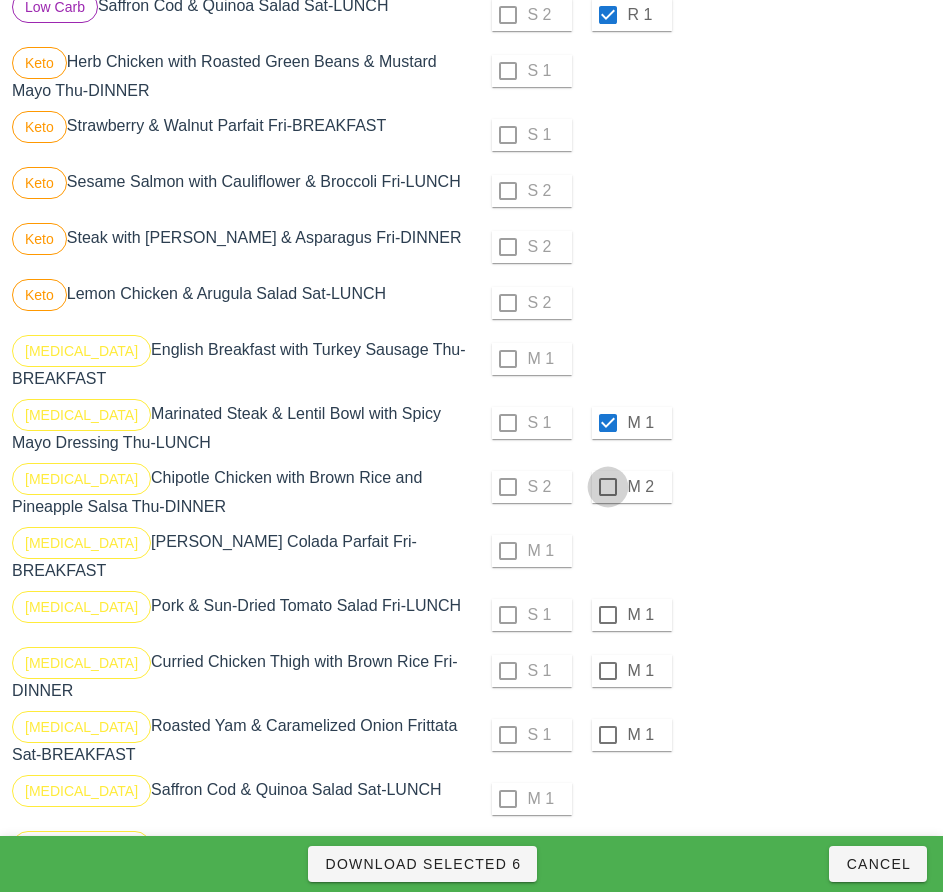 click at bounding box center (608, 487) 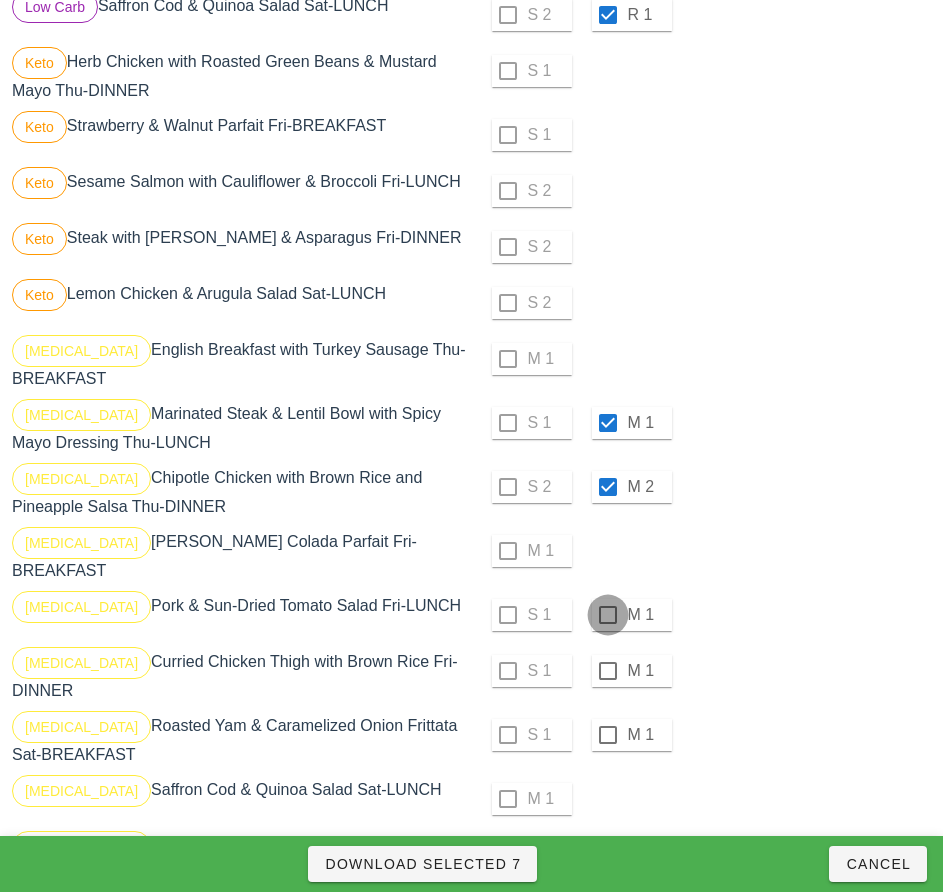 click at bounding box center [608, 615] 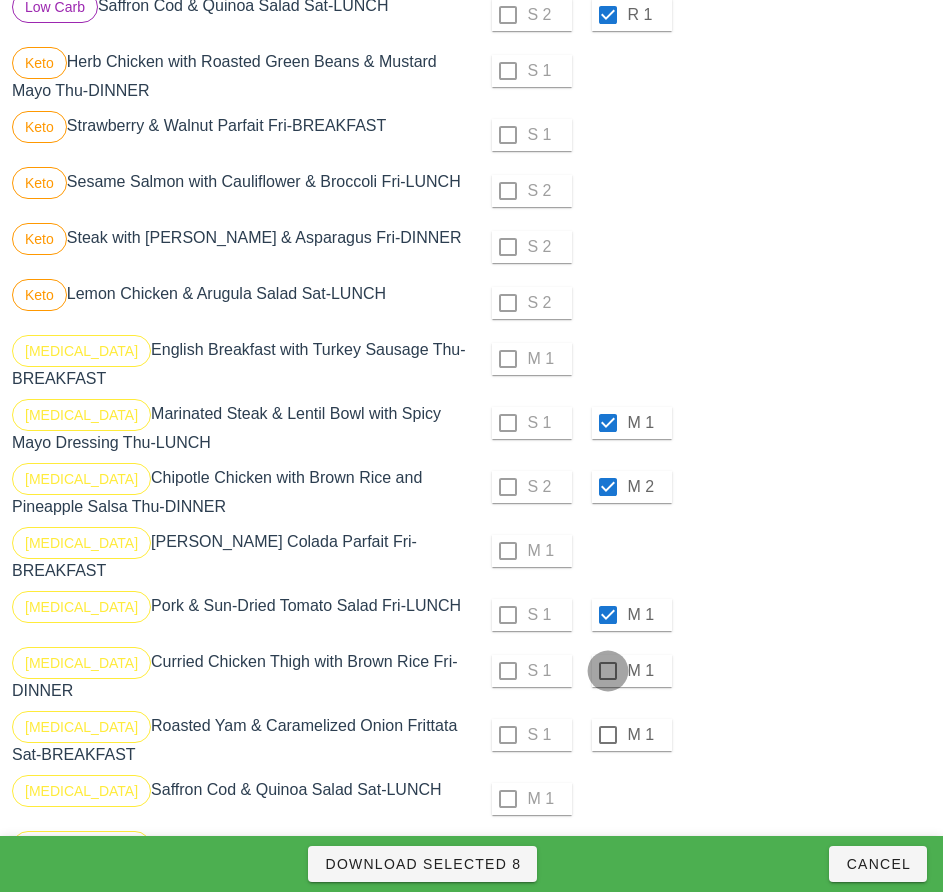 click at bounding box center (608, 671) 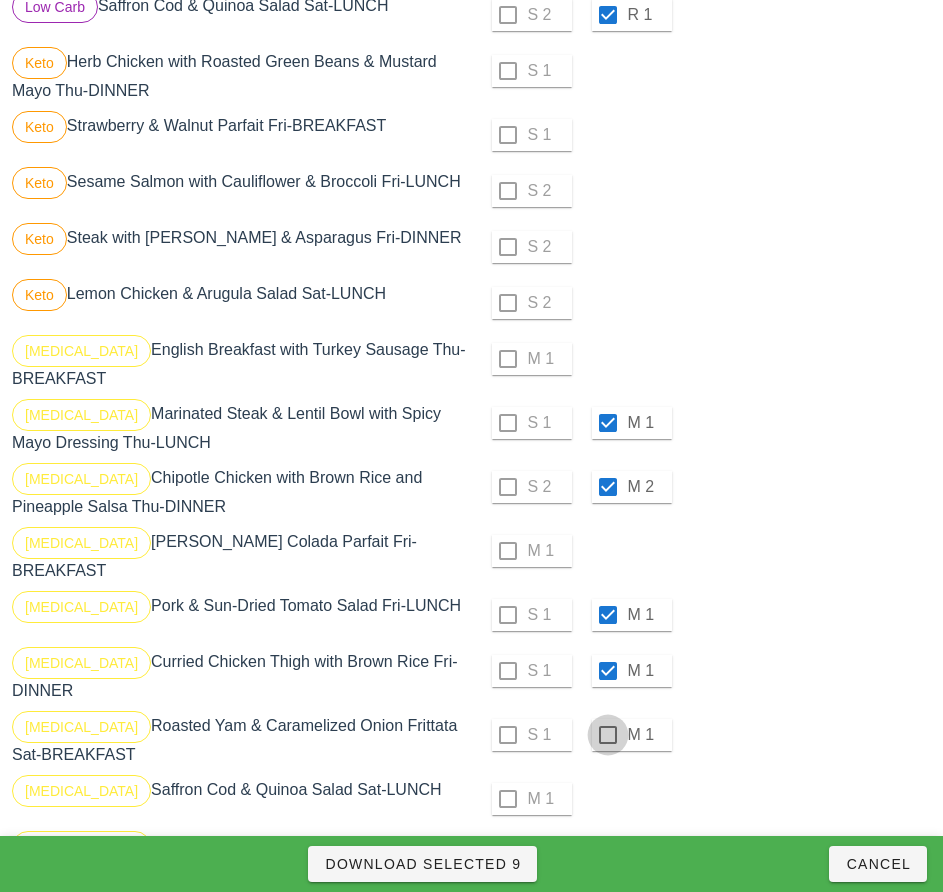 click at bounding box center (608, 735) 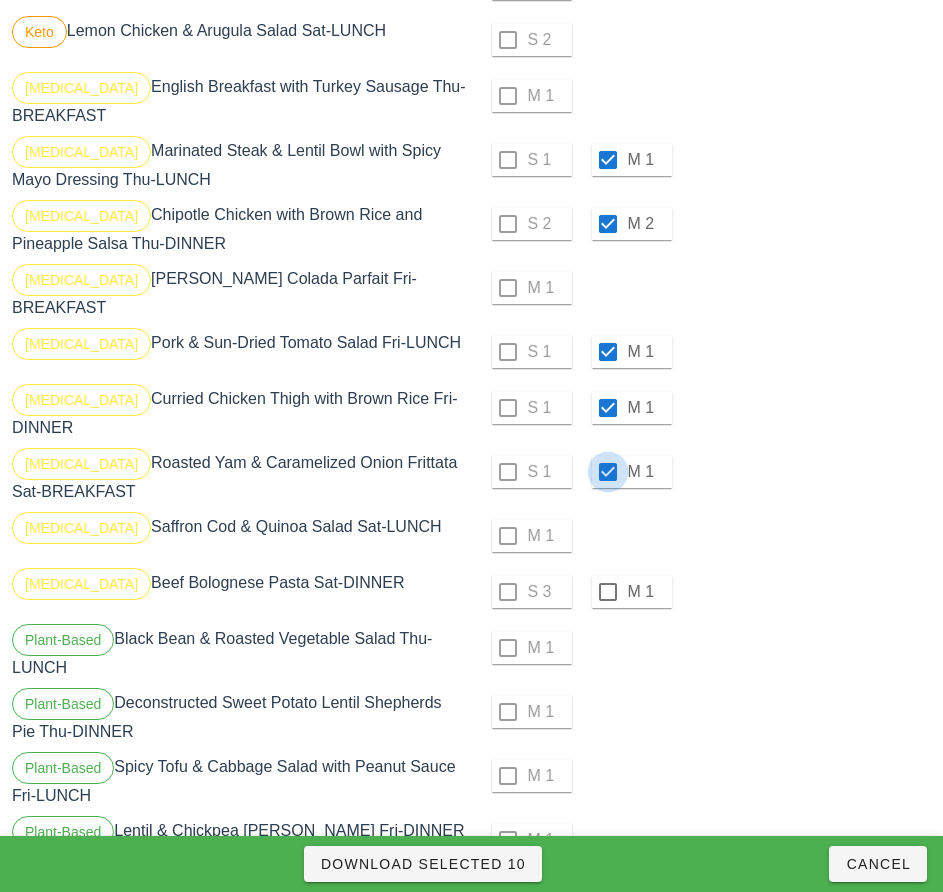 scroll, scrollTop: 1268, scrollLeft: 0, axis: vertical 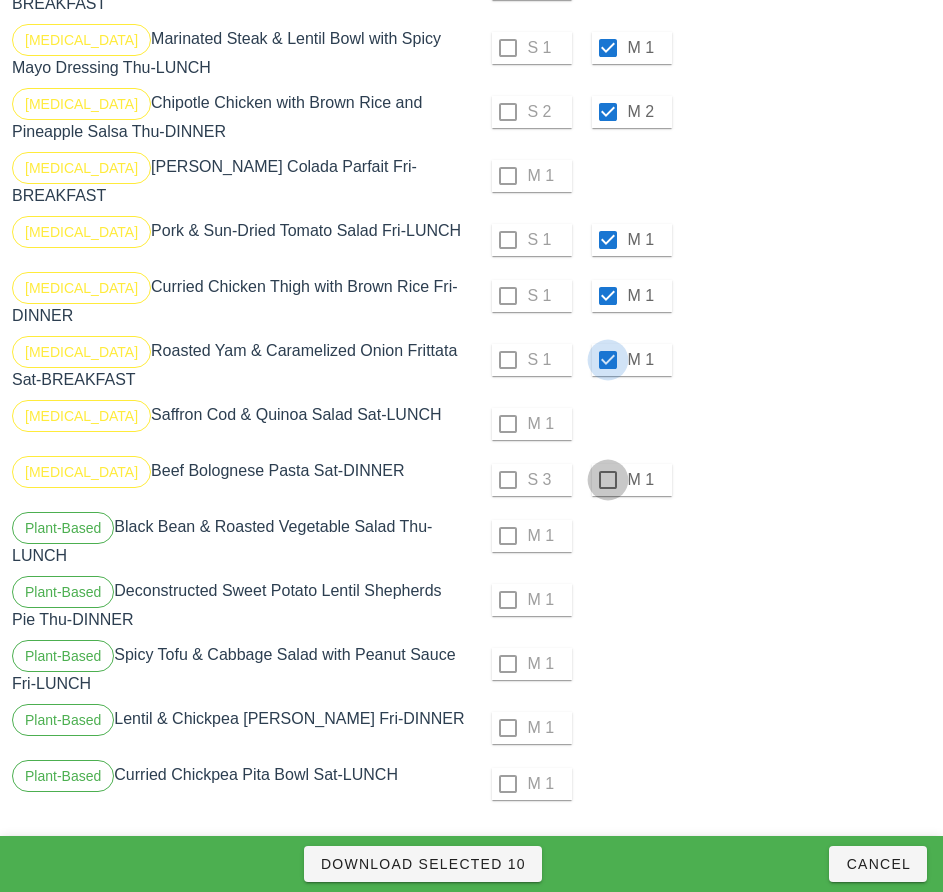 click at bounding box center (608, 480) 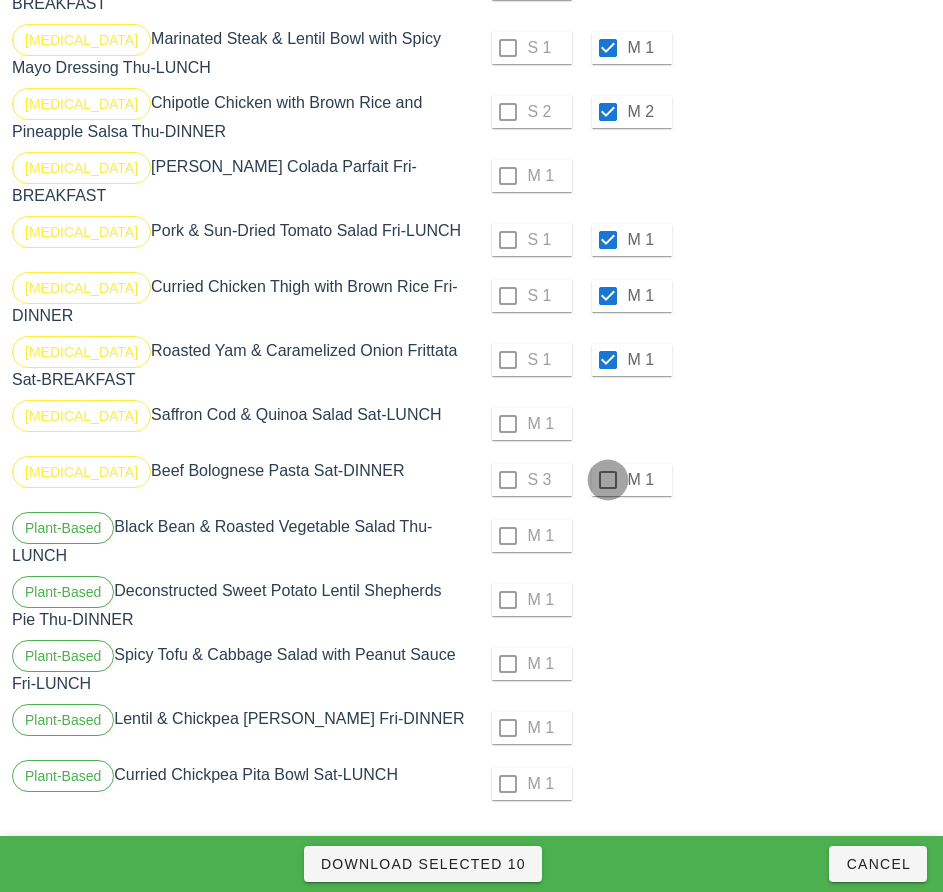 checkbox on "true" 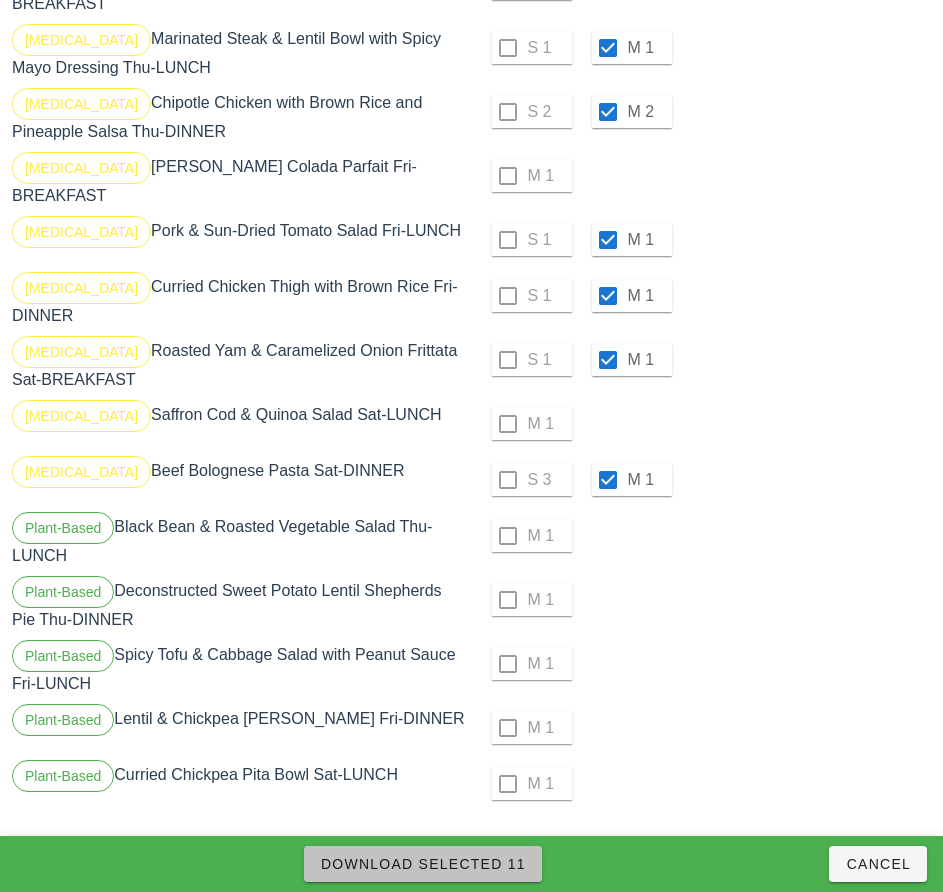 click on "Download Selected 11" at bounding box center [423, 864] 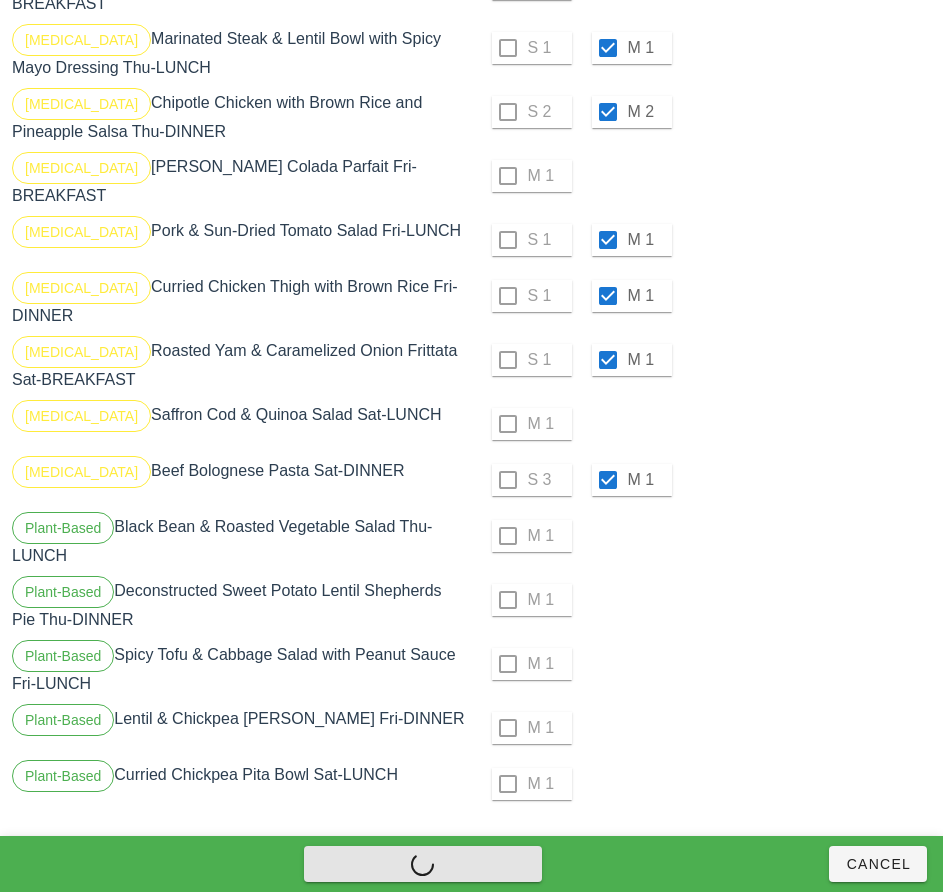 checkbox on "false" 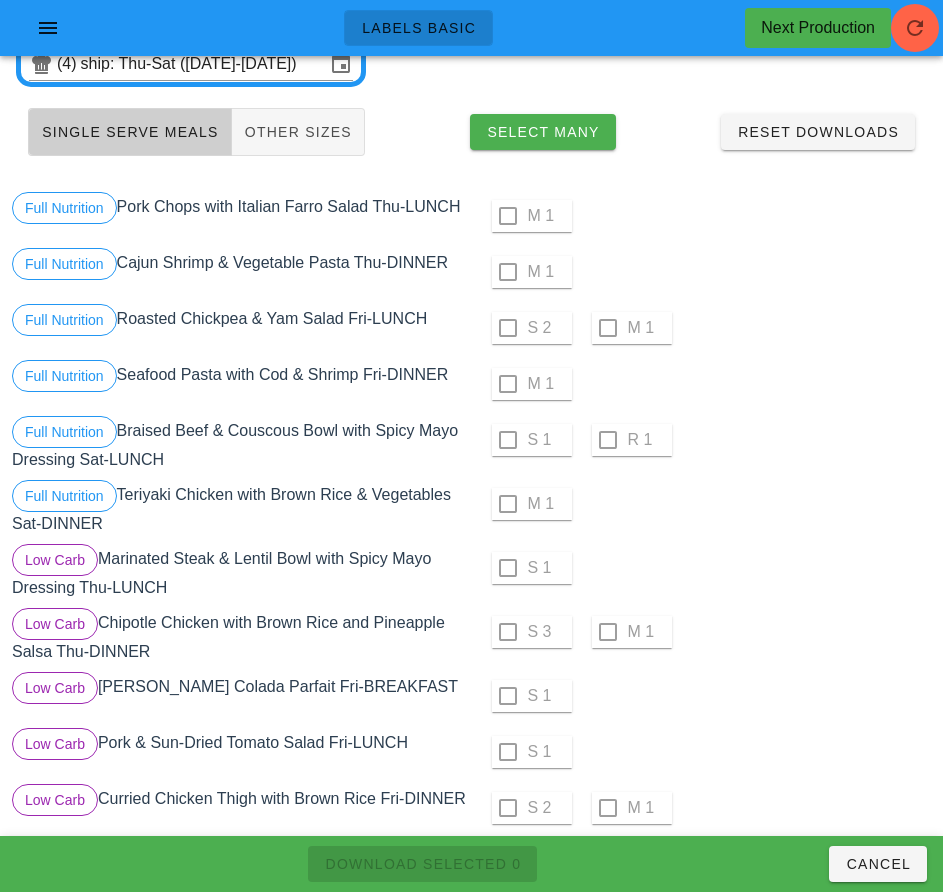 scroll, scrollTop: 0, scrollLeft: 0, axis: both 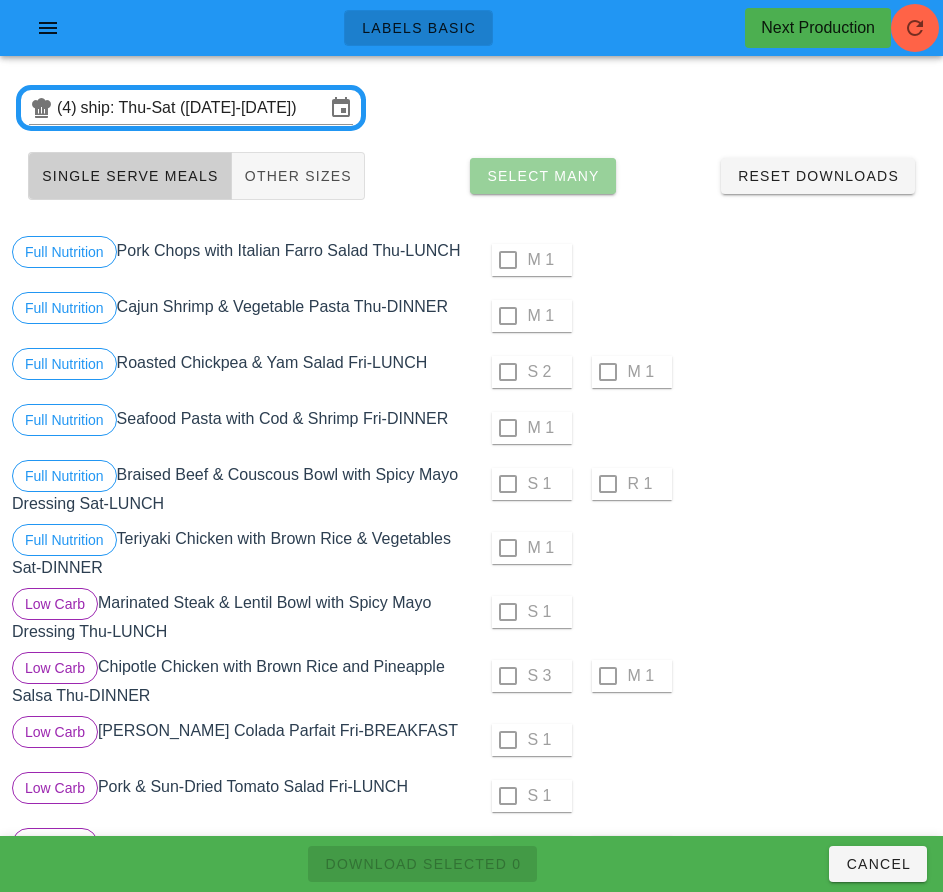 click on "Select Many" at bounding box center [543, 176] 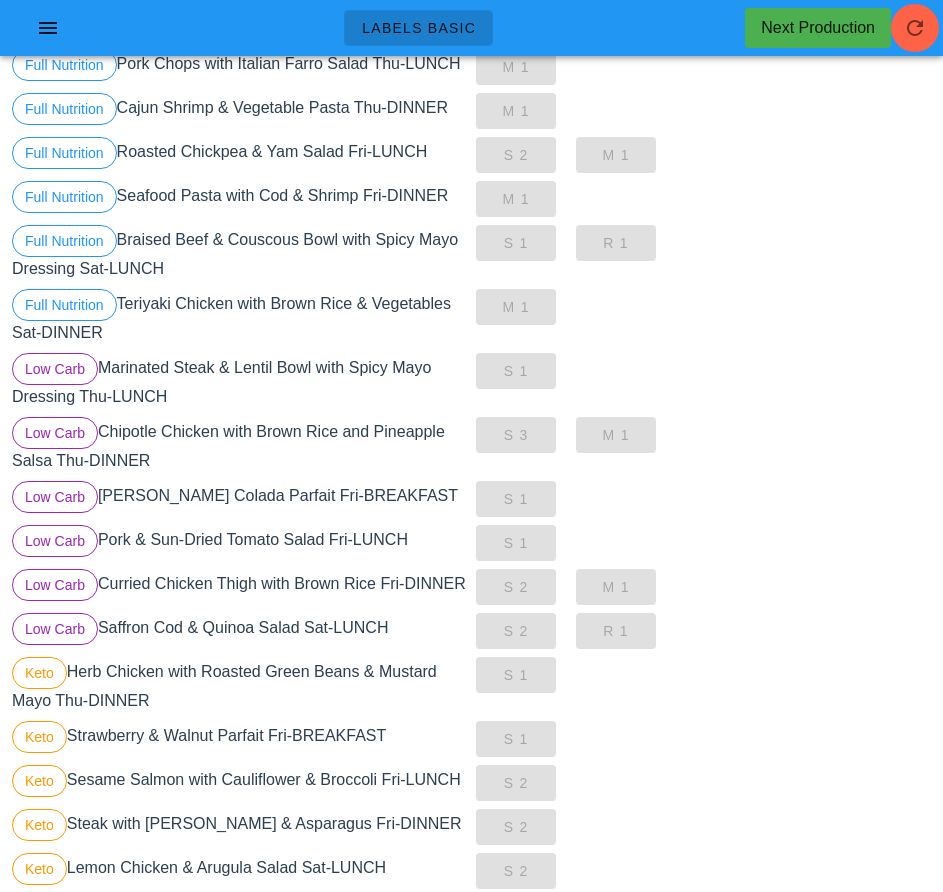 scroll, scrollTop: 0, scrollLeft: 0, axis: both 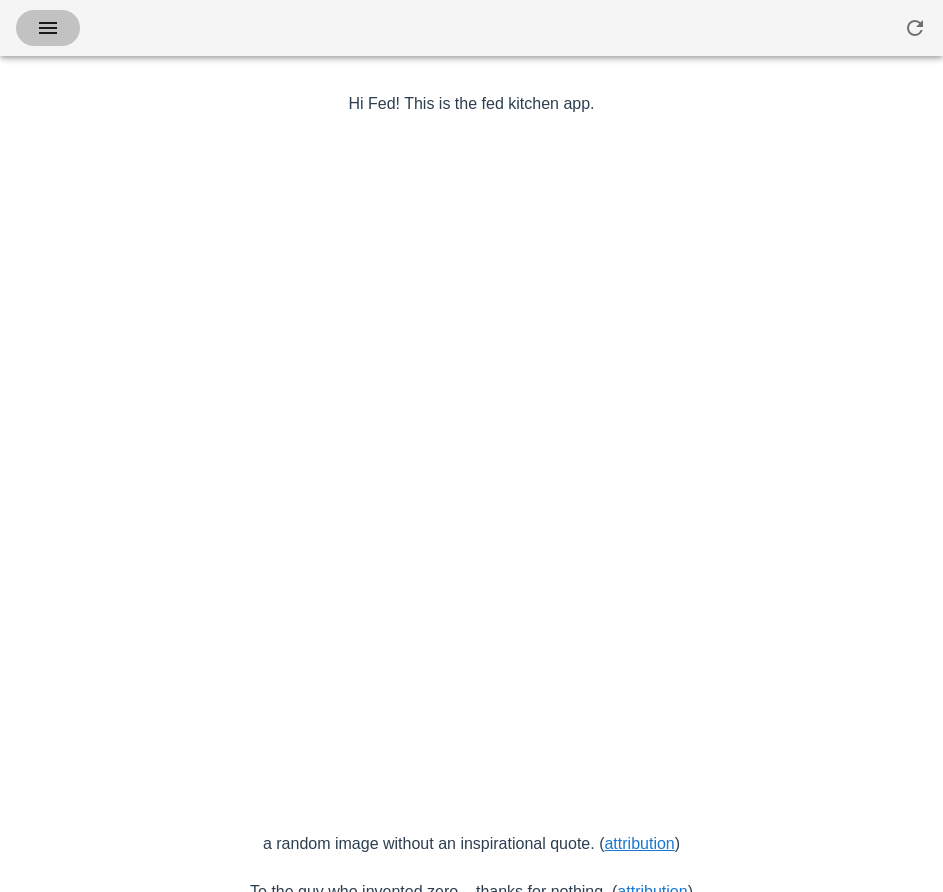 click at bounding box center (48, 28) 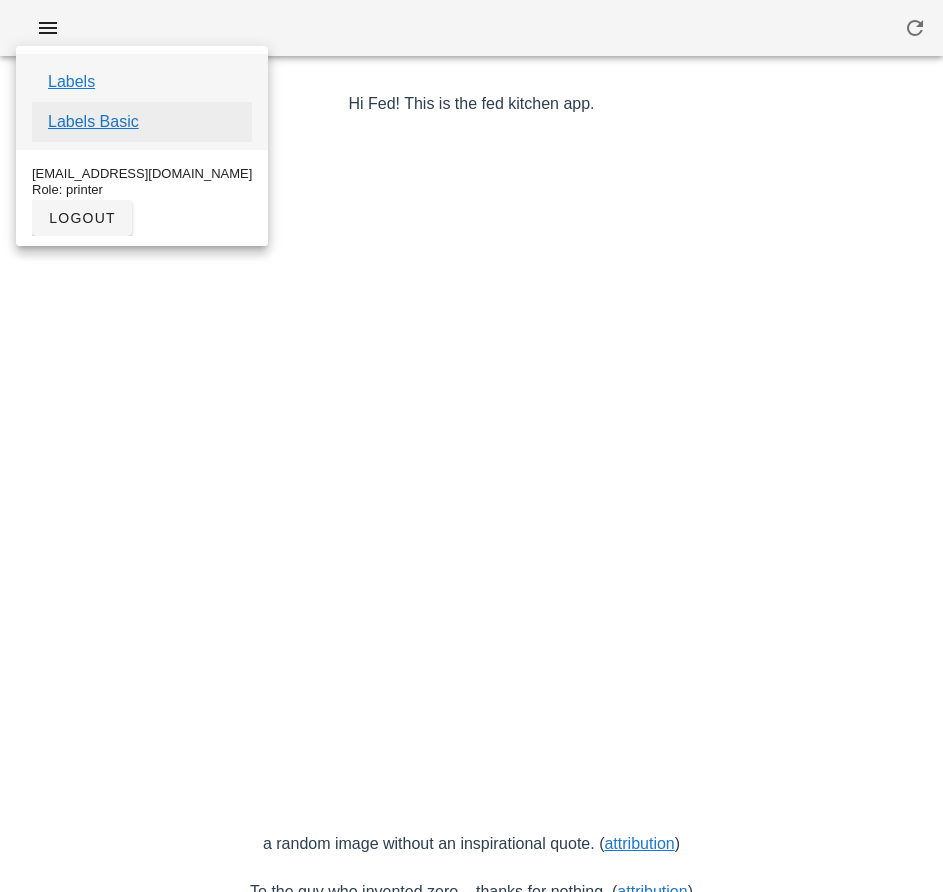 click on "Labels Basic" at bounding box center (93, 122) 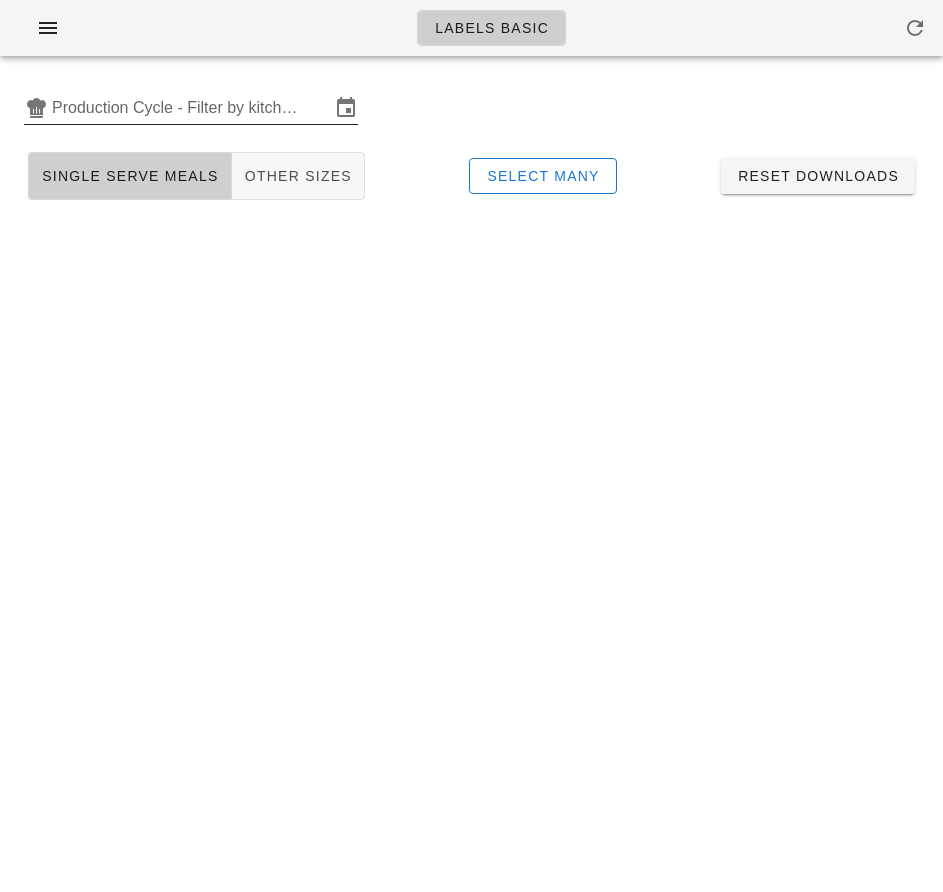 click on "Production Cycle - Filter by kitchen production schedules" at bounding box center (191, 108) 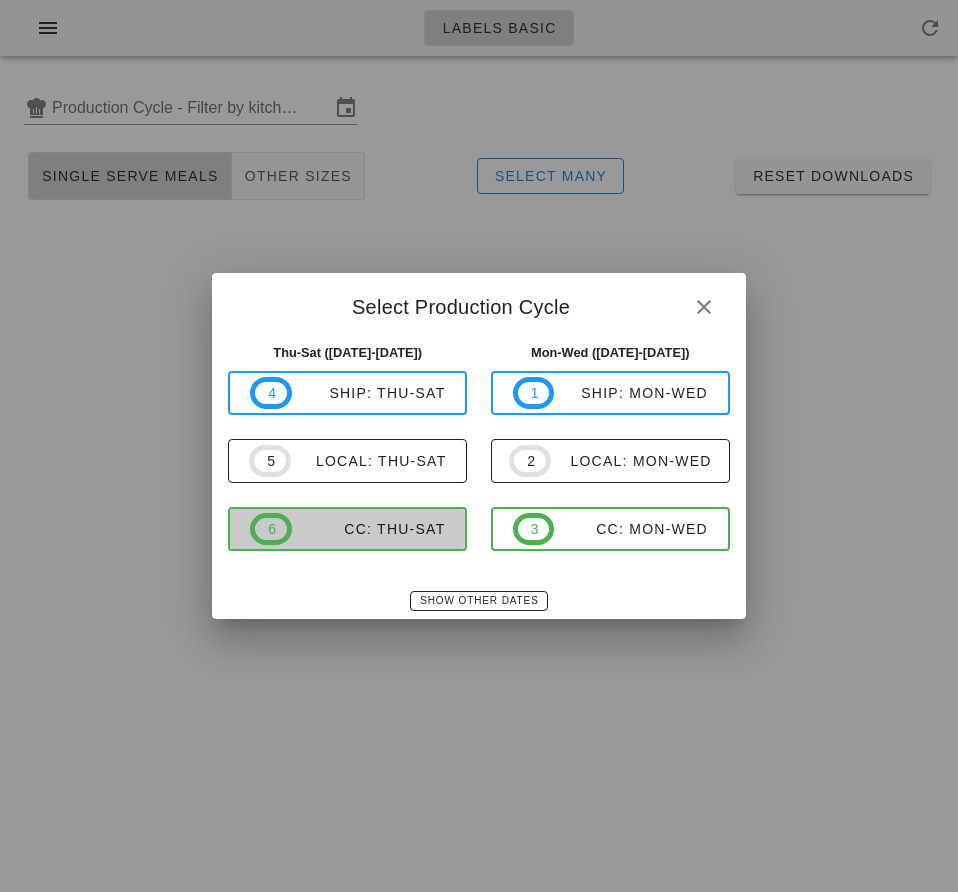 click on "CC: Thu-Sat" at bounding box center [369, 529] 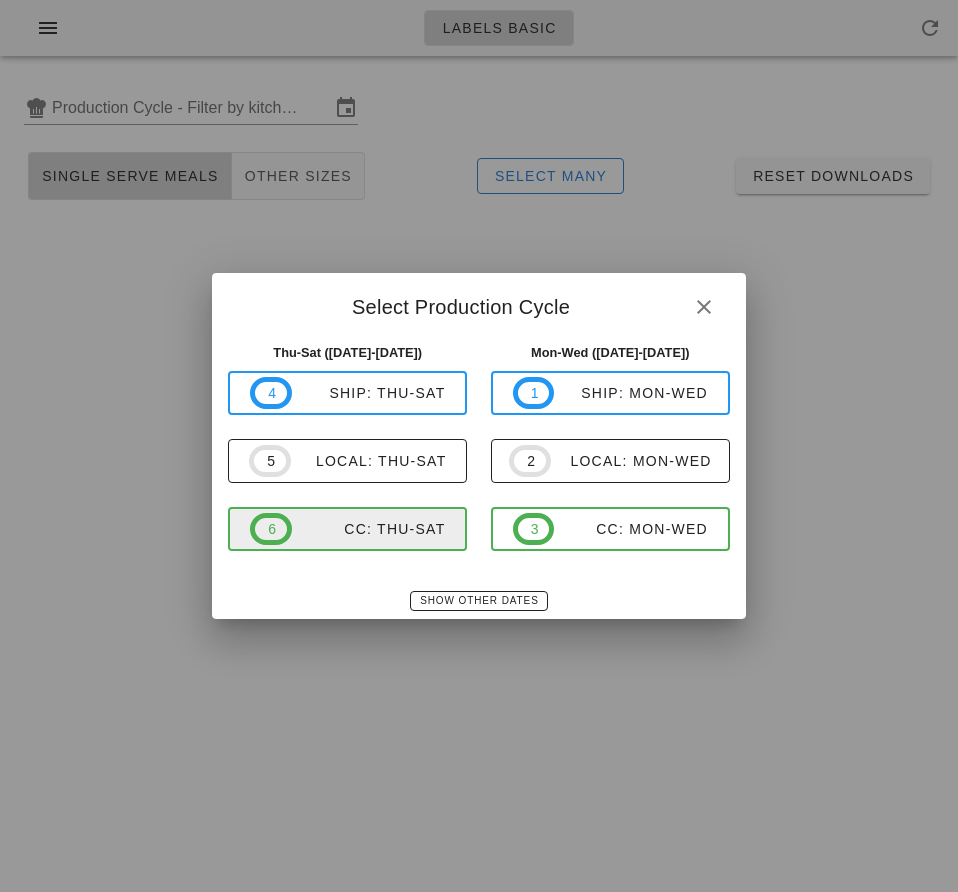type on "CC: Thu-Sat (Jul 31-Aug 2)" 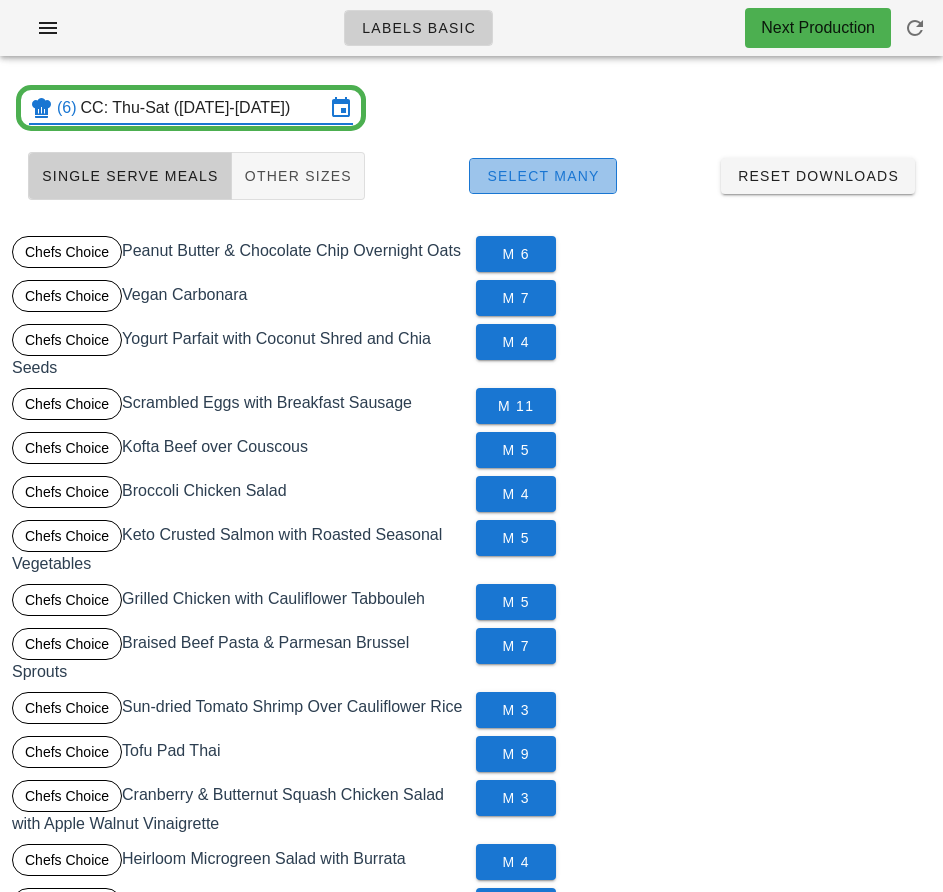 click on "Select Many" at bounding box center [543, 176] 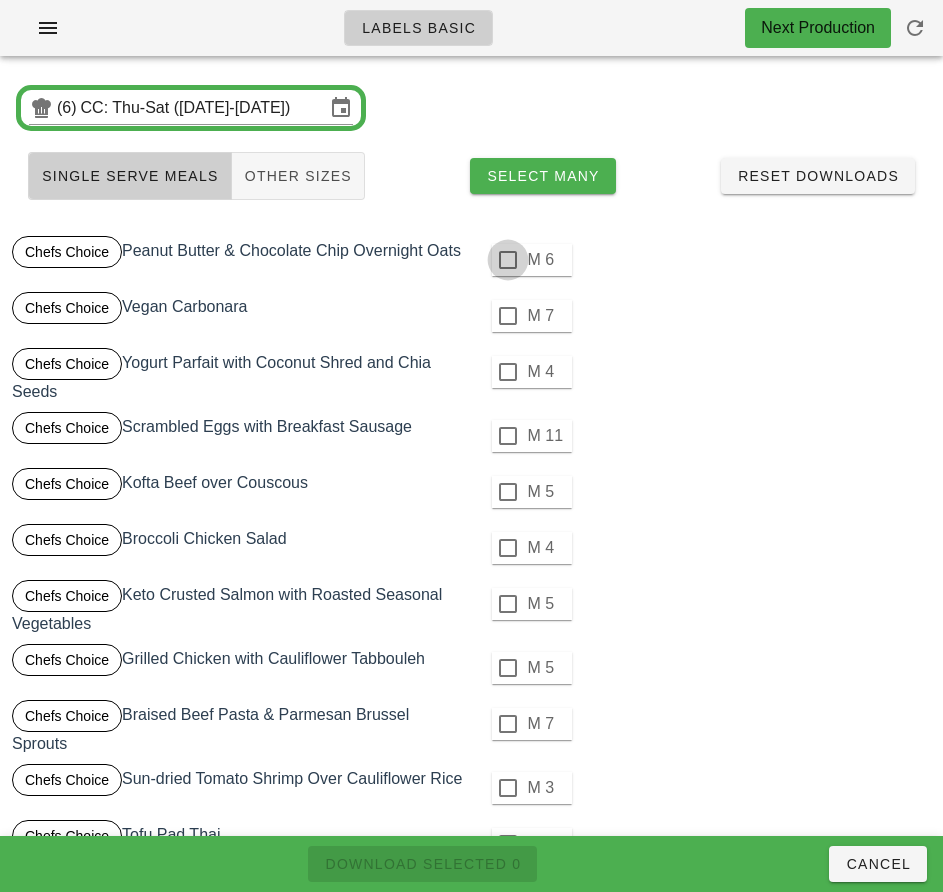 click at bounding box center [508, 260] 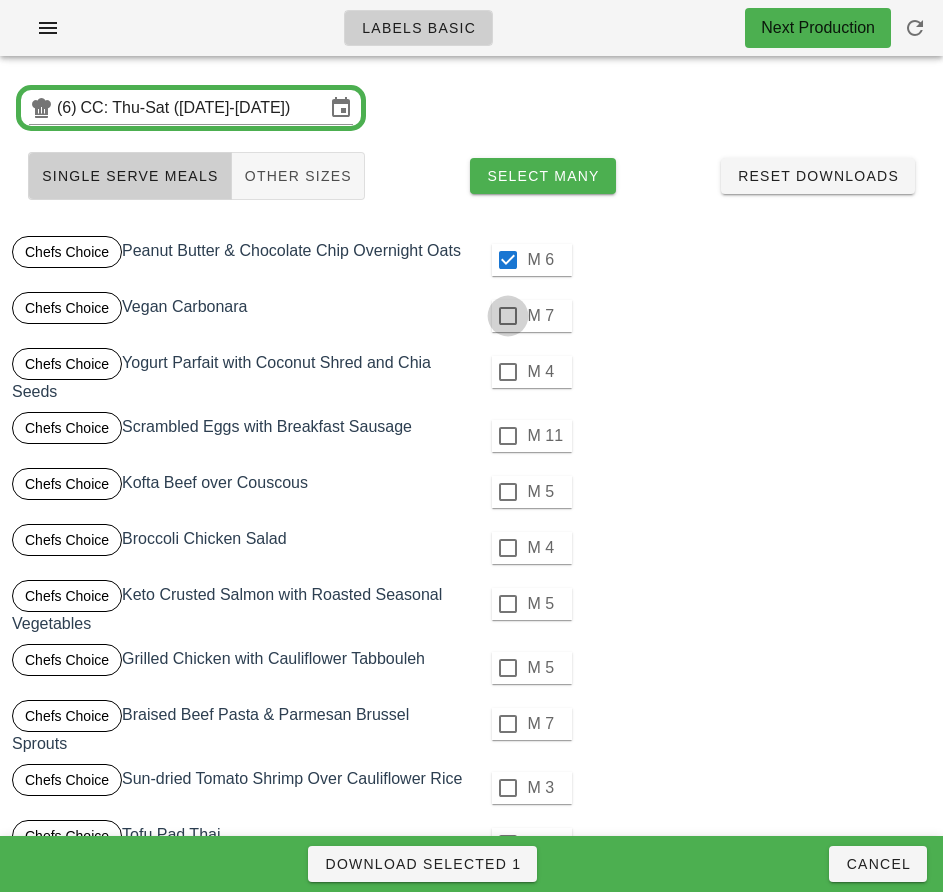 click at bounding box center [508, 316] 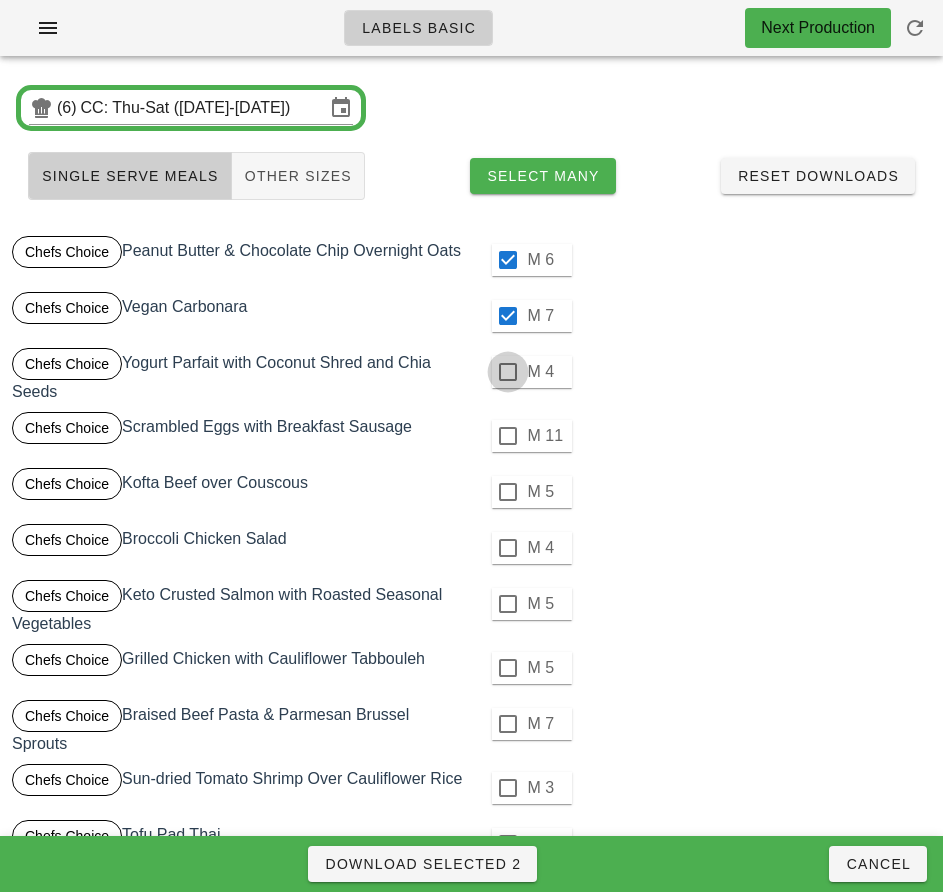 click at bounding box center (508, 372) 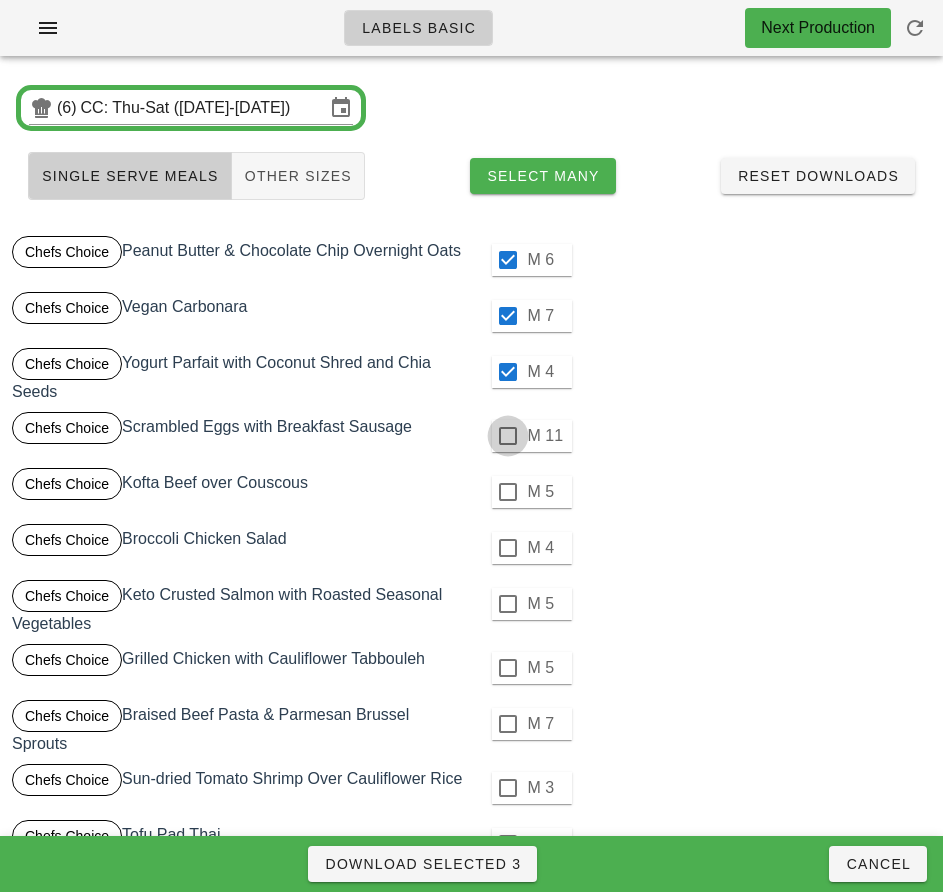 click at bounding box center [508, 436] 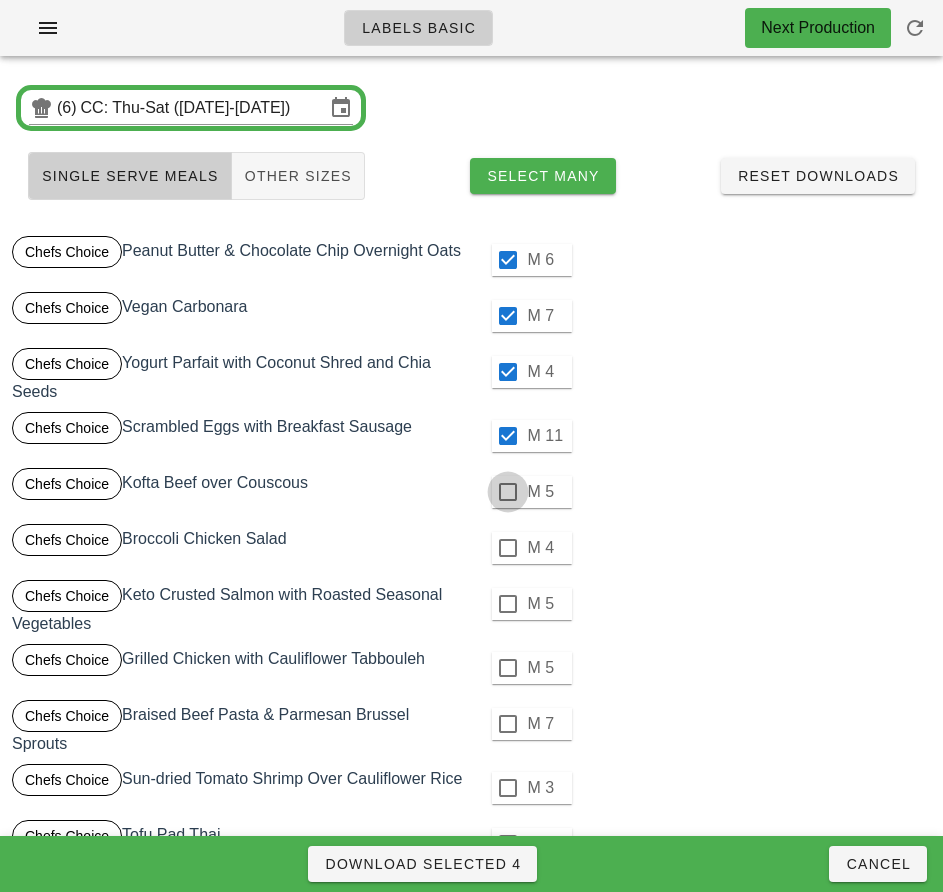 click at bounding box center (508, 492) 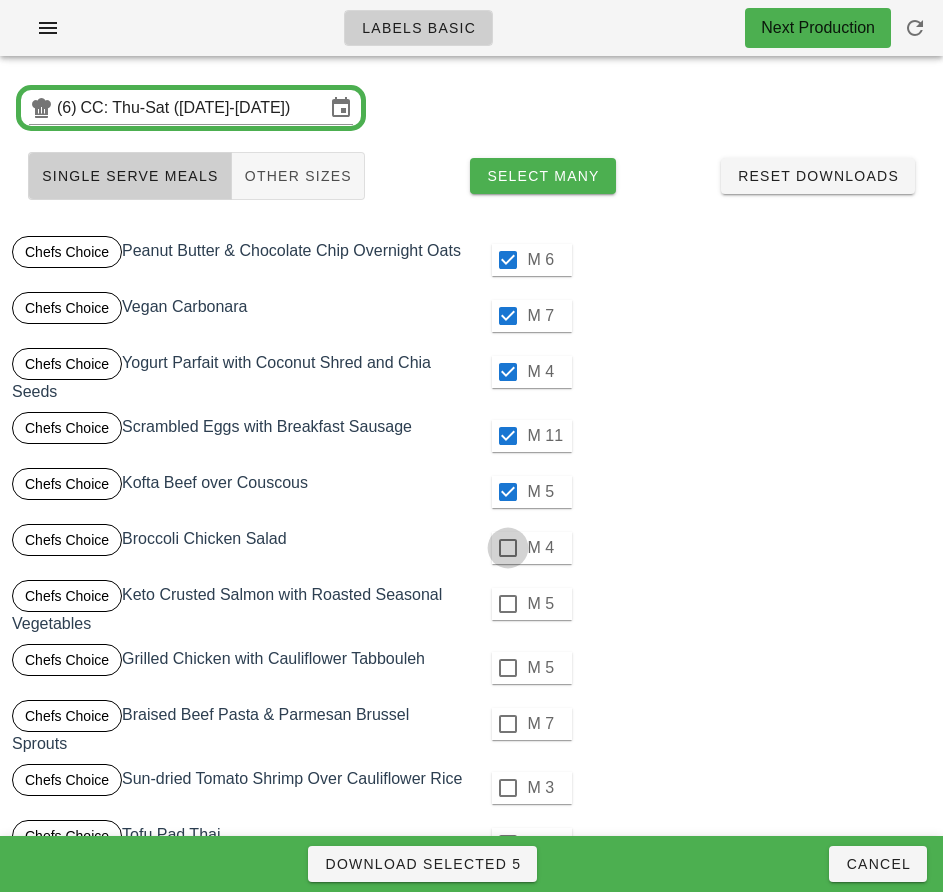 click at bounding box center [508, 548] 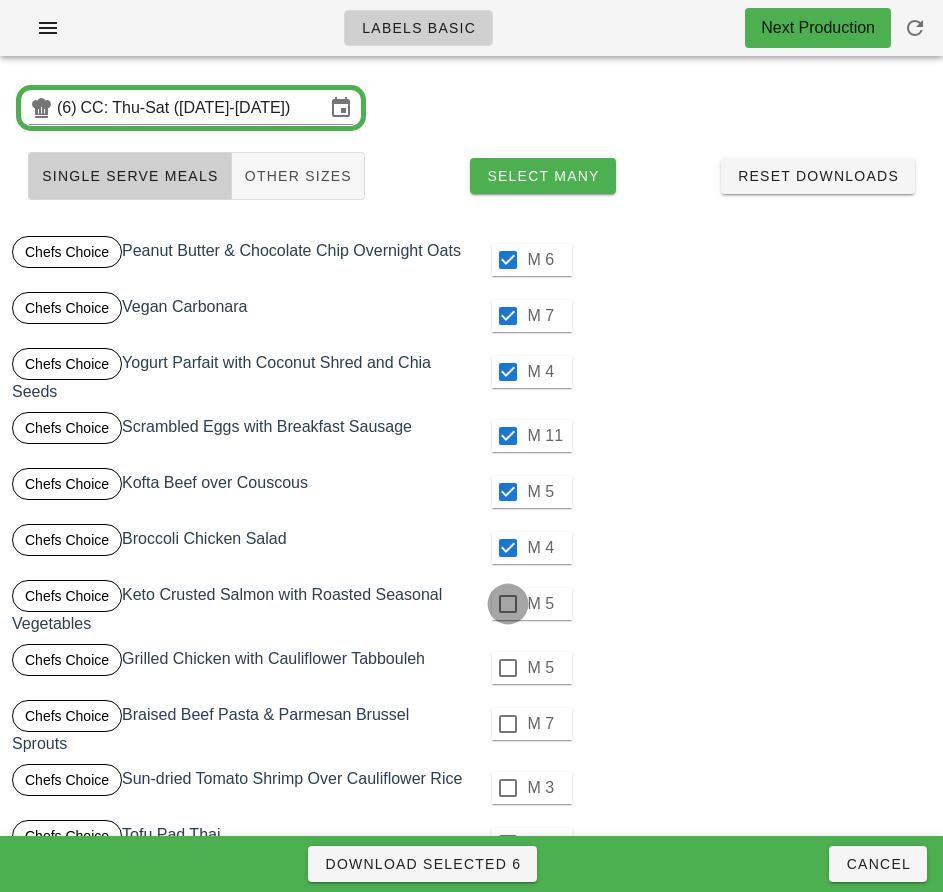 click at bounding box center [508, 604] 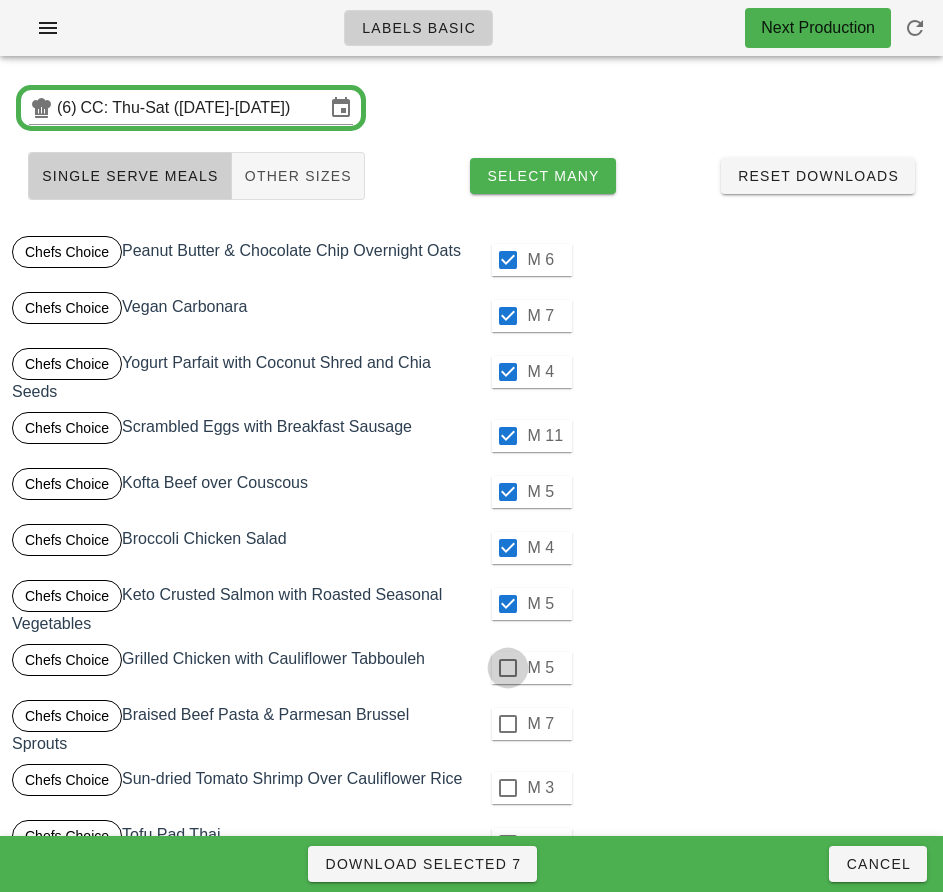 click at bounding box center (508, 668) 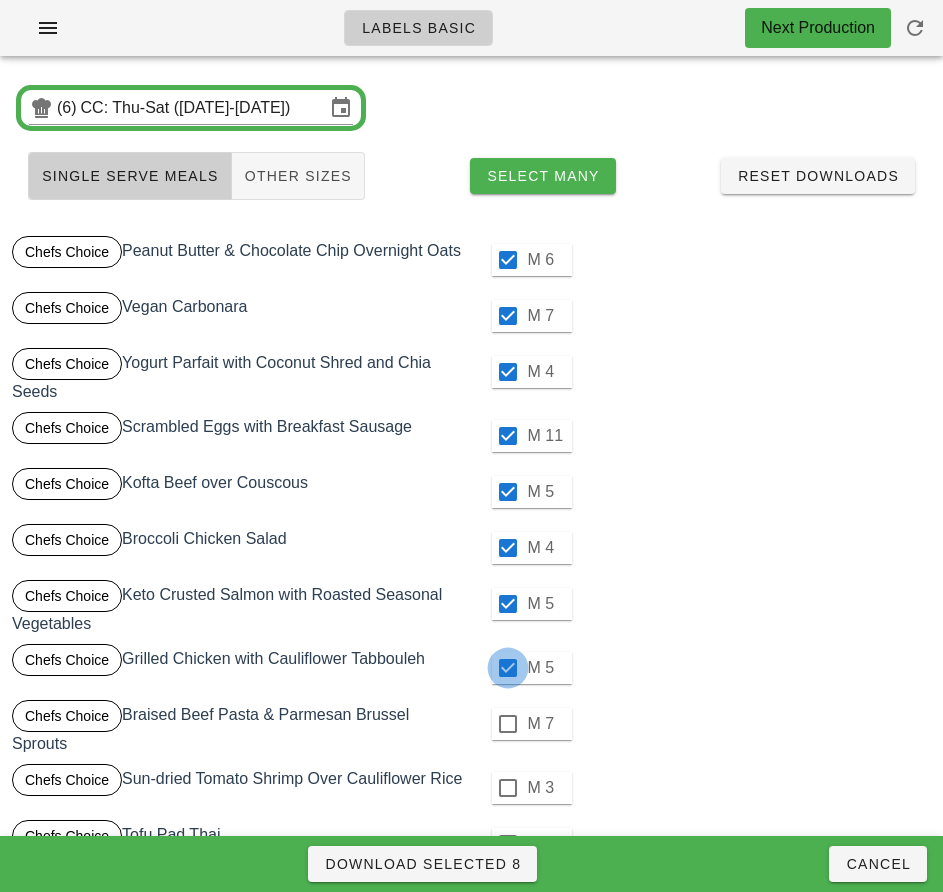 checkbox on "true" 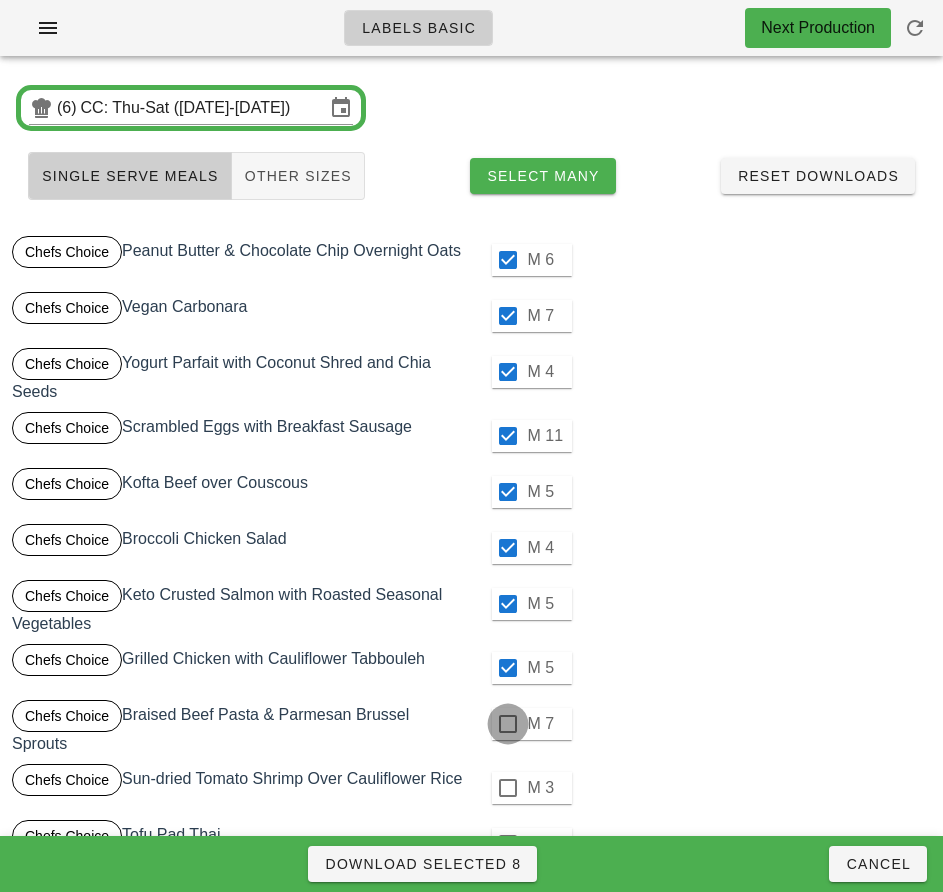 click at bounding box center (508, 724) 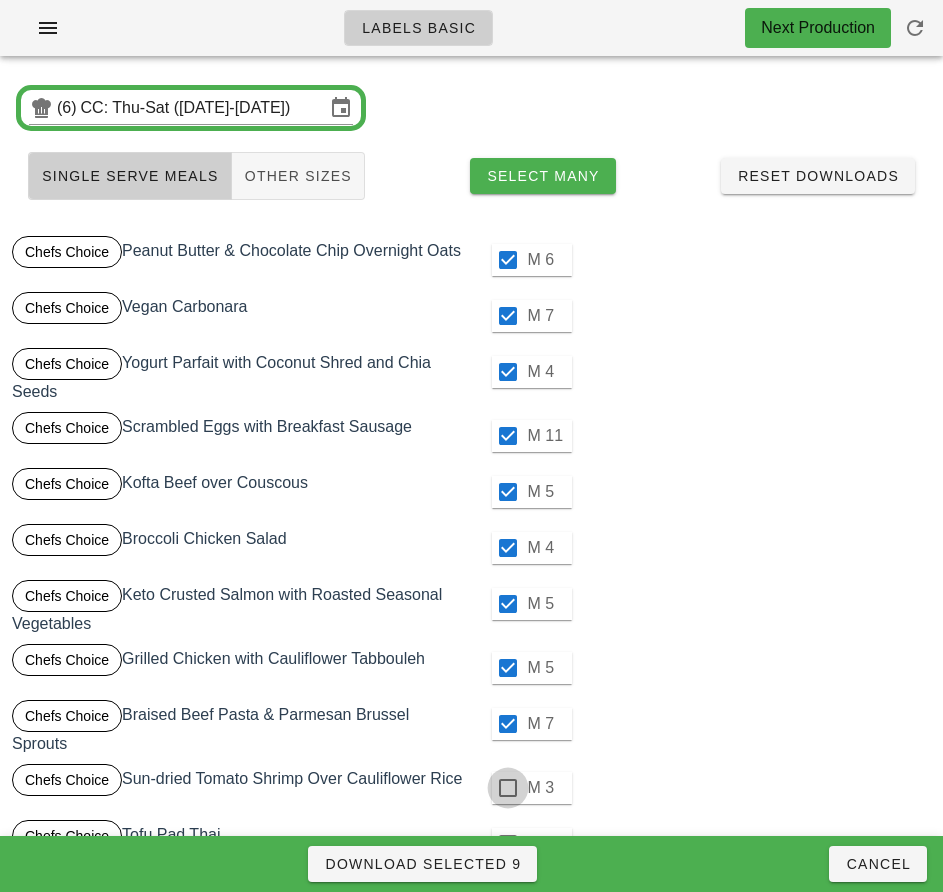 click at bounding box center (508, 788) 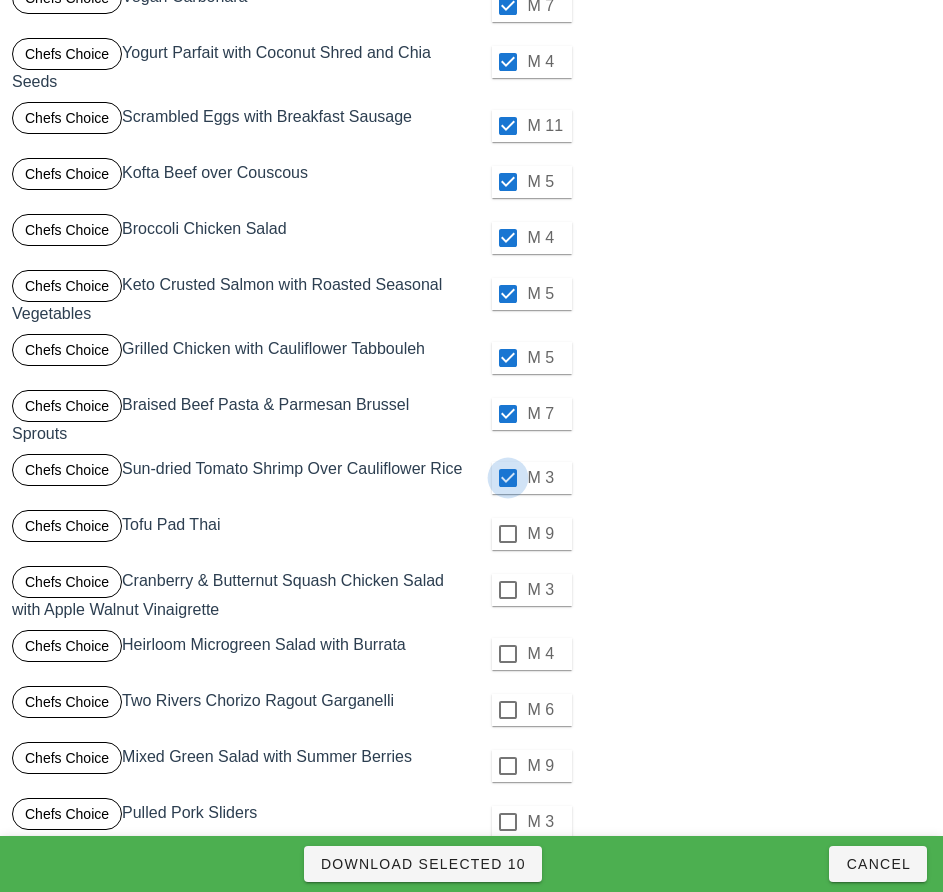scroll, scrollTop: 311, scrollLeft: 0, axis: vertical 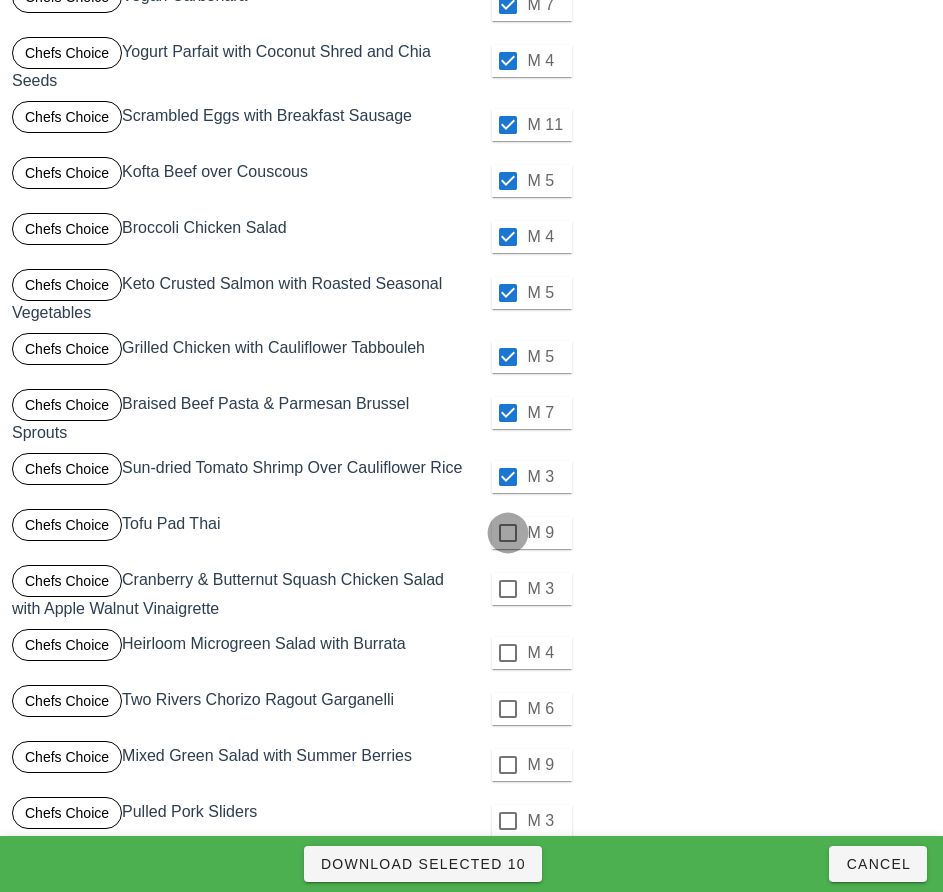 click at bounding box center (508, 533) 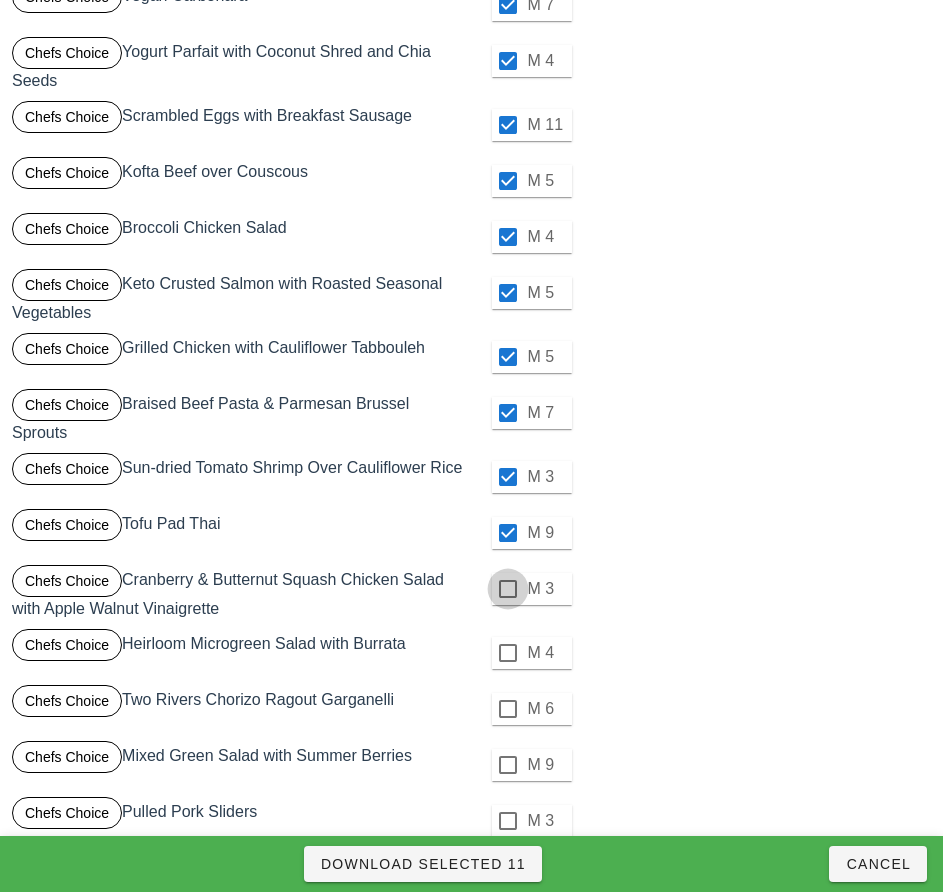 click at bounding box center [508, 589] 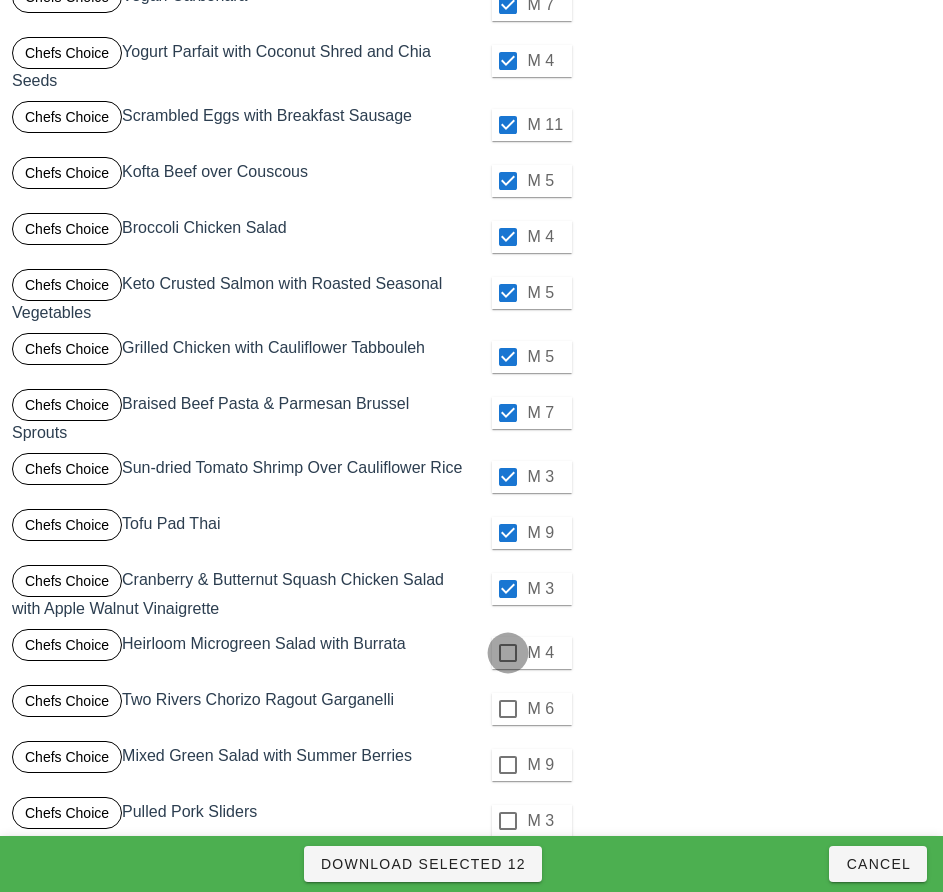click at bounding box center (508, 653) 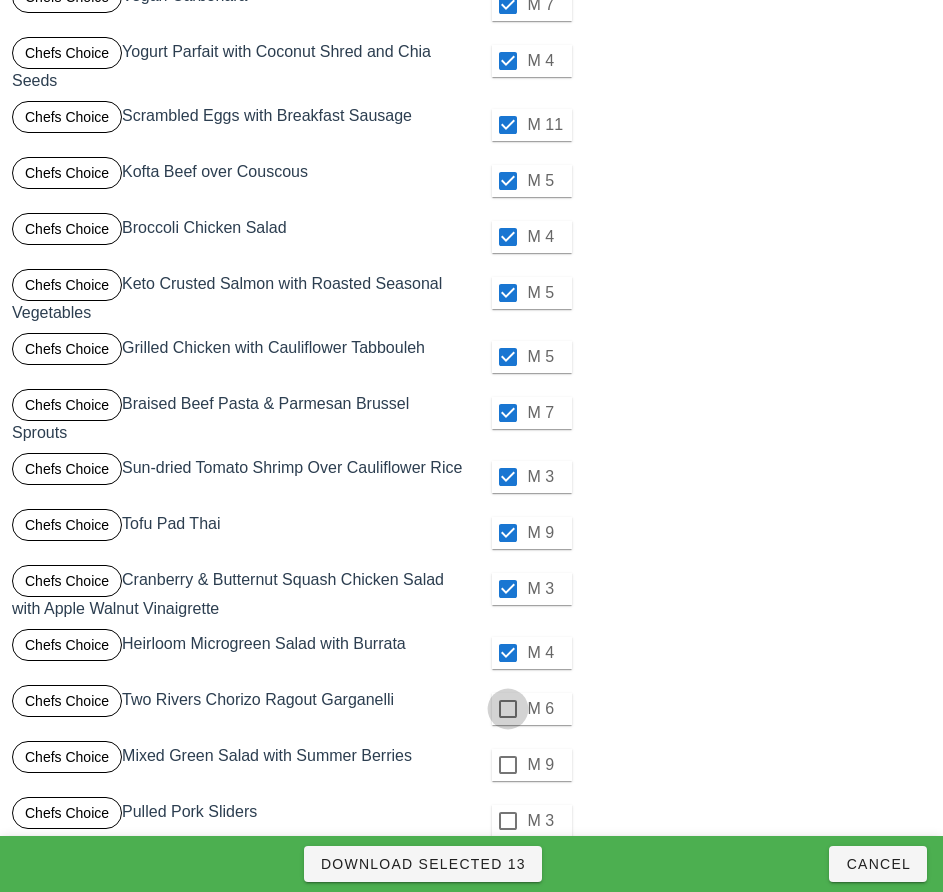 click at bounding box center (508, 709) 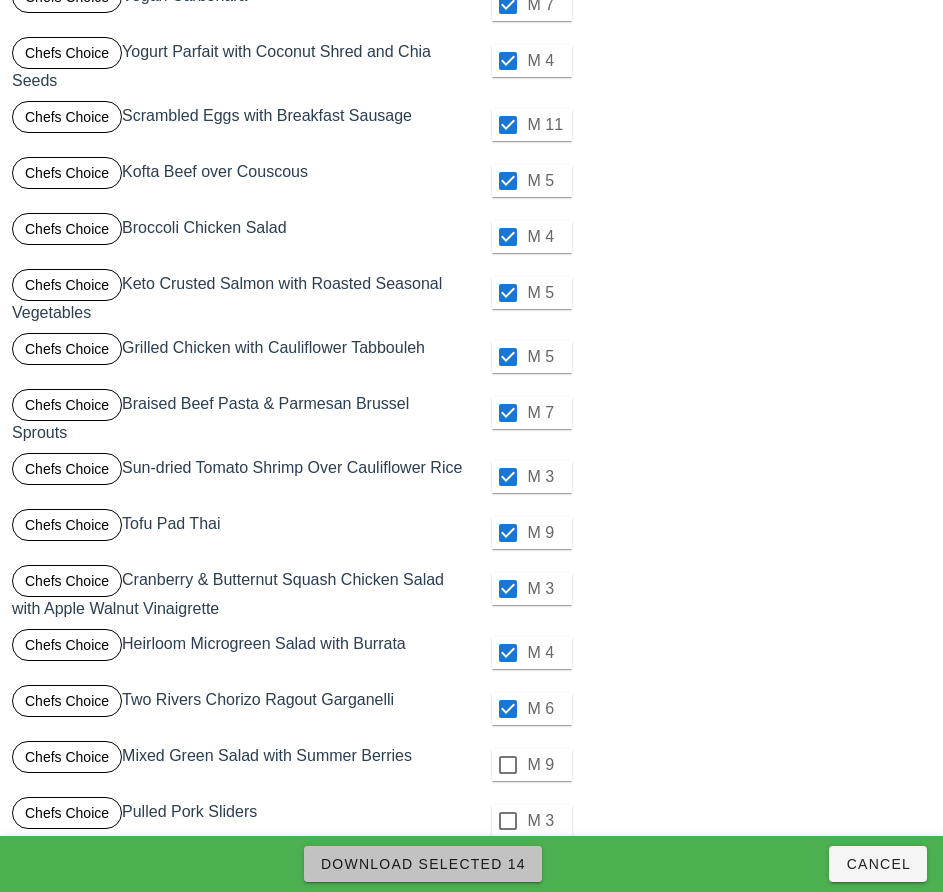 click on "Download Selected 14" at bounding box center [423, 864] 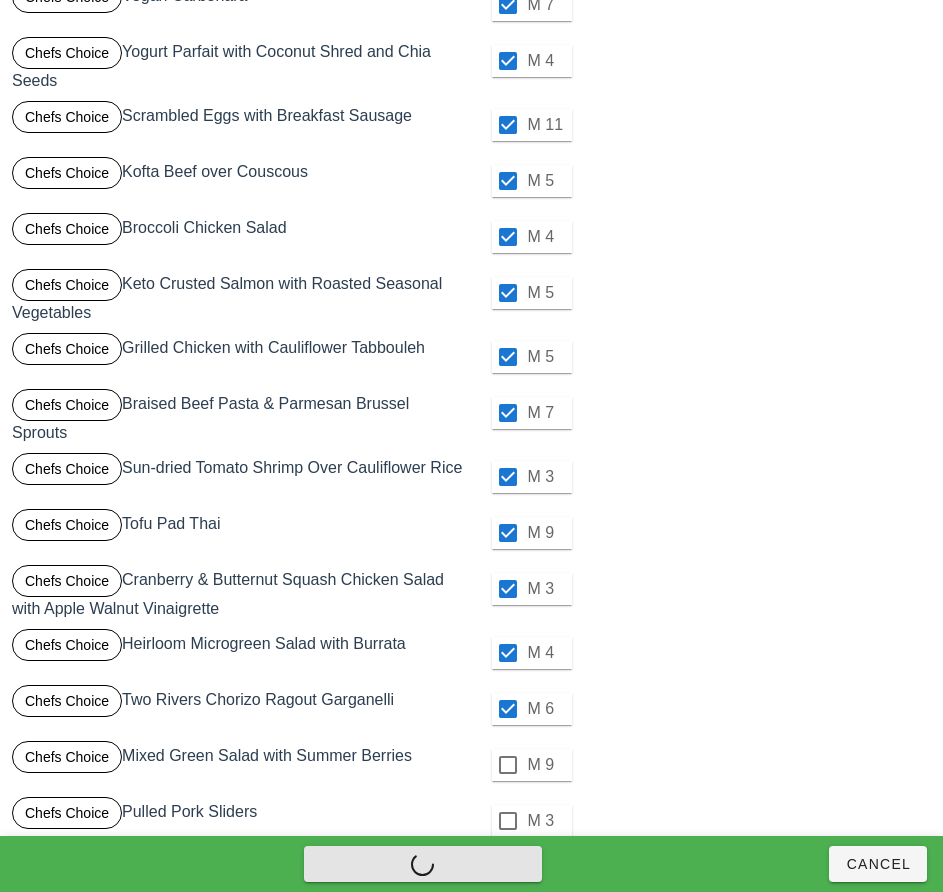 checkbox on "false" 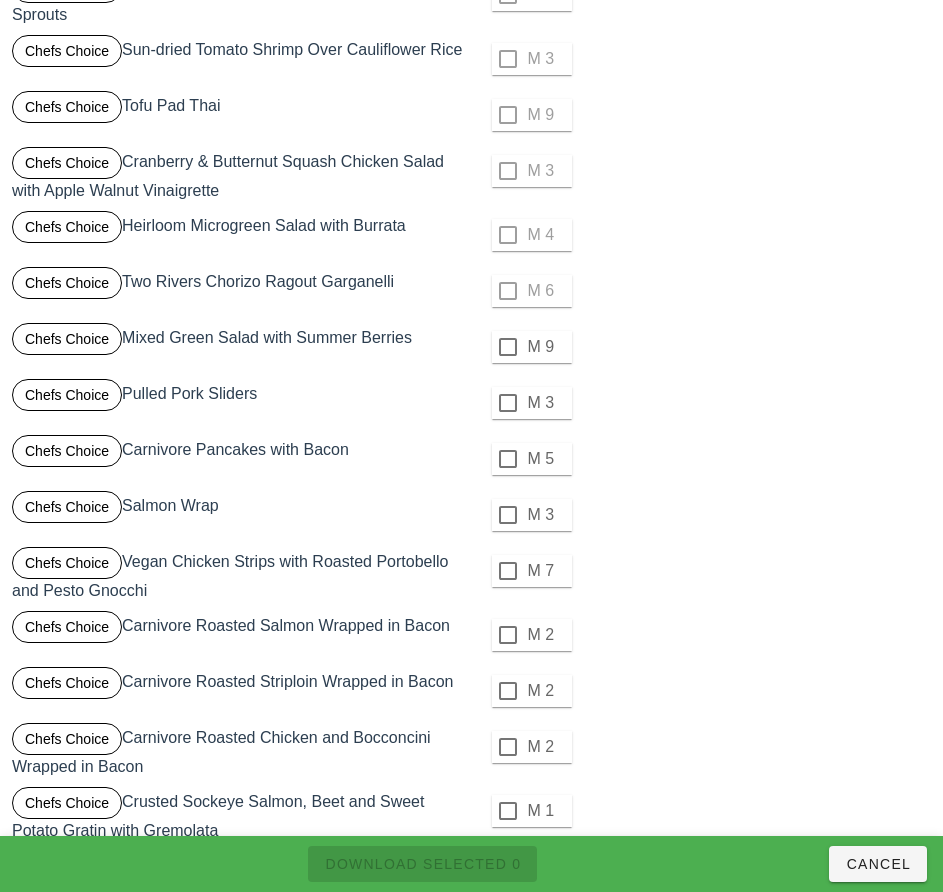scroll, scrollTop: 732, scrollLeft: 0, axis: vertical 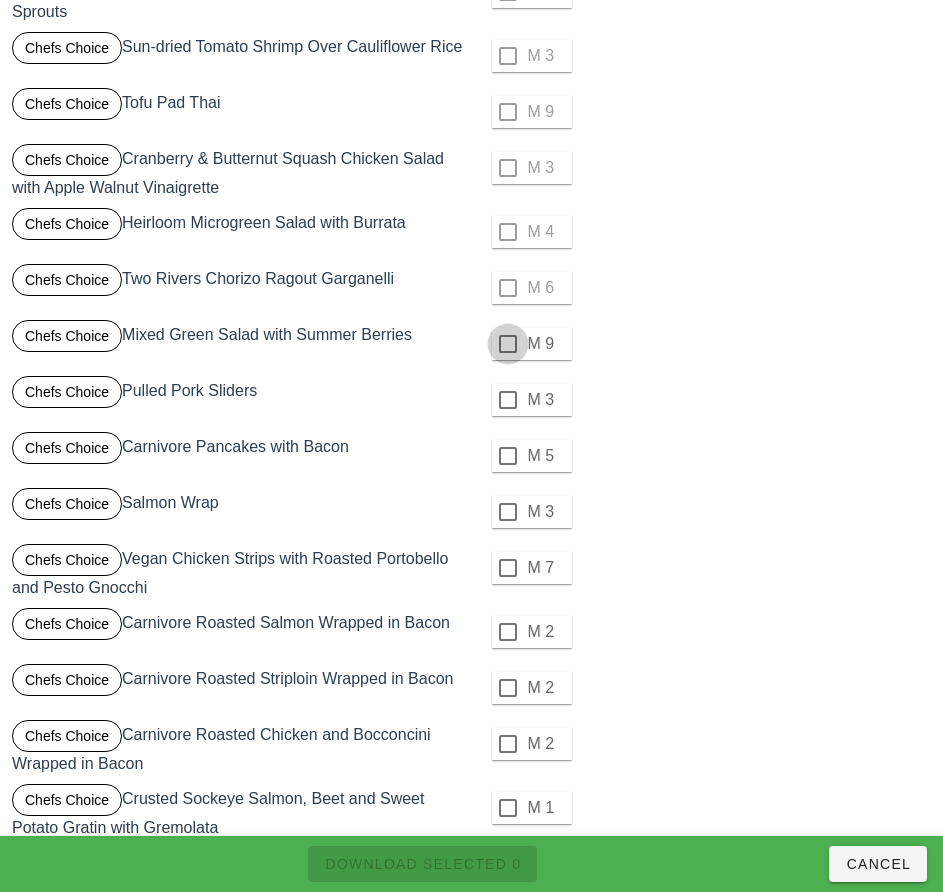 click at bounding box center [508, 344] 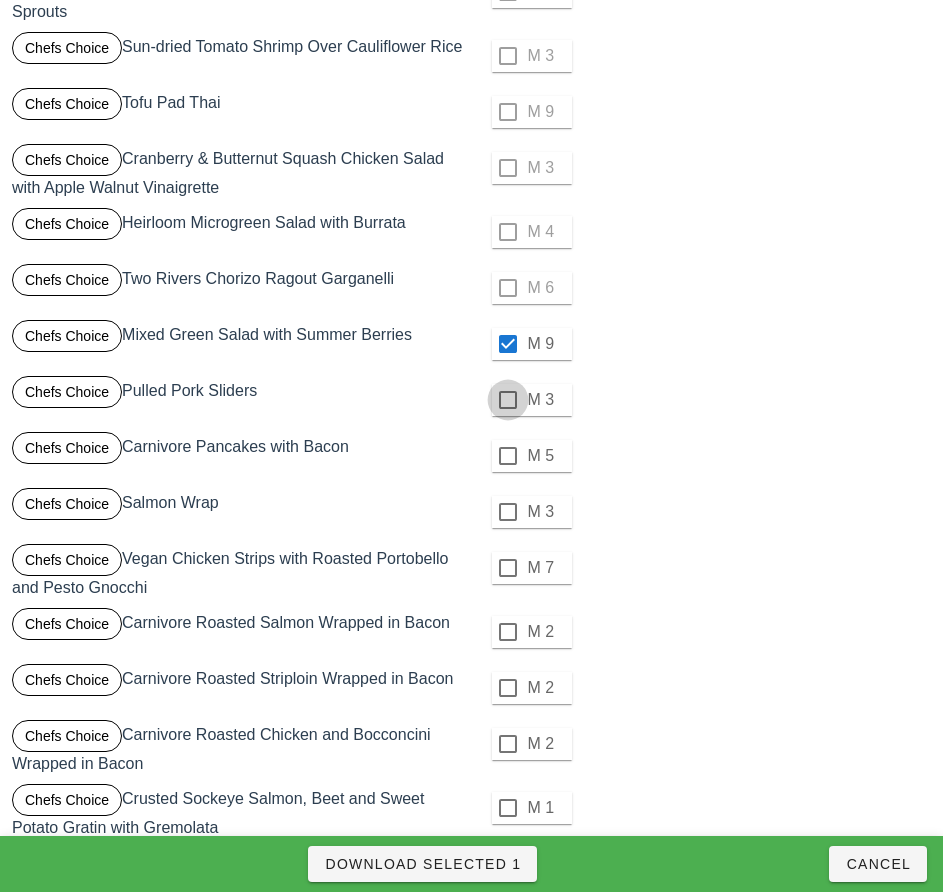 click at bounding box center (508, 400) 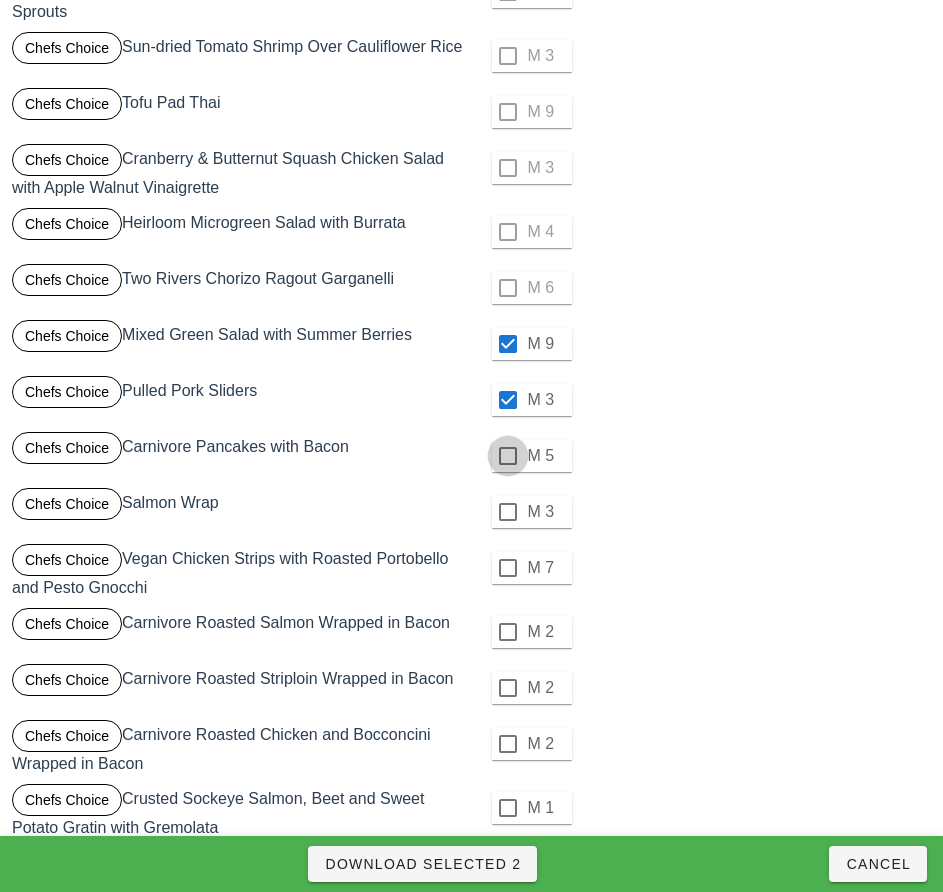 click at bounding box center [508, 456] 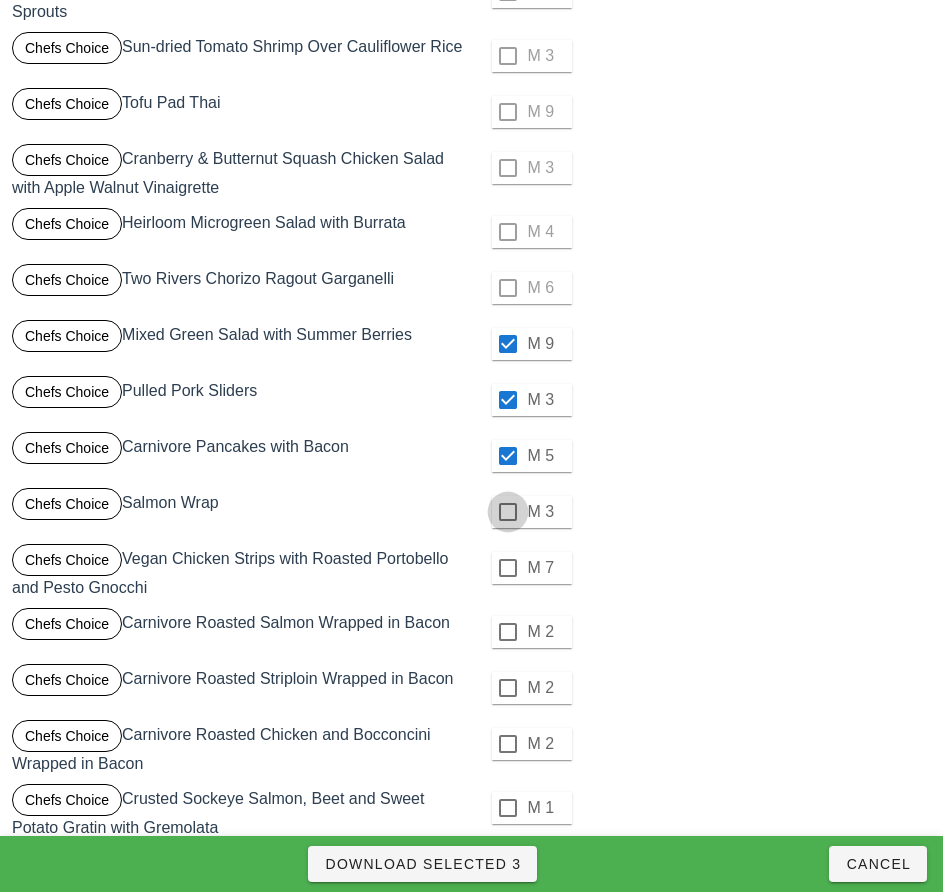 click at bounding box center (508, 512) 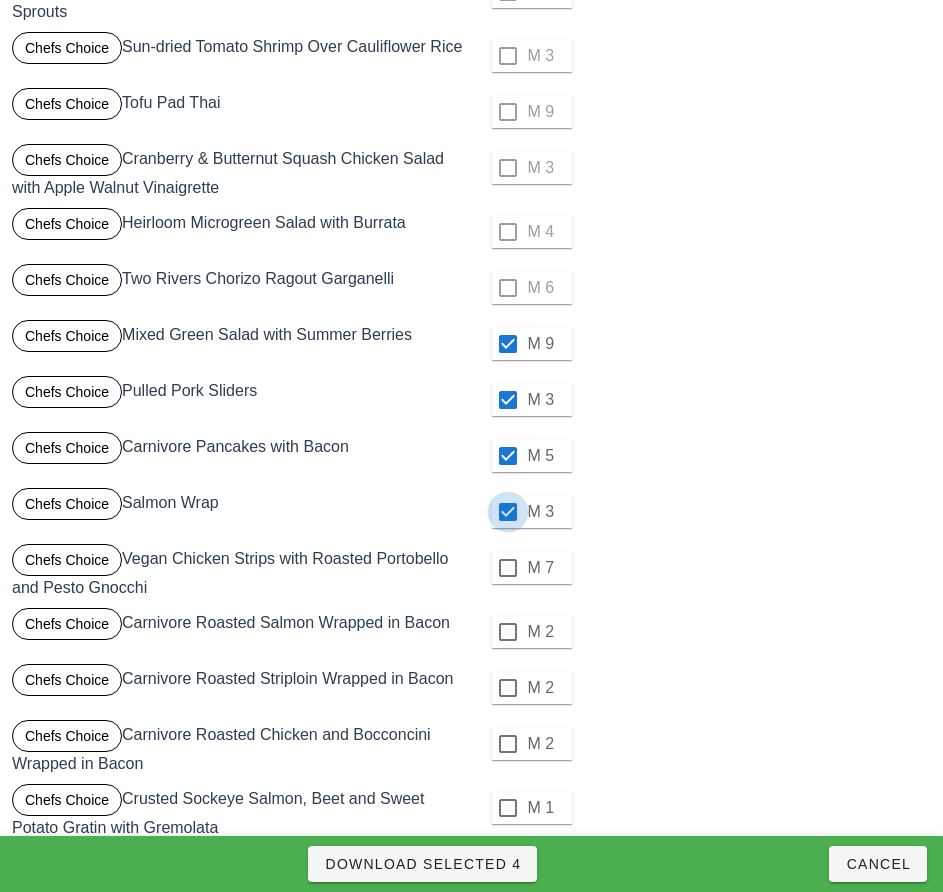 click at bounding box center (508, 568) 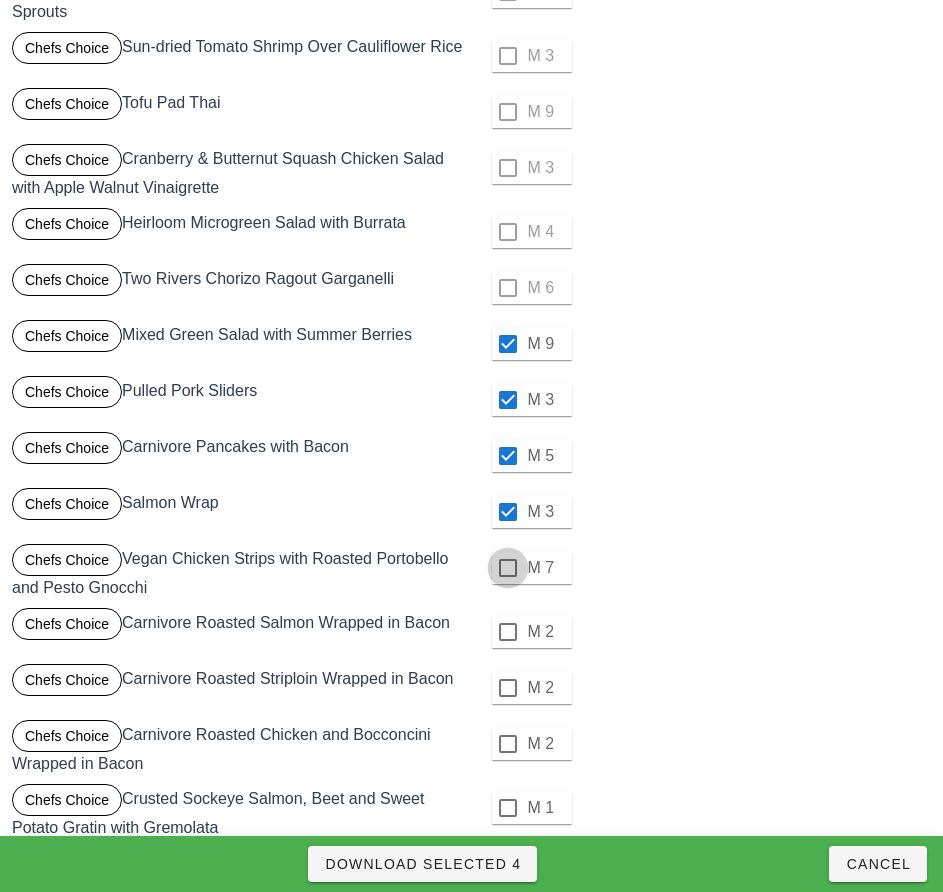 checkbox on "true" 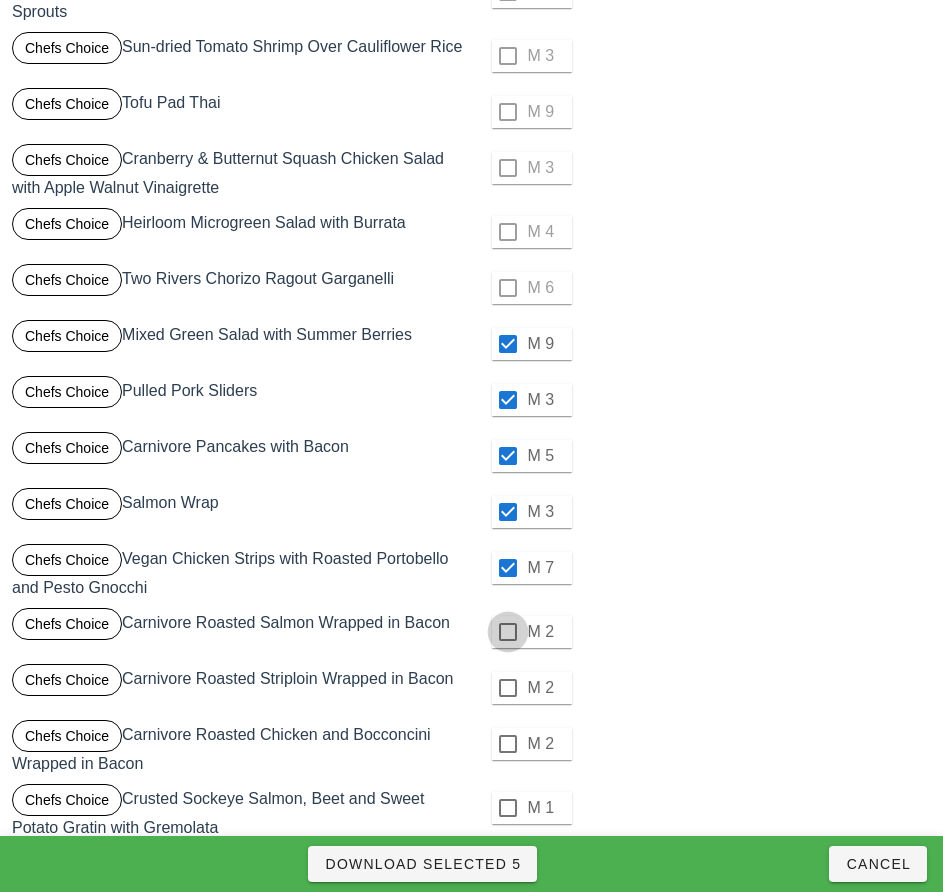 click at bounding box center (508, 632) 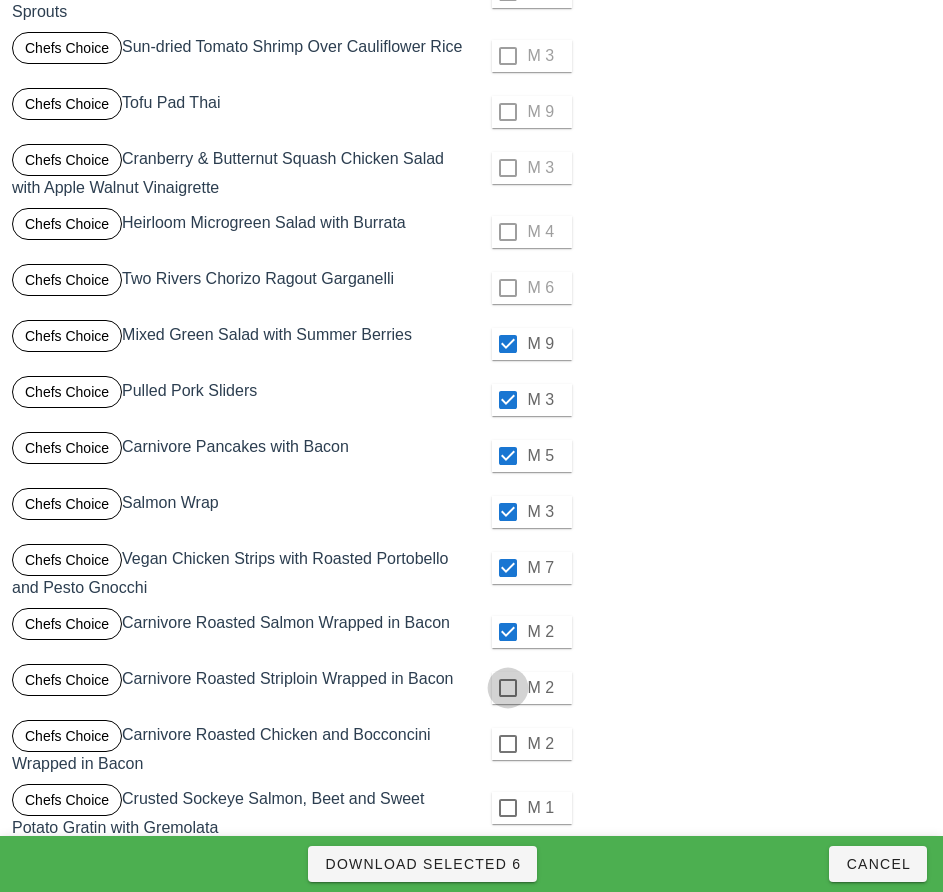 click at bounding box center [508, 688] 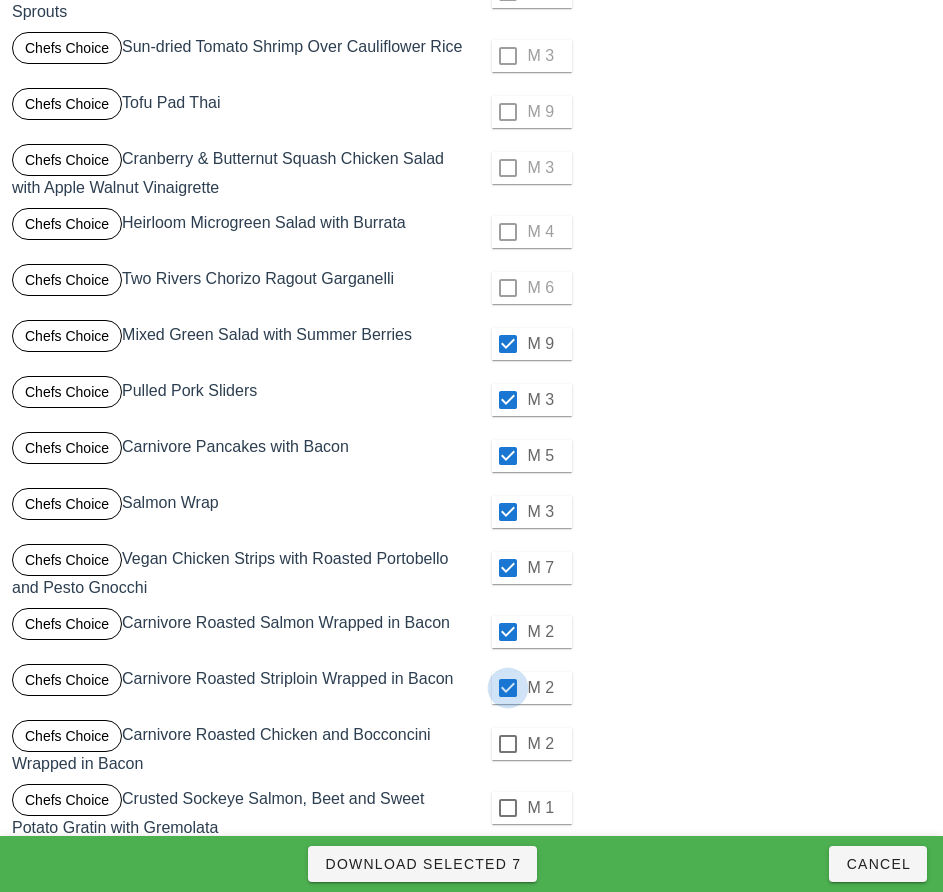 click at bounding box center [508, 744] 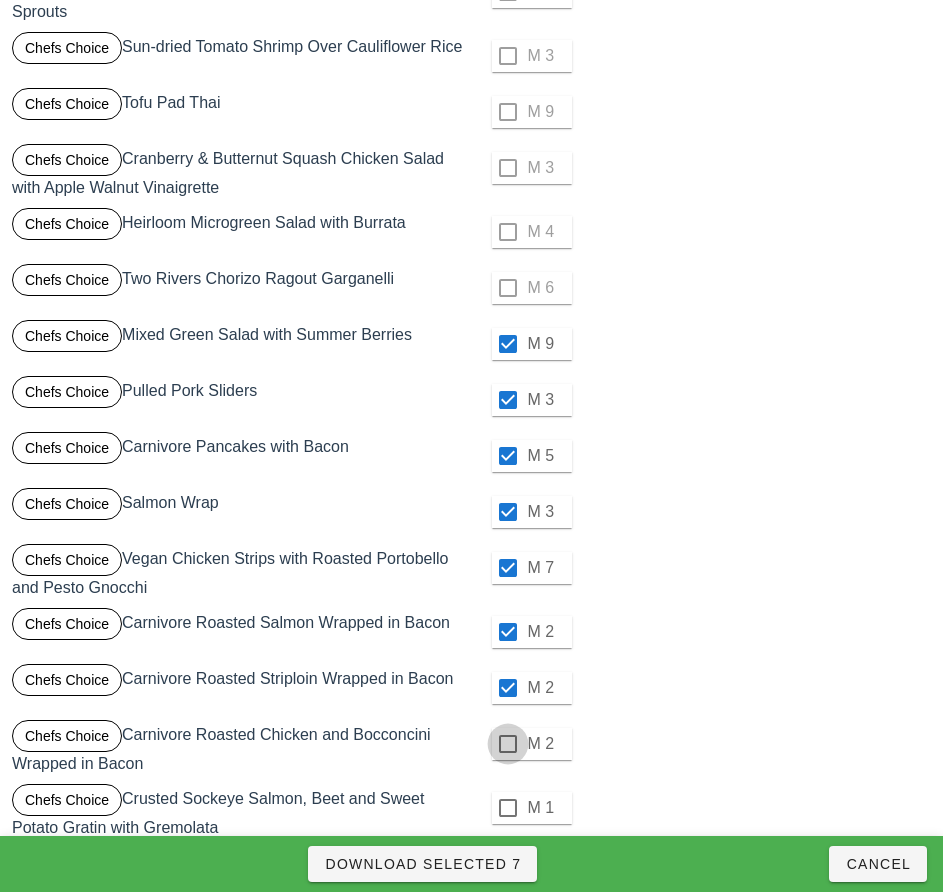 checkbox on "true" 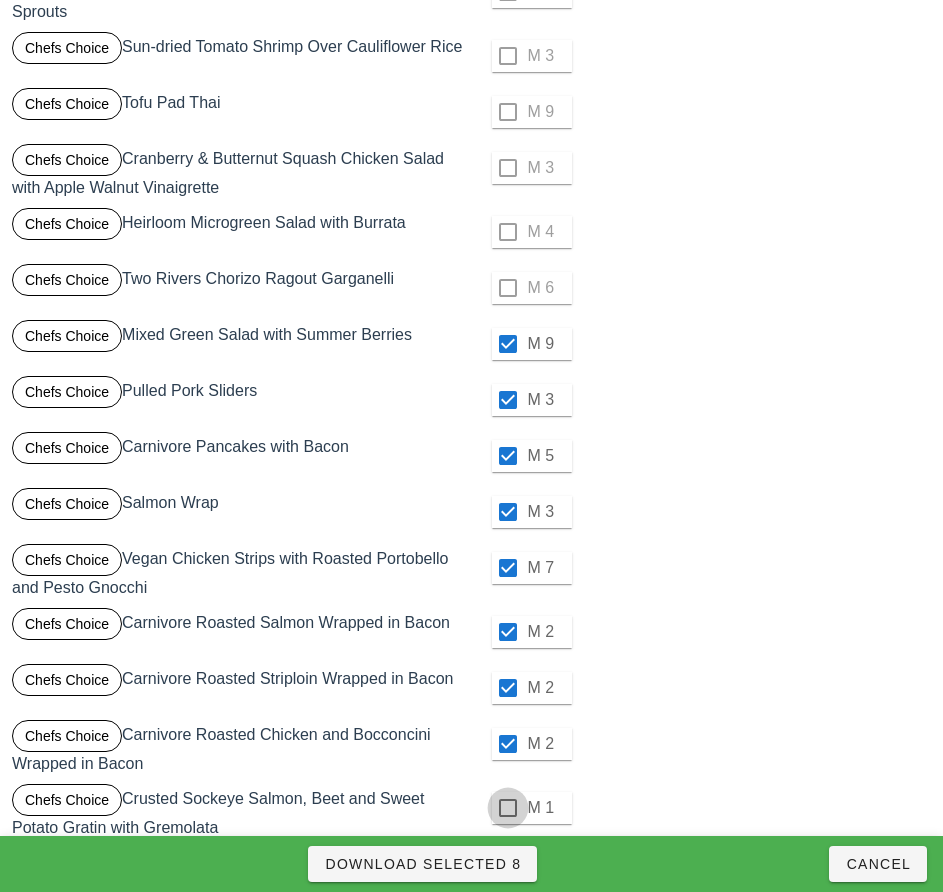 click at bounding box center [508, 808] 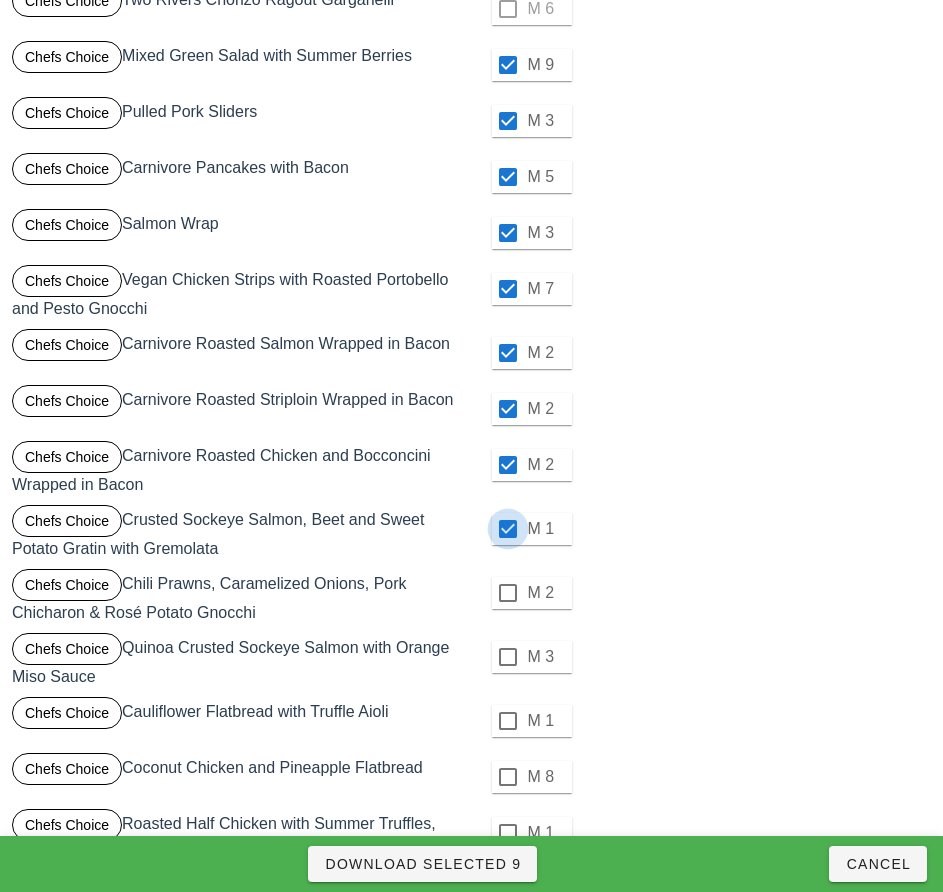 scroll, scrollTop: 1072, scrollLeft: 0, axis: vertical 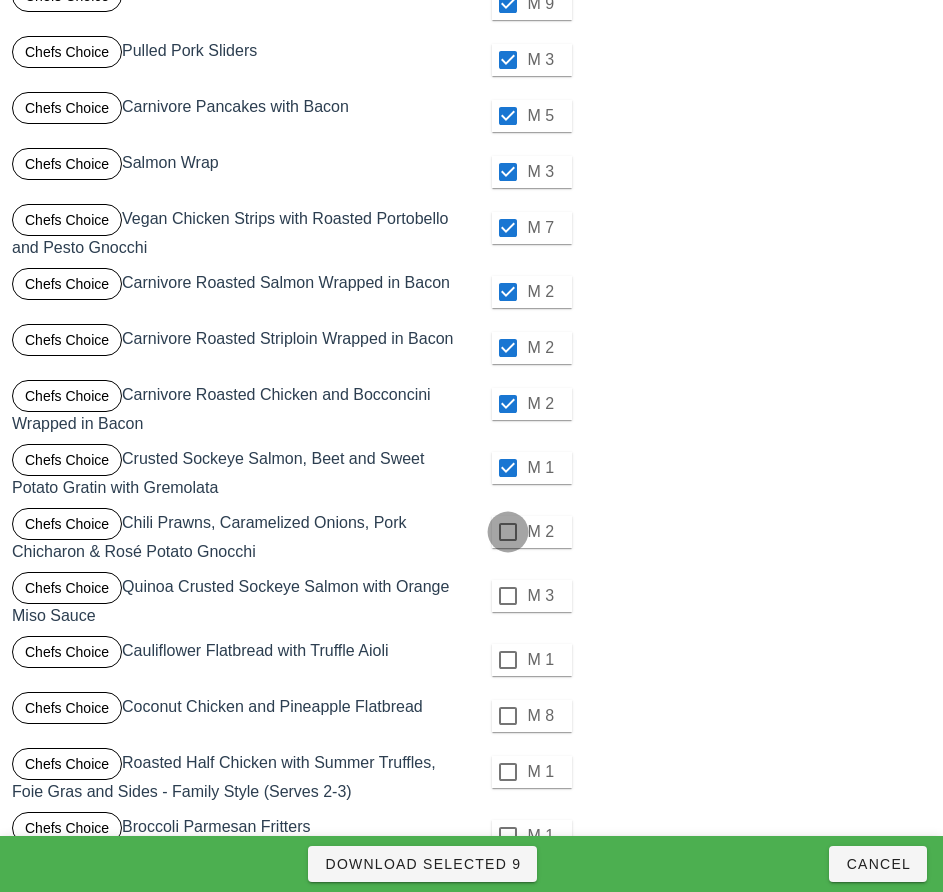 click at bounding box center [508, 532] 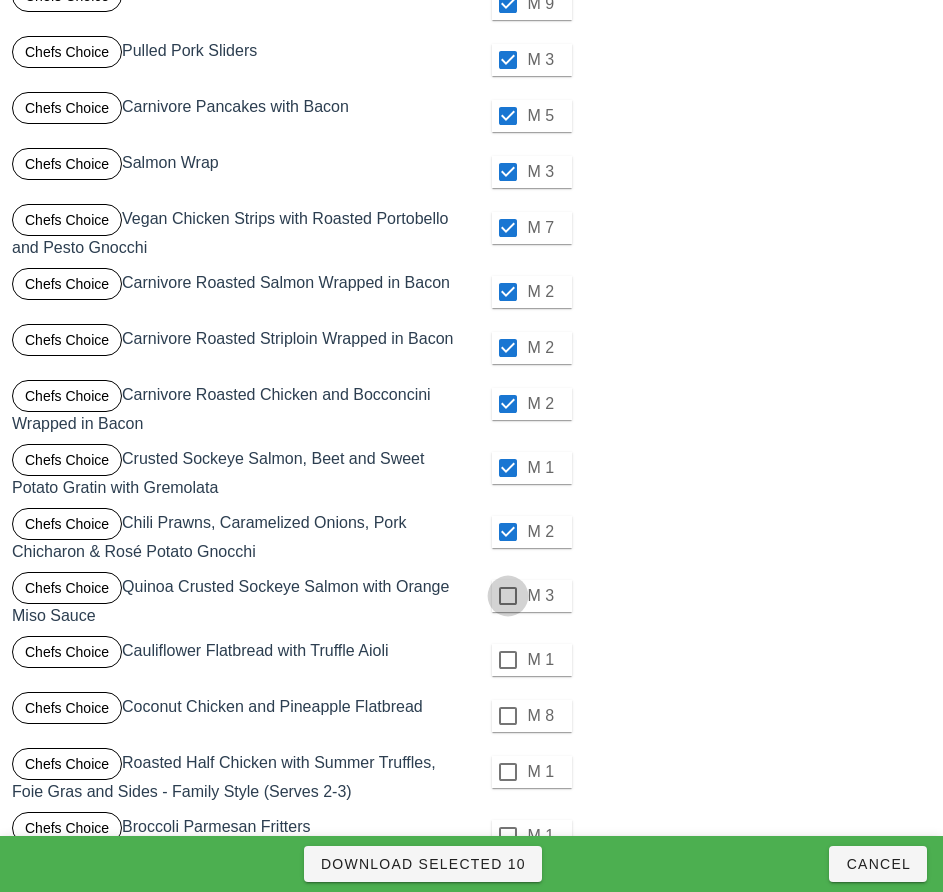 click at bounding box center [508, 596] 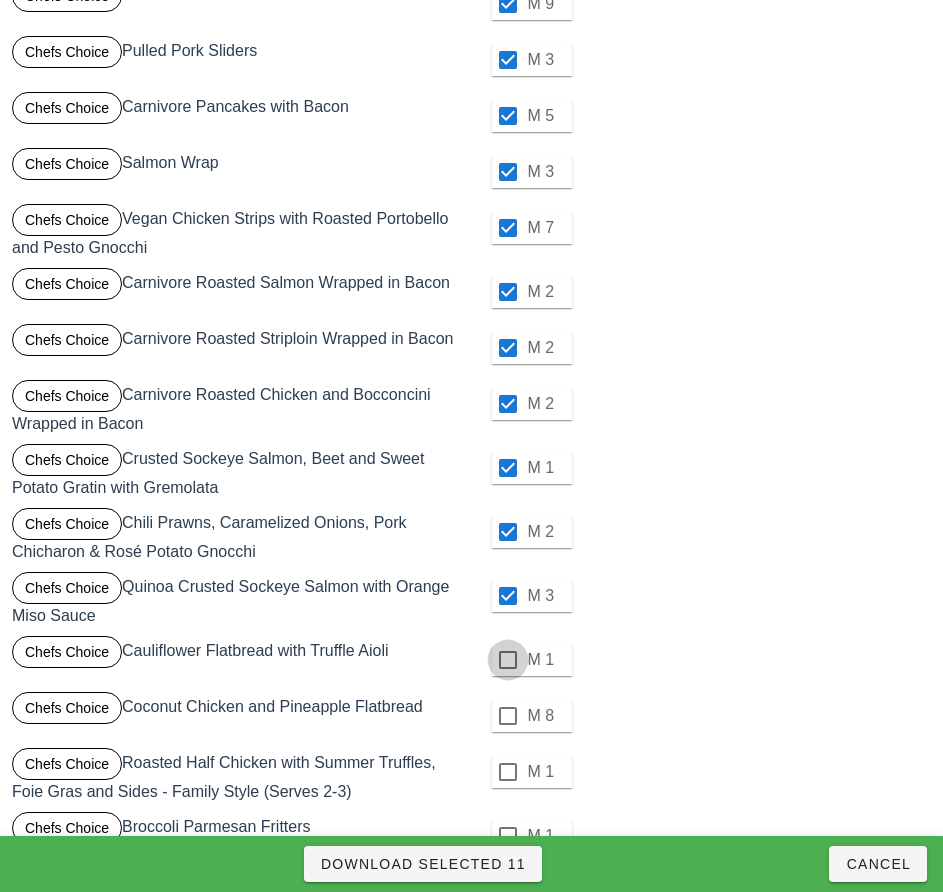 click at bounding box center [508, 660] 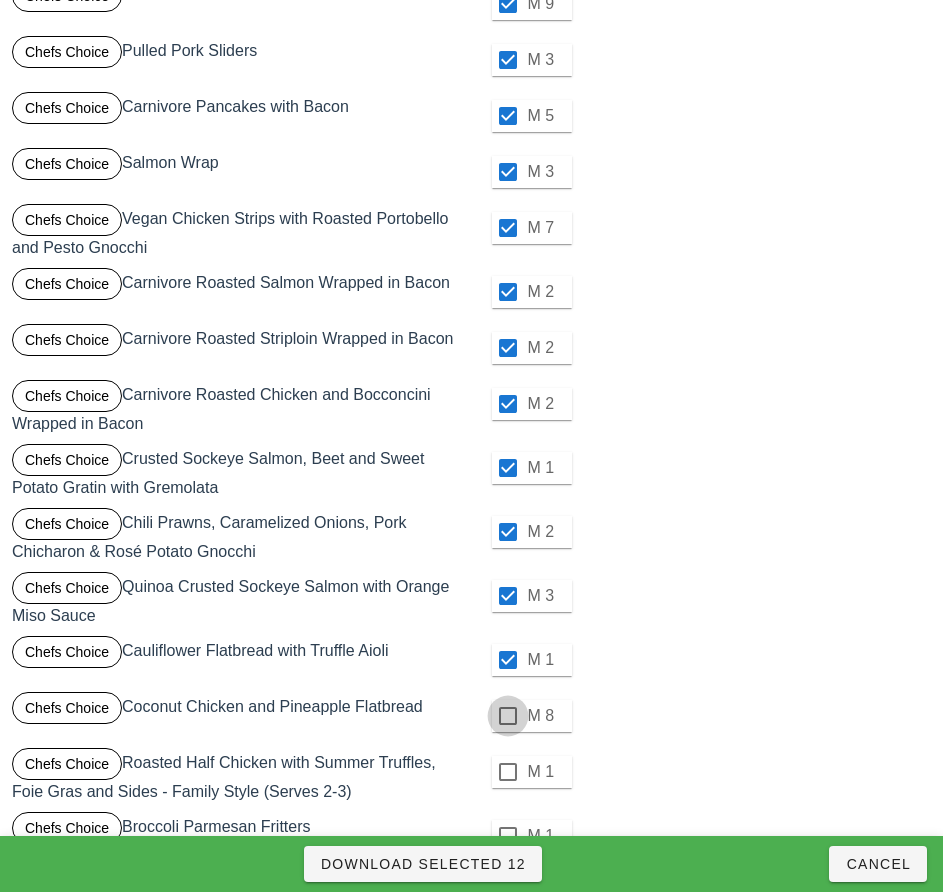 click at bounding box center (508, 716) 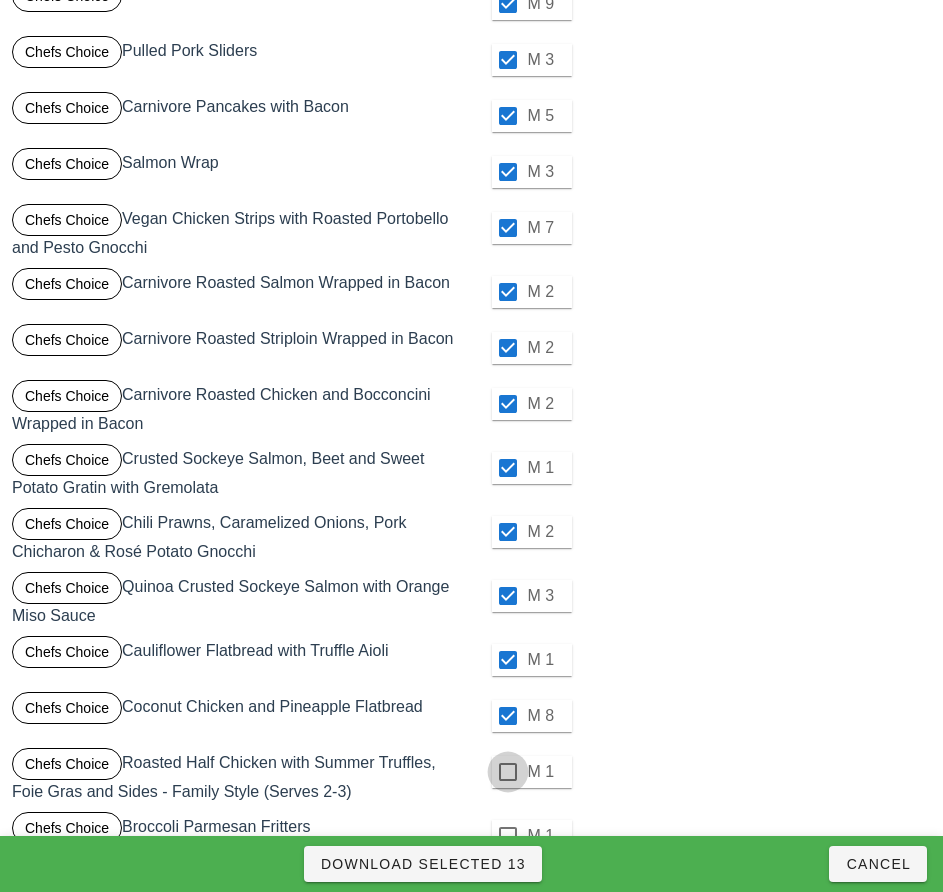 click at bounding box center [508, 772] 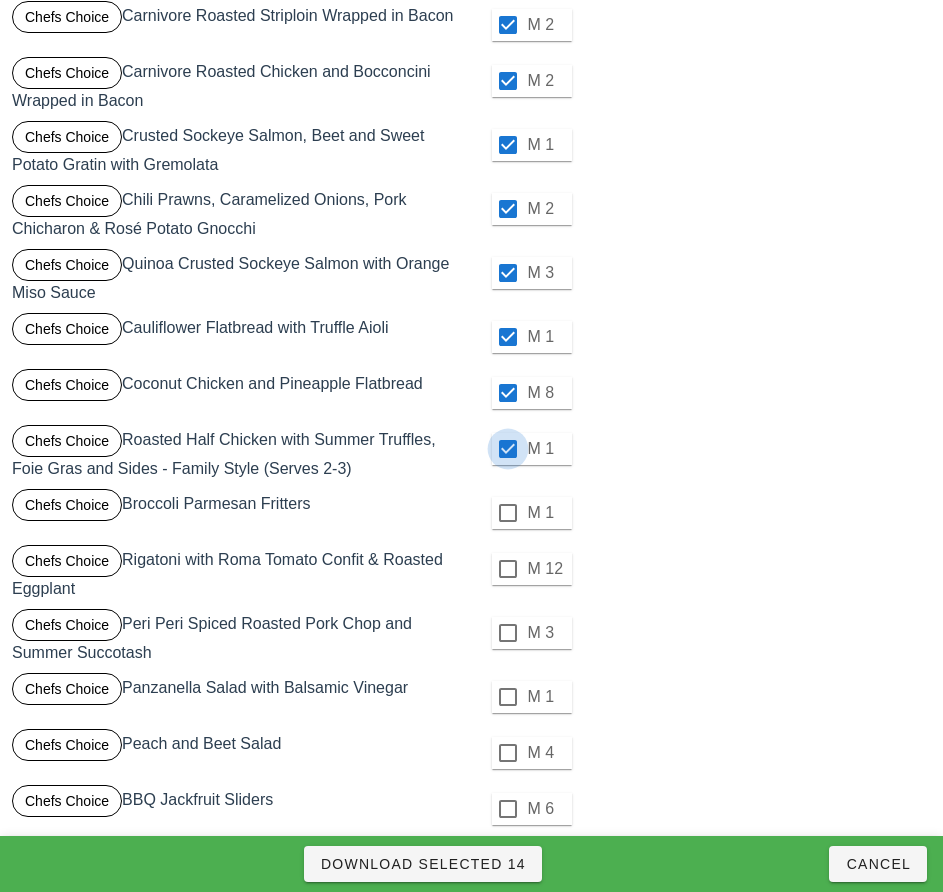 scroll, scrollTop: 1397, scrollLeft: 0, axis: vertical 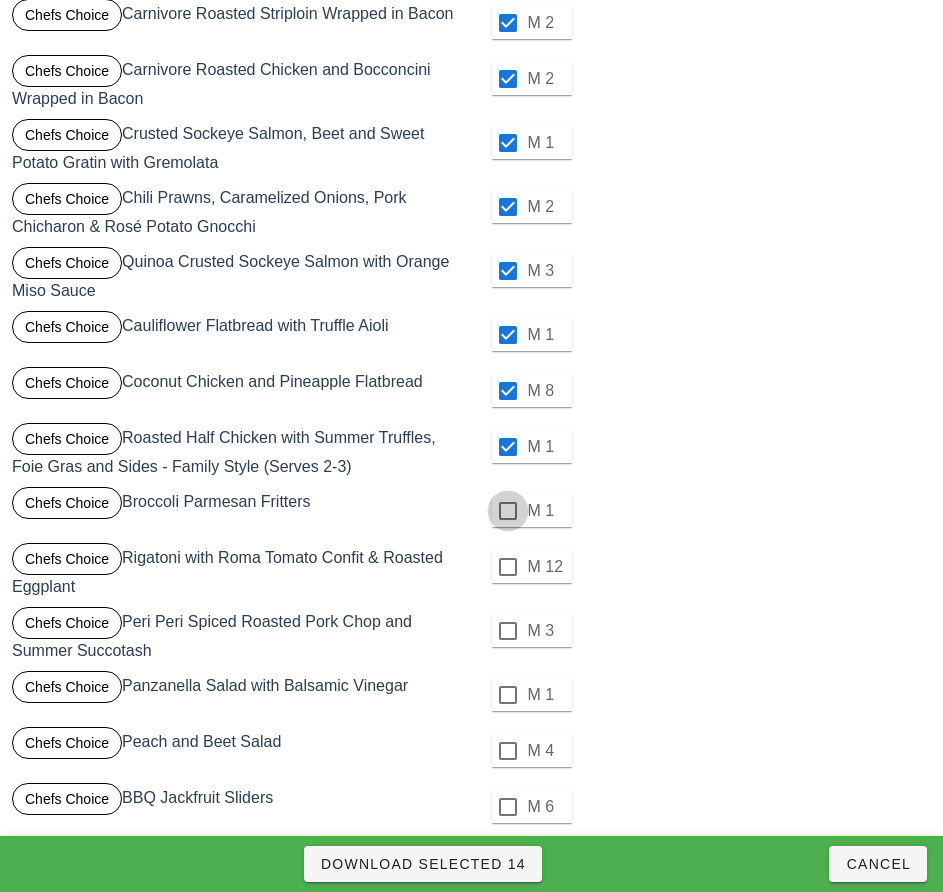 click at bounding box center (508, 511) 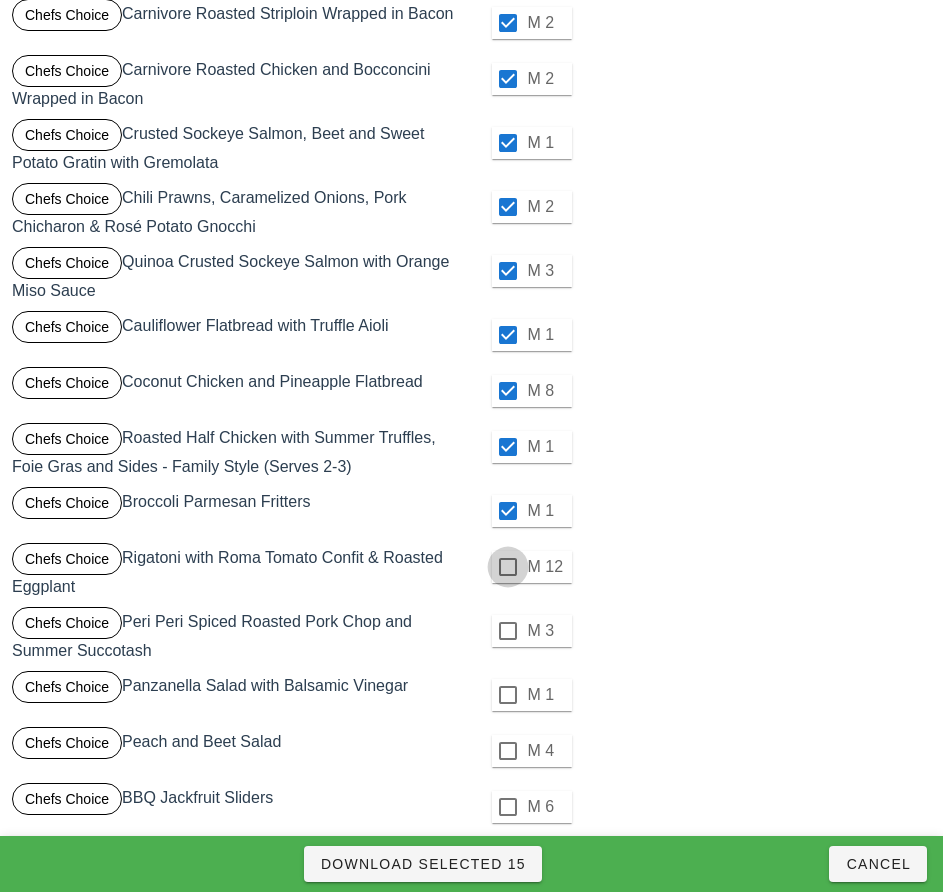 click at bounding box center (508, 567) 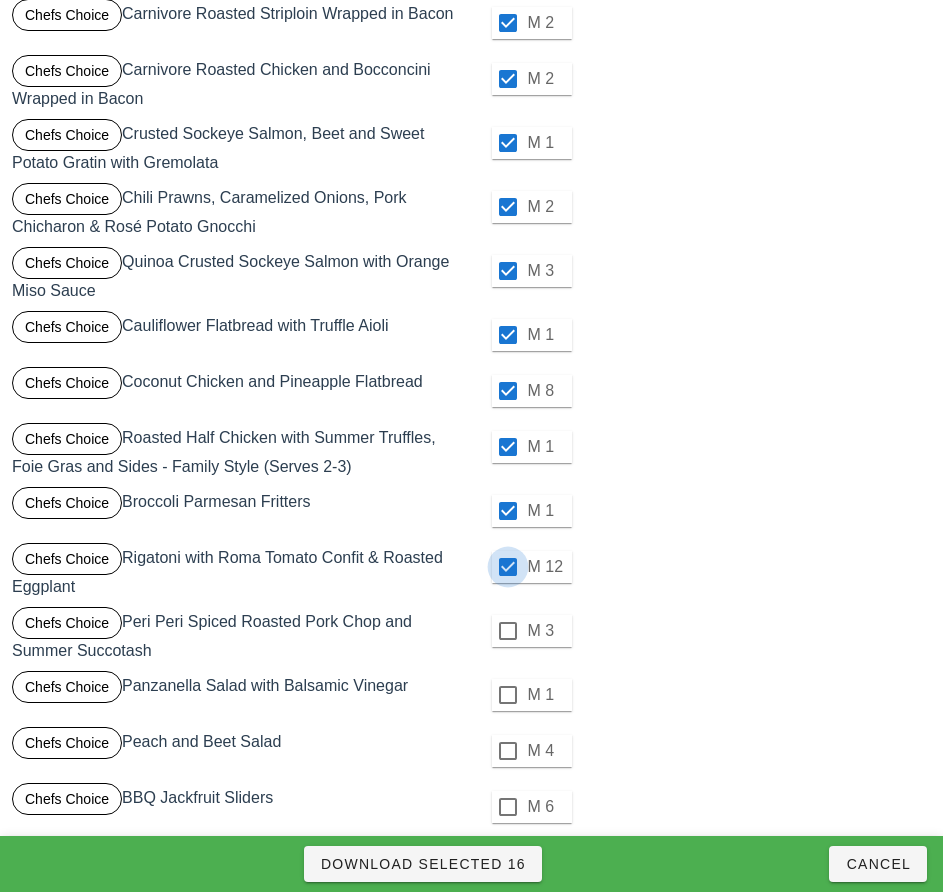 click at bounding box center (508, 631) 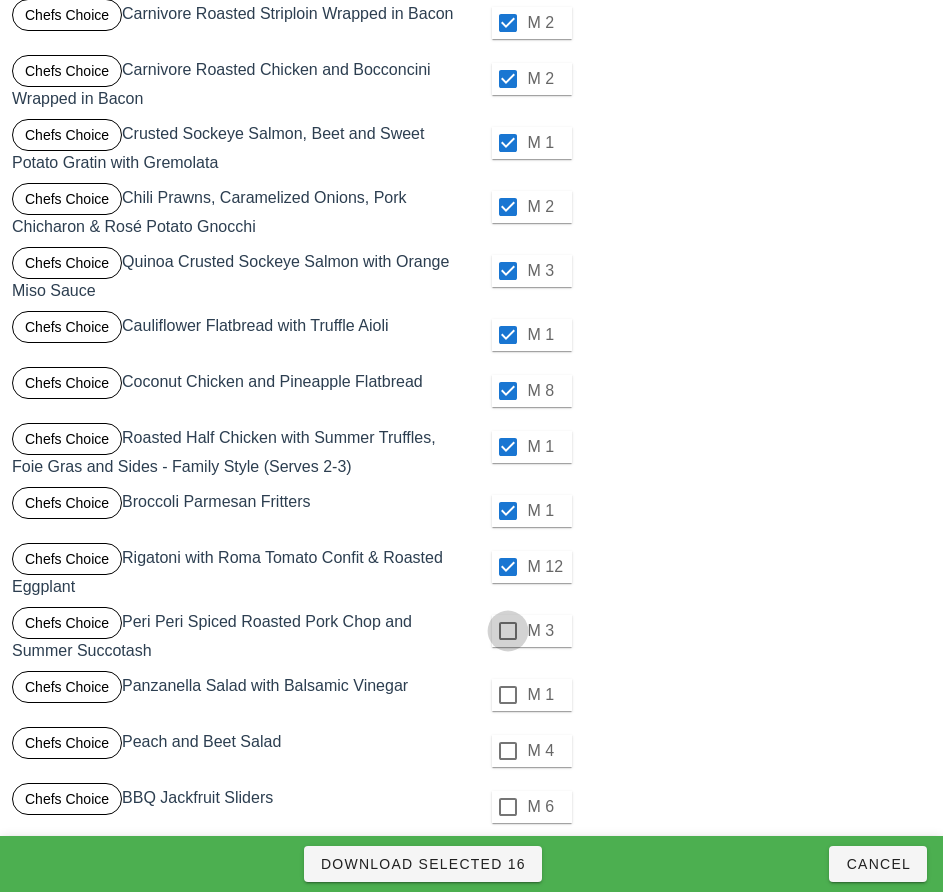checkbox on "true" 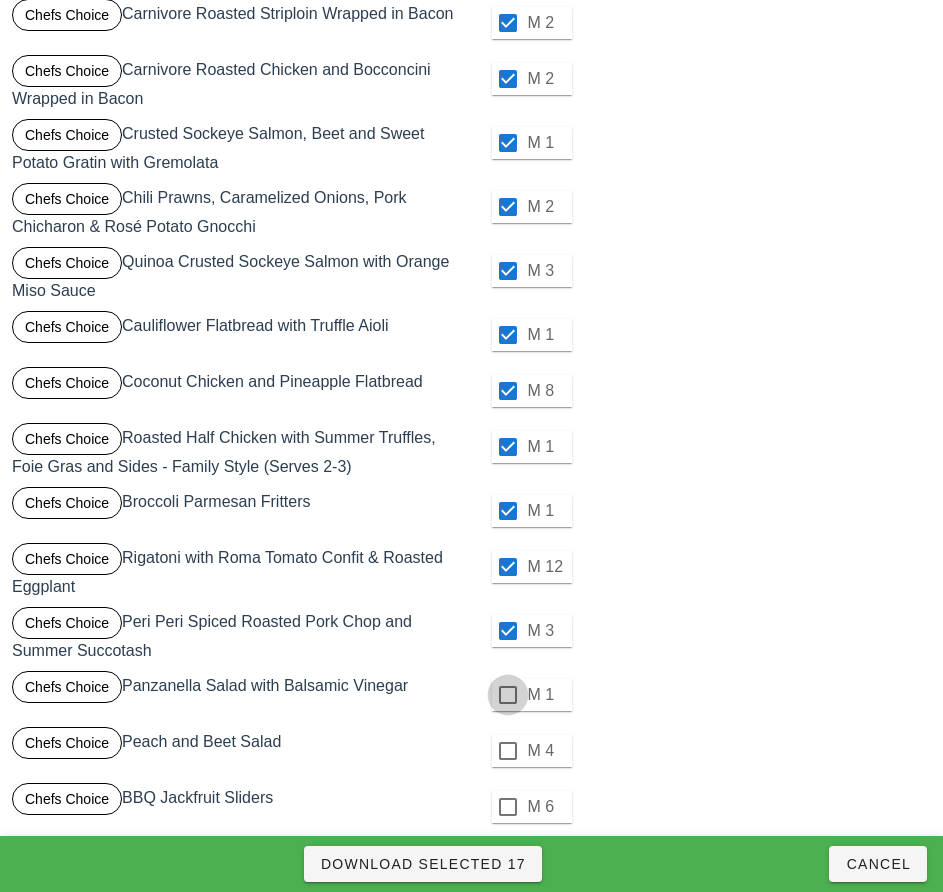click at bounding box center (508, 695) 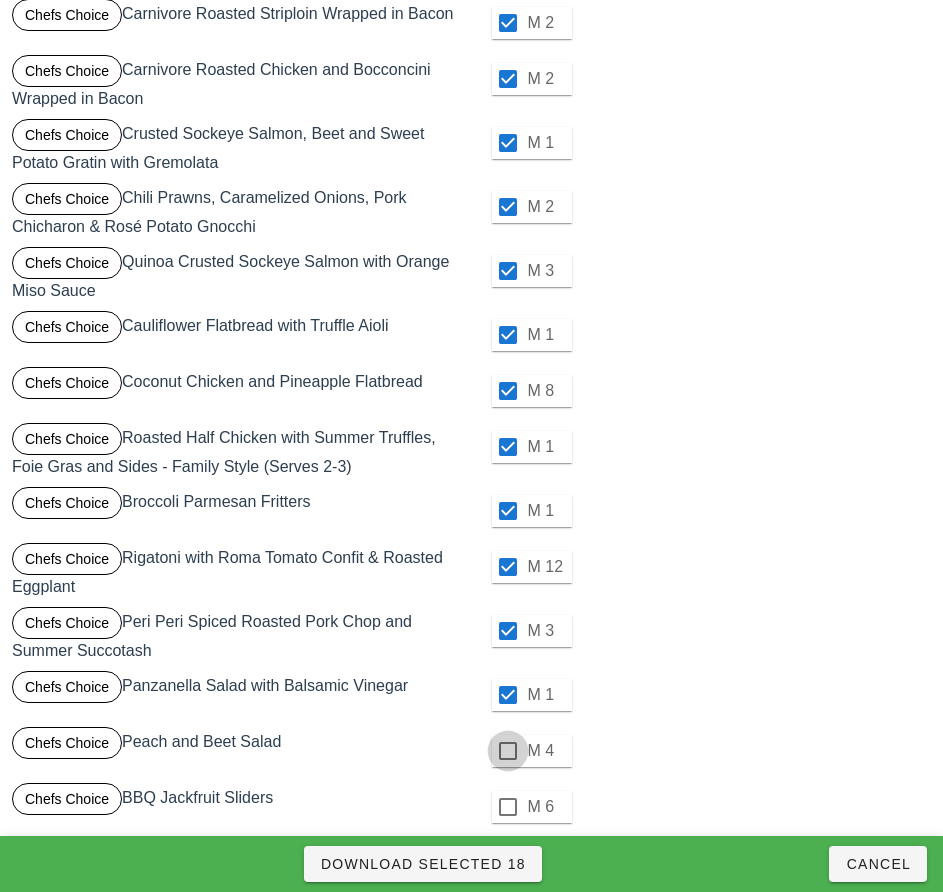 click at bounding box center [508, 751] 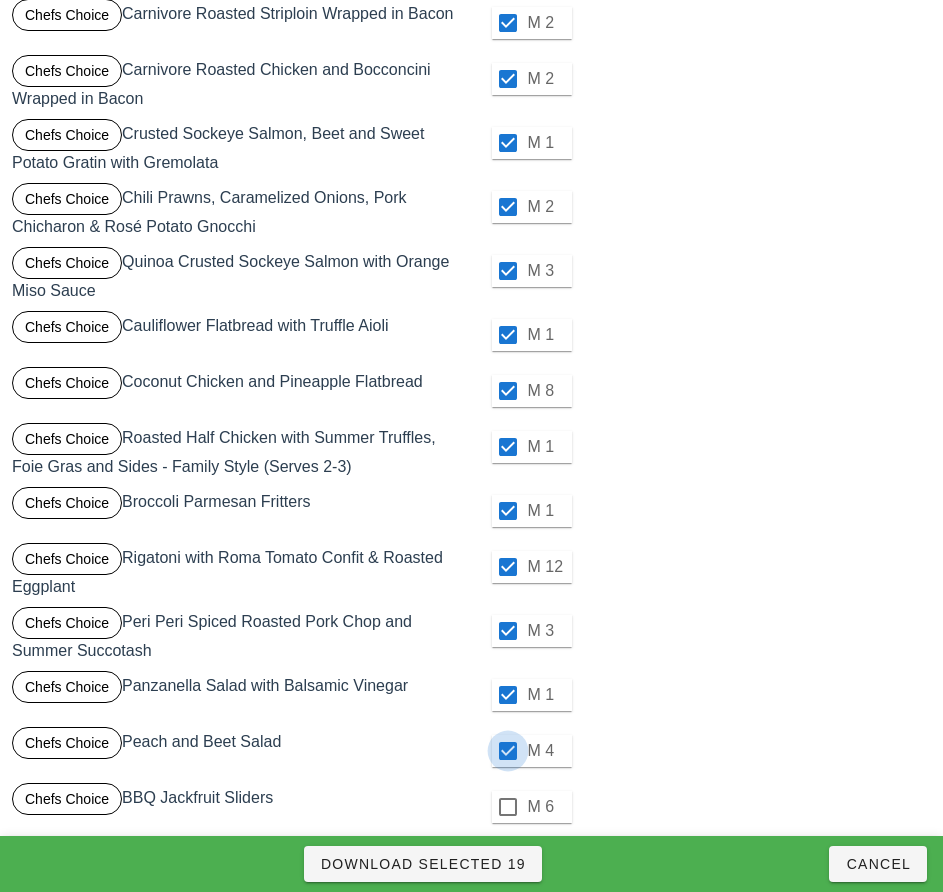 click at bounding box center [508, 807] 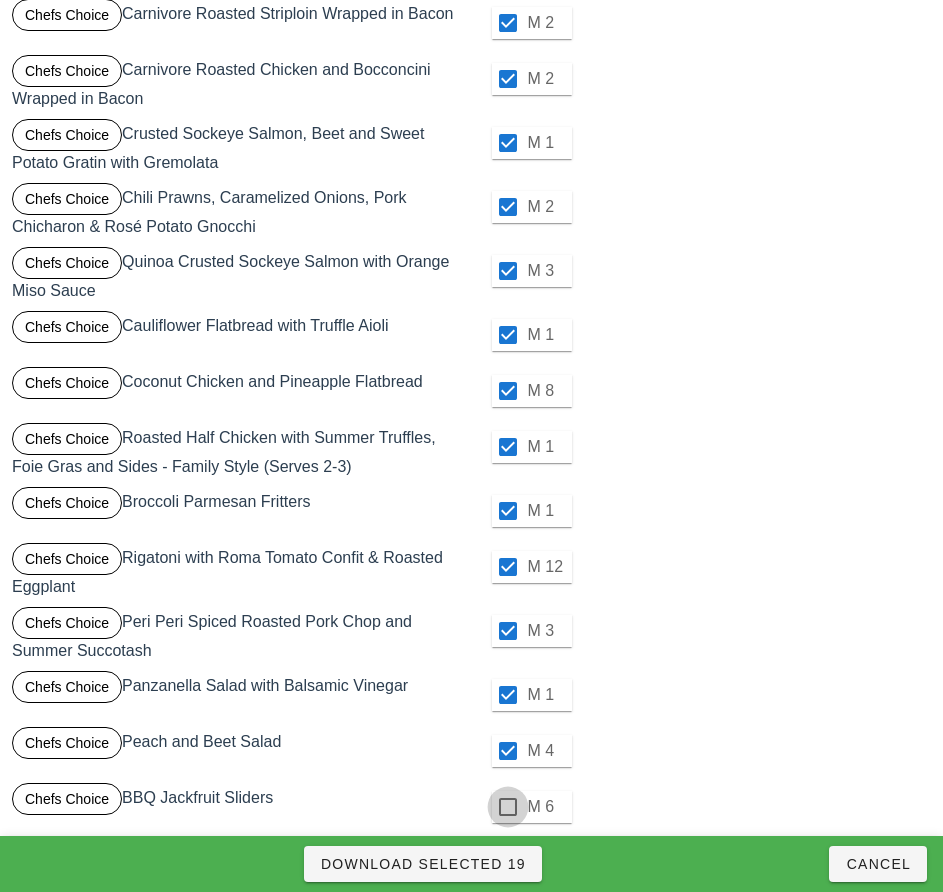 checkbox on "true" 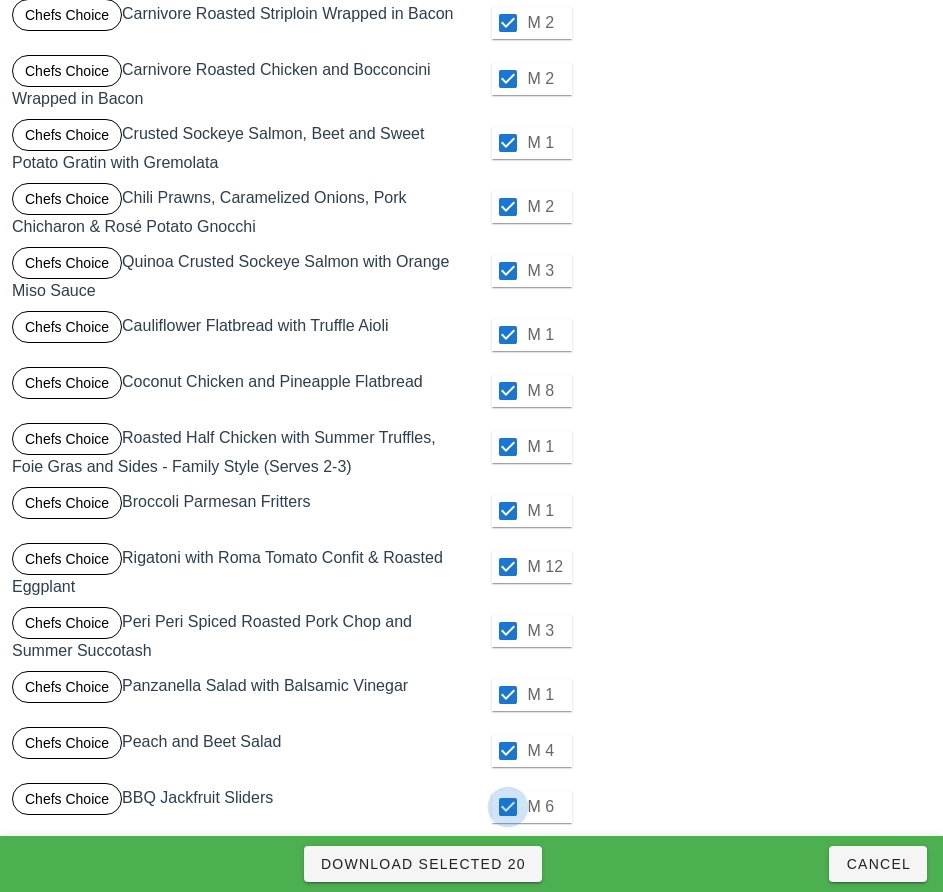scroll, scrollTop: 1428, scrollLeft: 0, axis: vertical 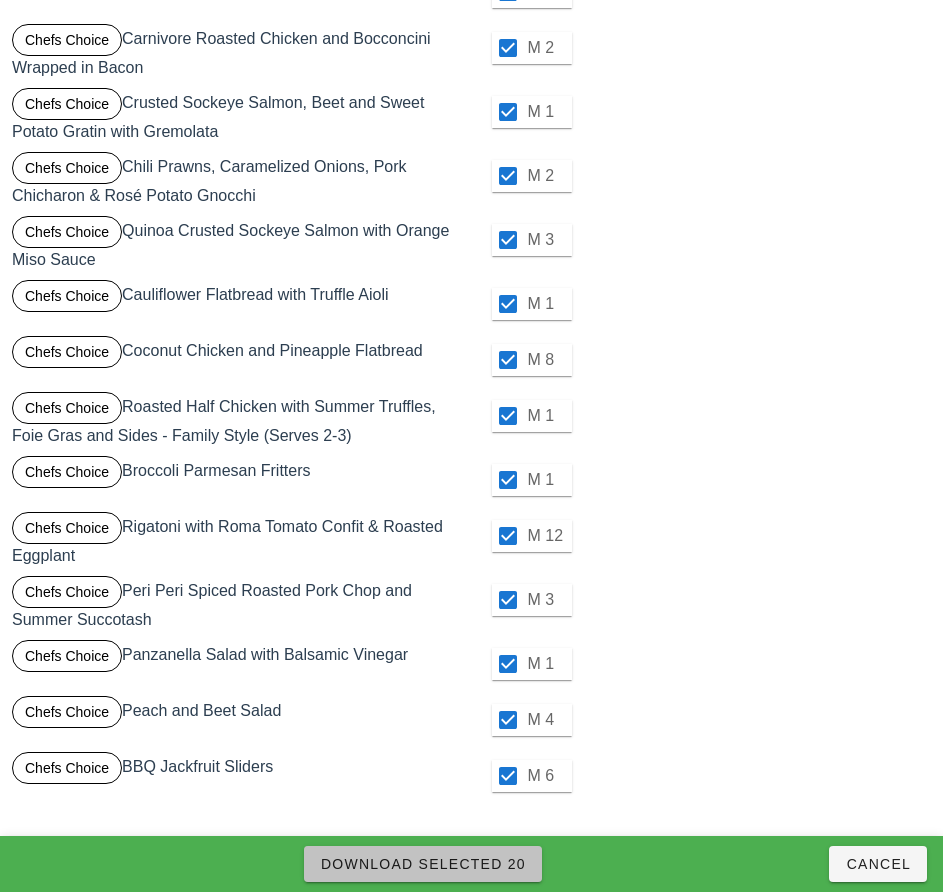 click on "Download Selected 20" at bounding box center [423, 864] 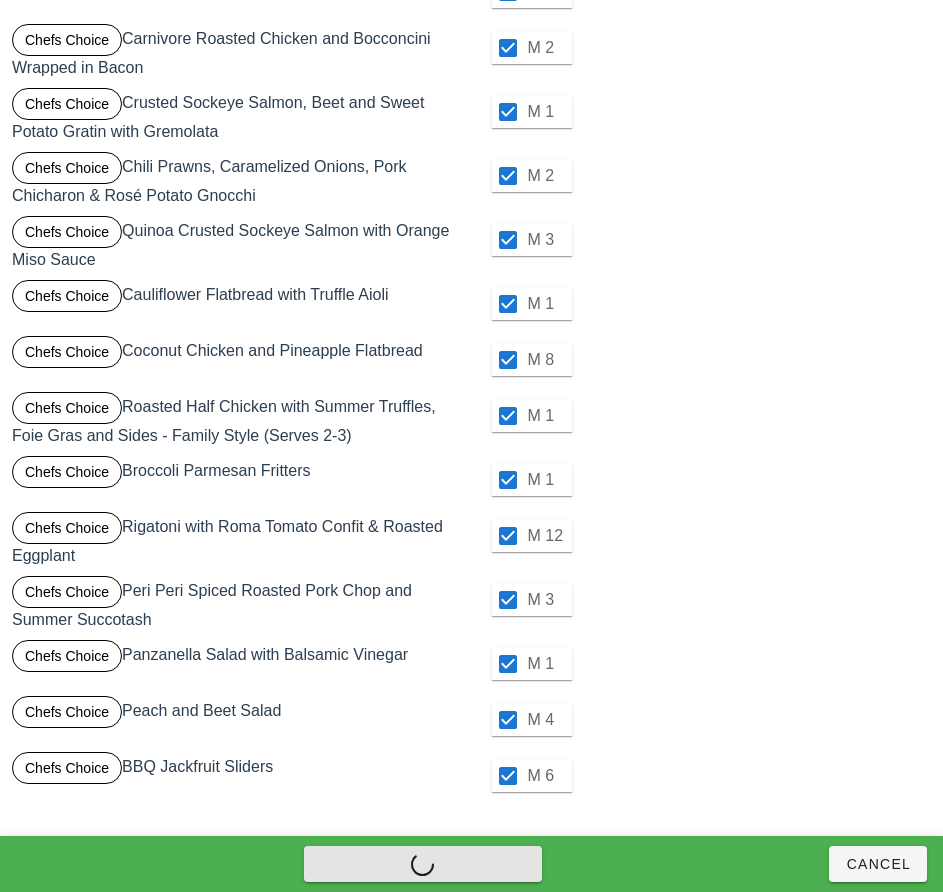 checkbox on "false" 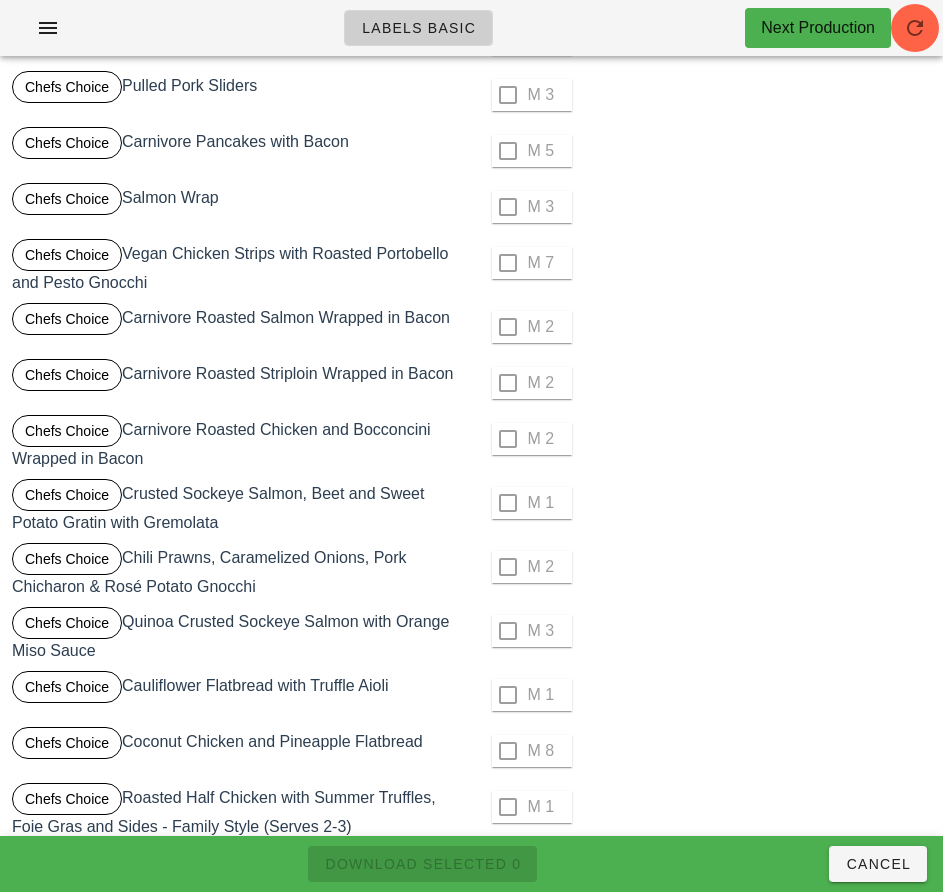 scroll, scrollTop: 1015, scrollLeft: 0, axis: vertical 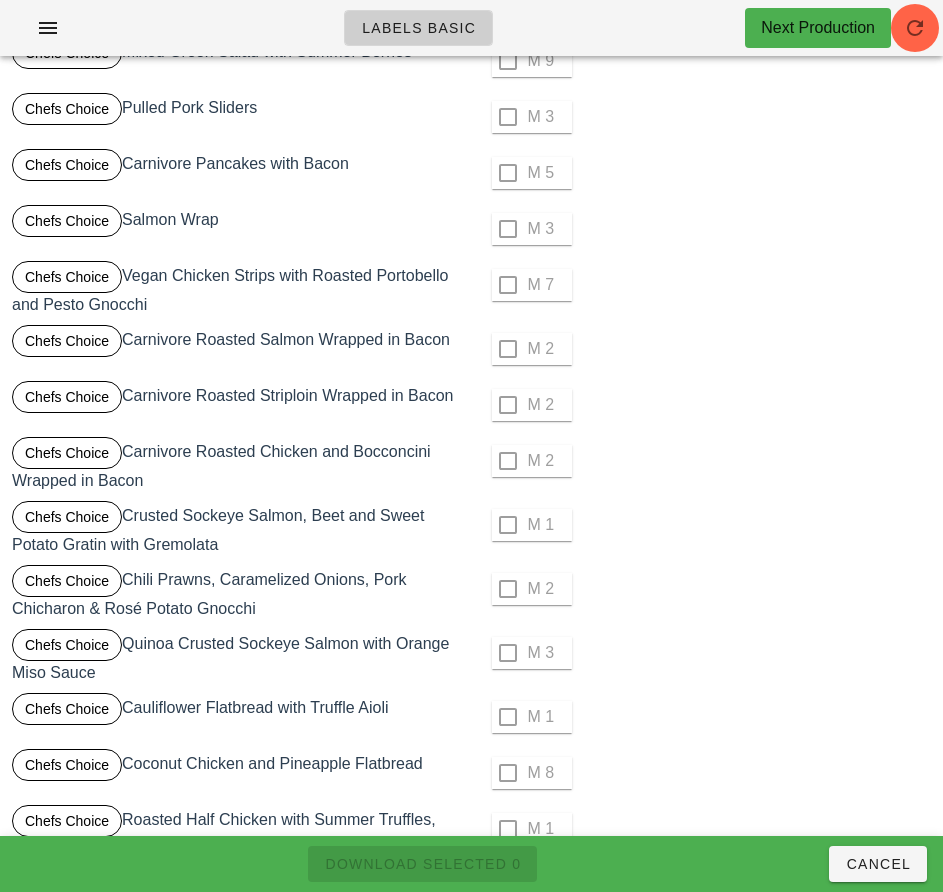 click on "M 1" at bounding box center [704, 525] 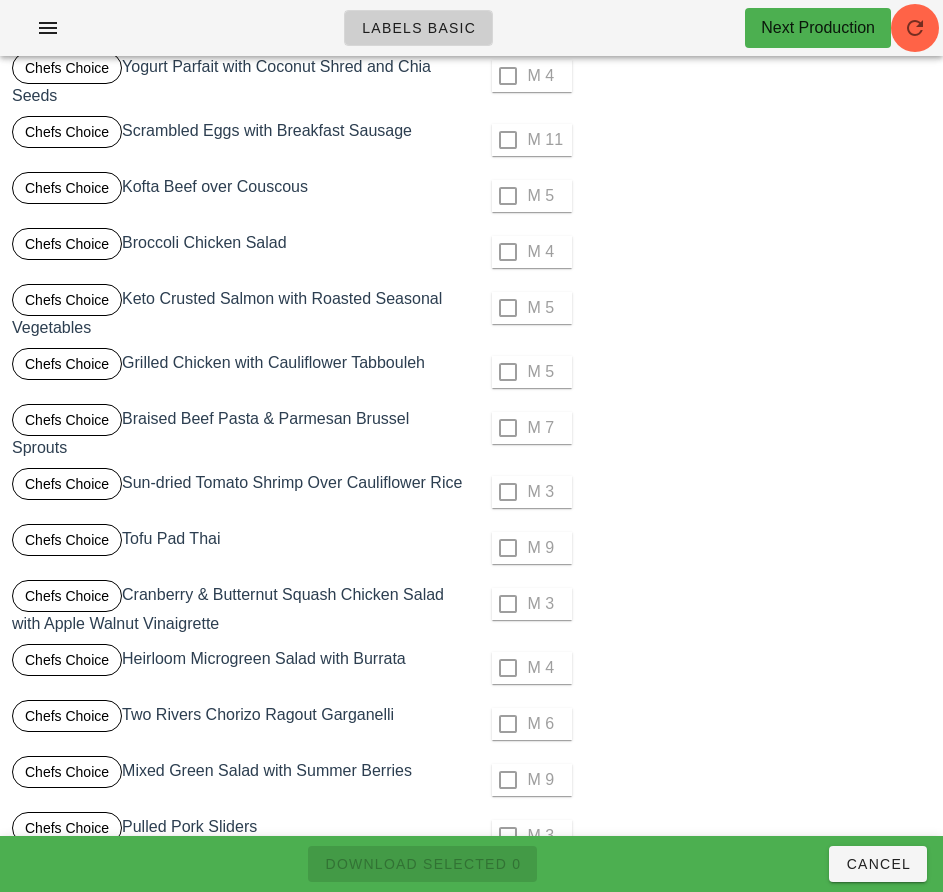 scroll, scrollTop: 0, scrollLeft: 0, axis: both 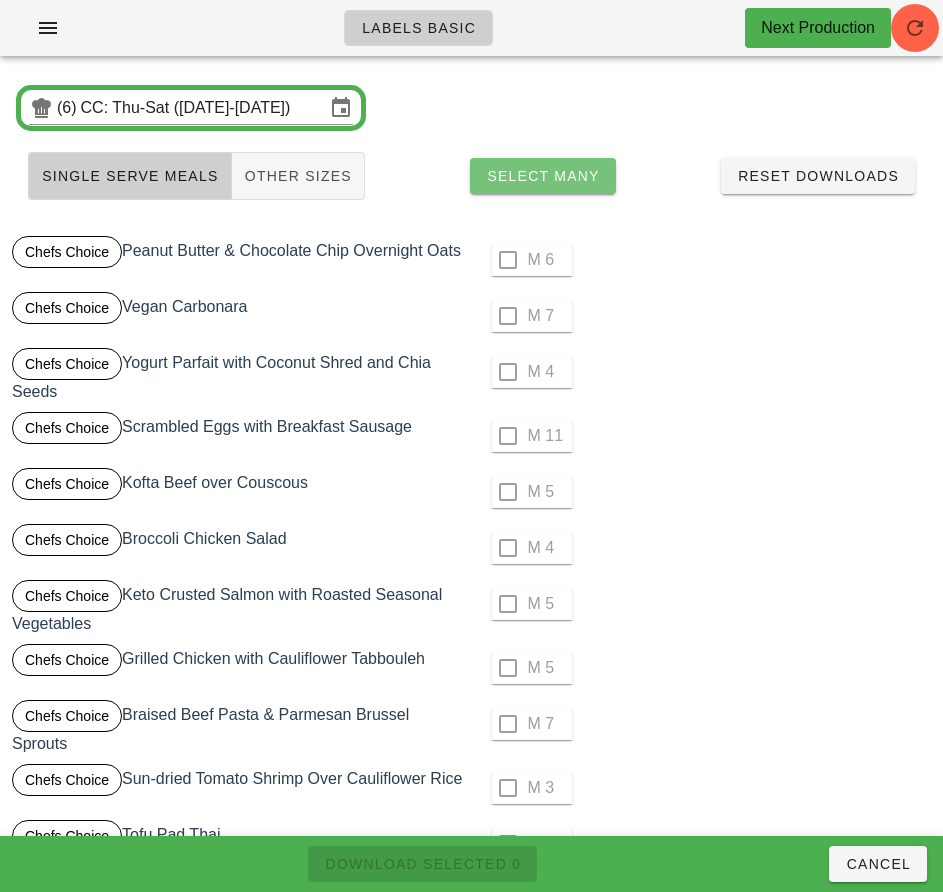 click on "Select Many" at bounding box center (543, 176) 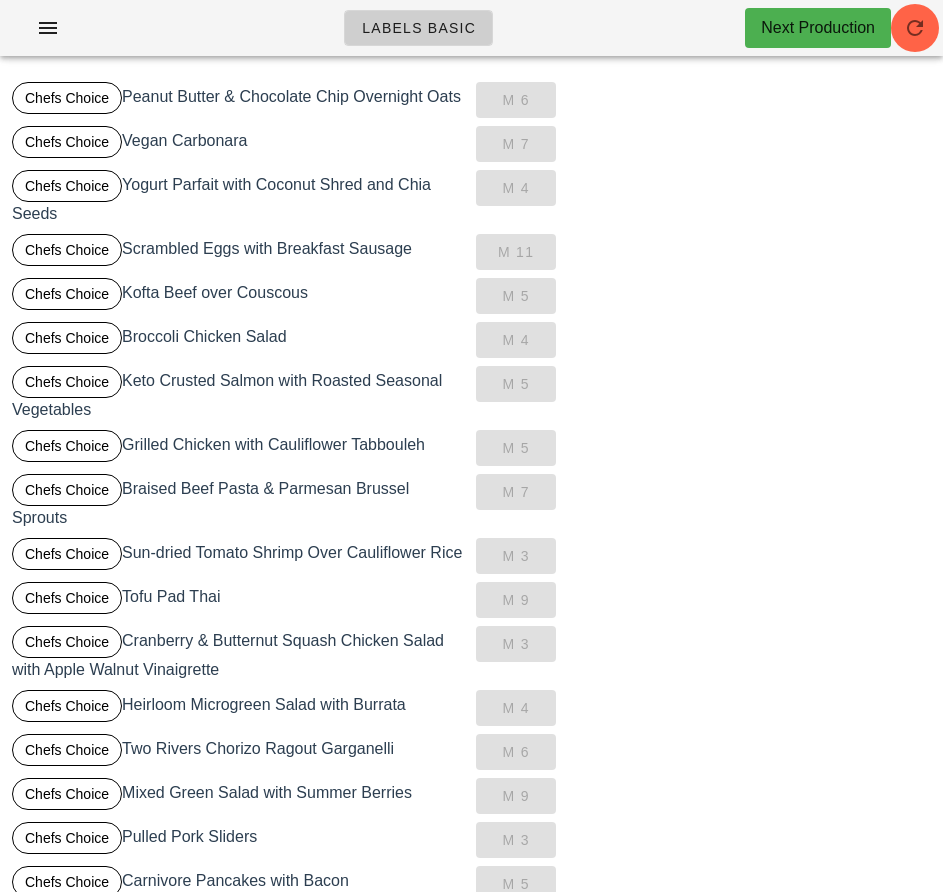 scroll, scrollTop: 0, scrollLeft: 0, axis: both 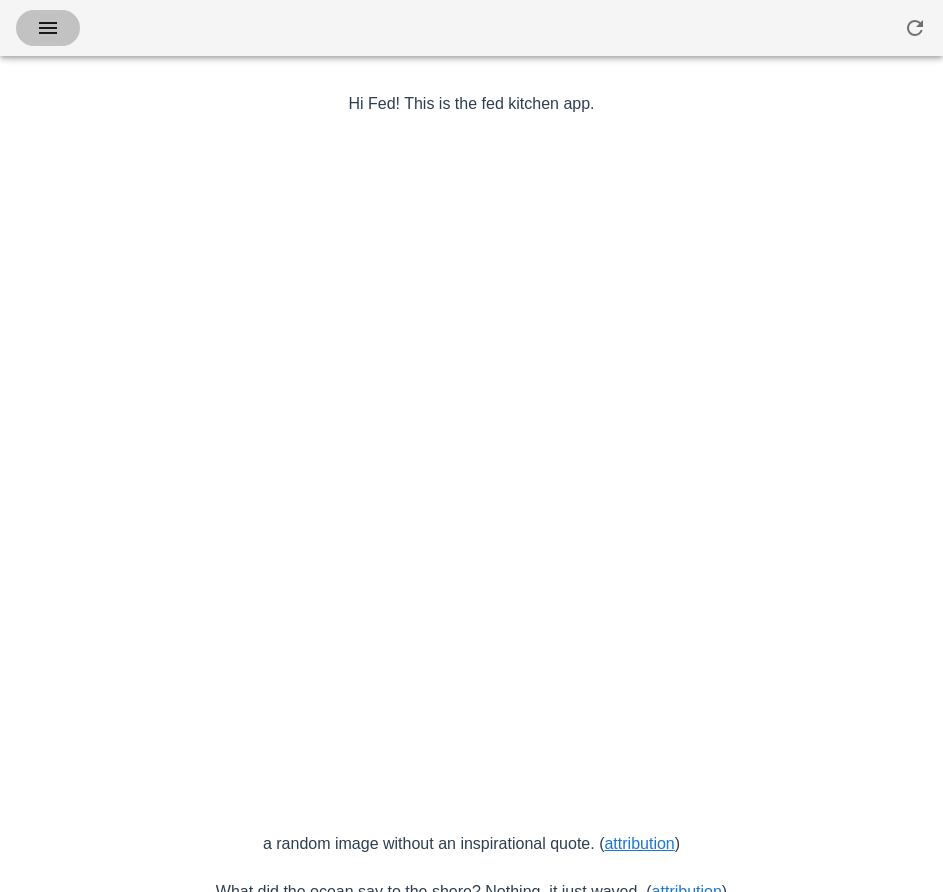 click at bounding box center (48, 28) 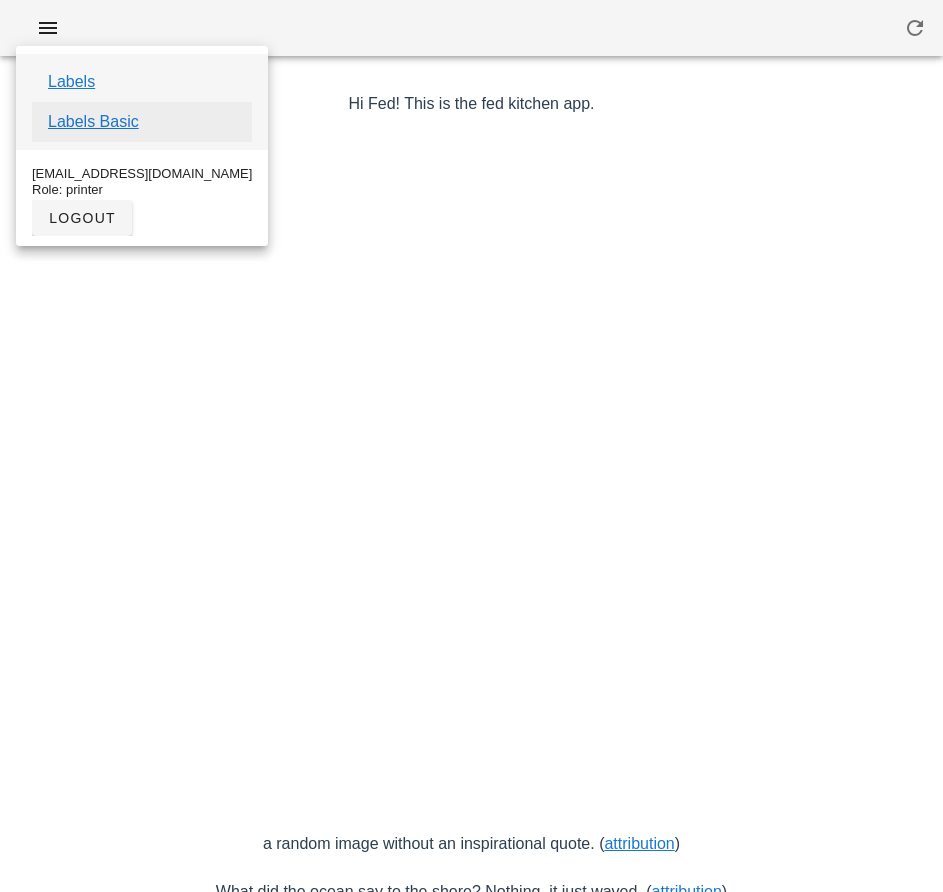 click on "Labels Basic" at bounding box center [93, 122] 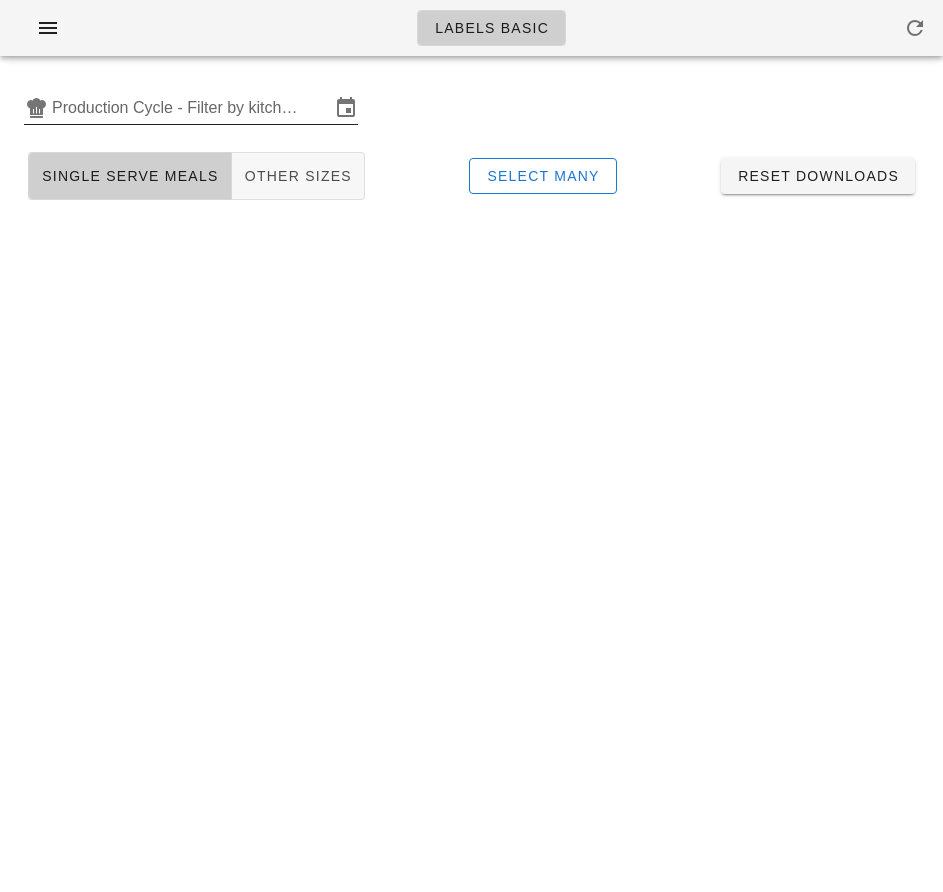 click on "Production Cycle - Filter by kitchen production schedules" at bounding box center (191, 108) 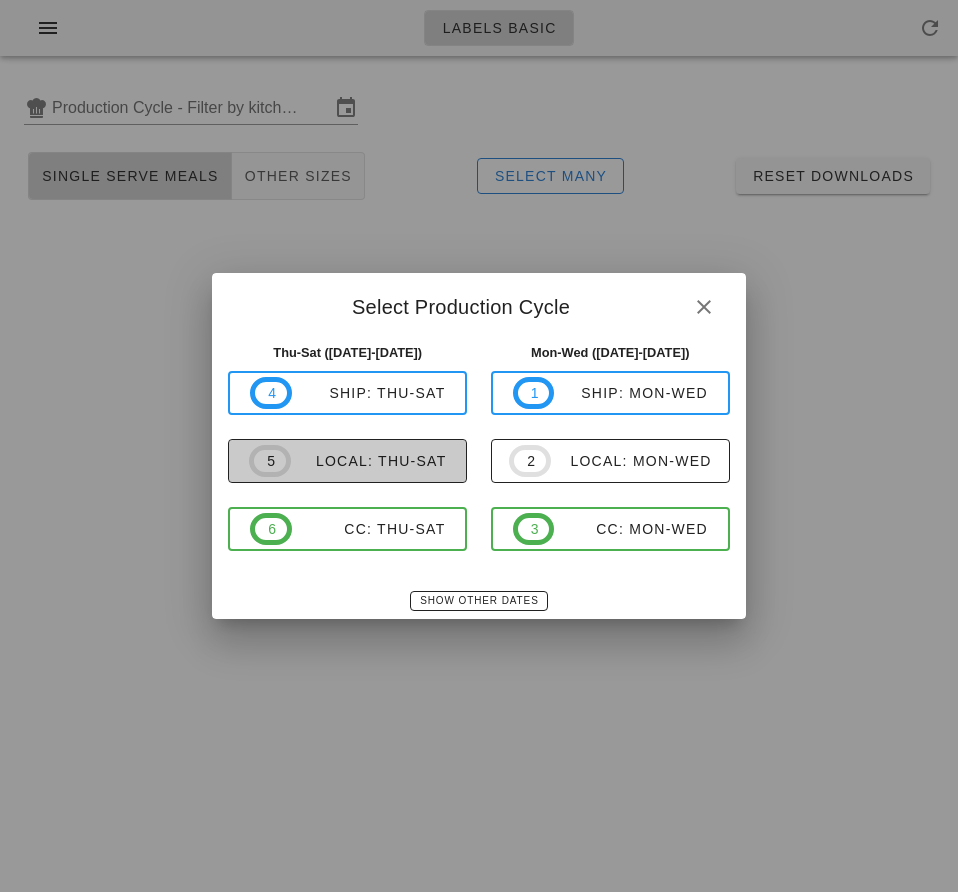 click on "local: Thu-Sat" at bounding box center [369, 461] 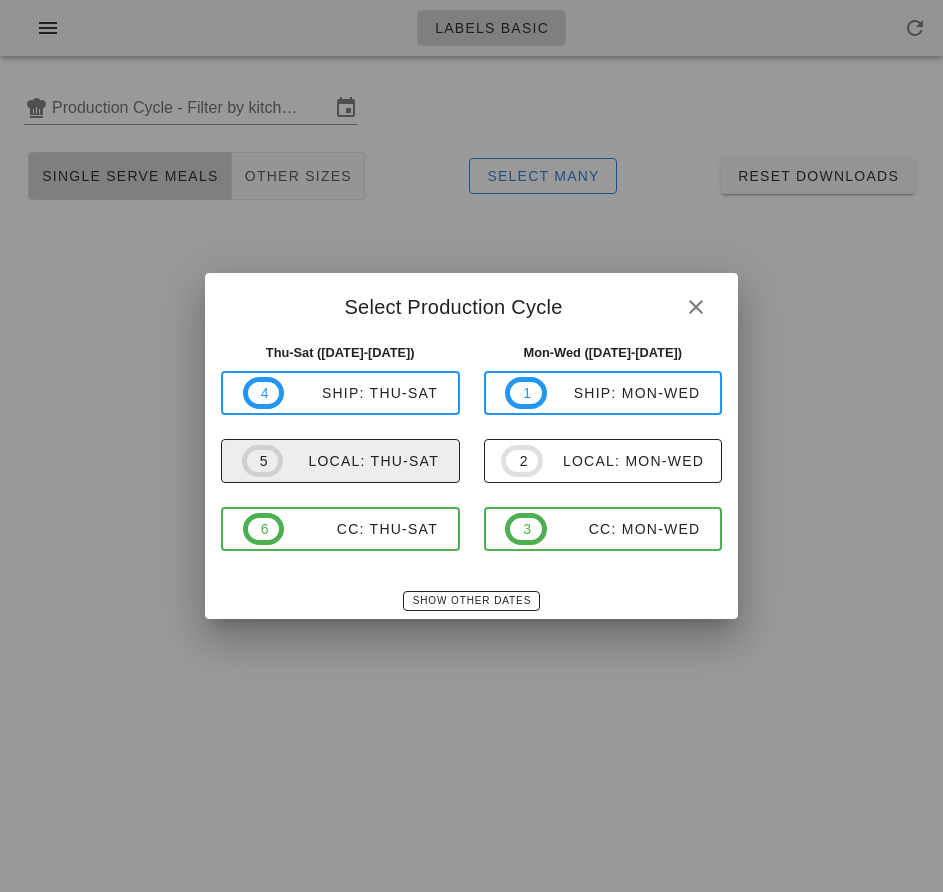type on "local: Thu-Sat ([DATE]-[DATE])" 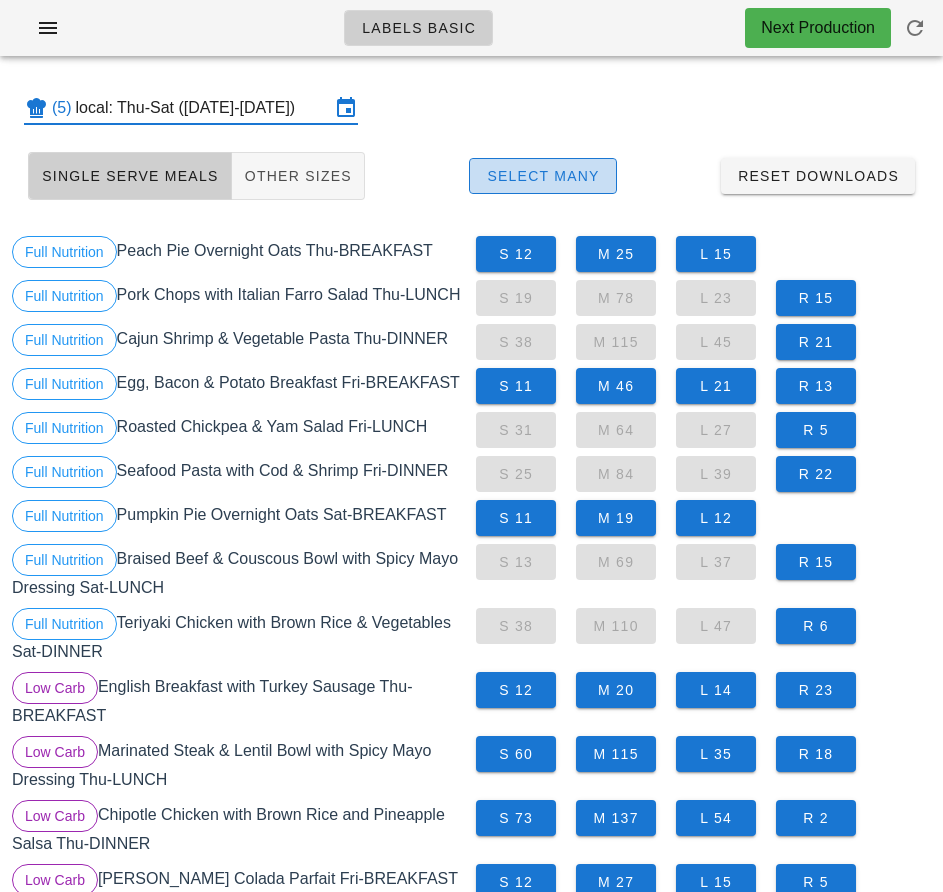 click on "Select Many" at bounding box center [543, 176] 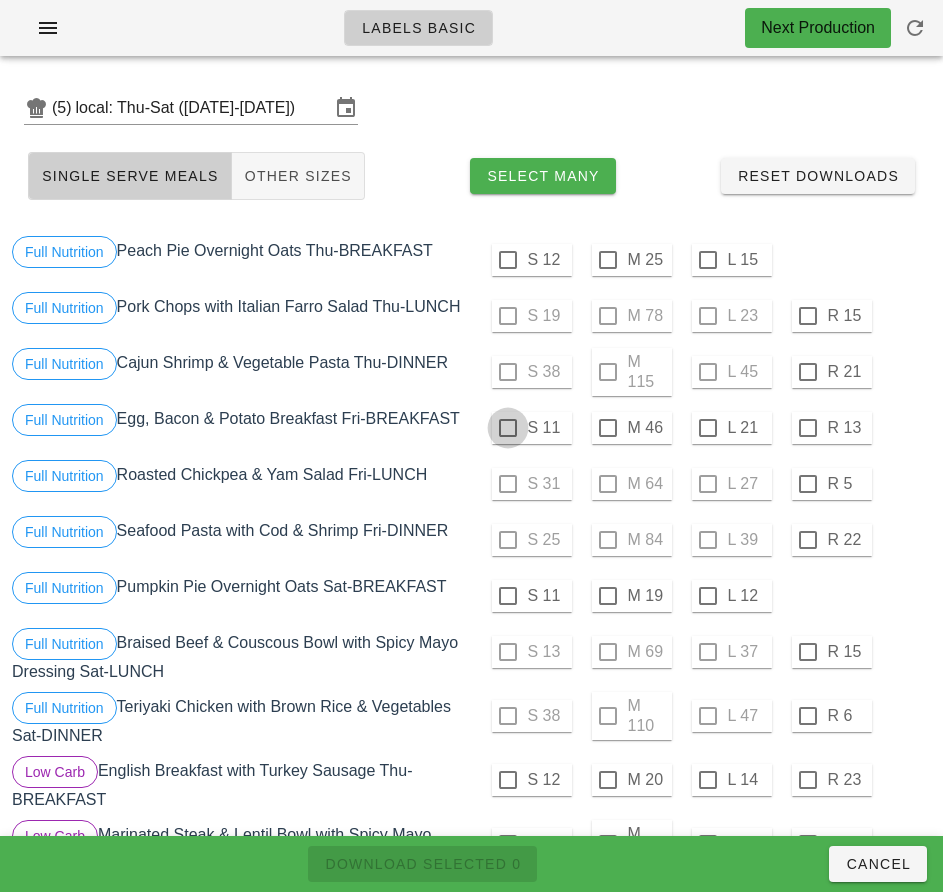 click at bounding box center [508, 260] 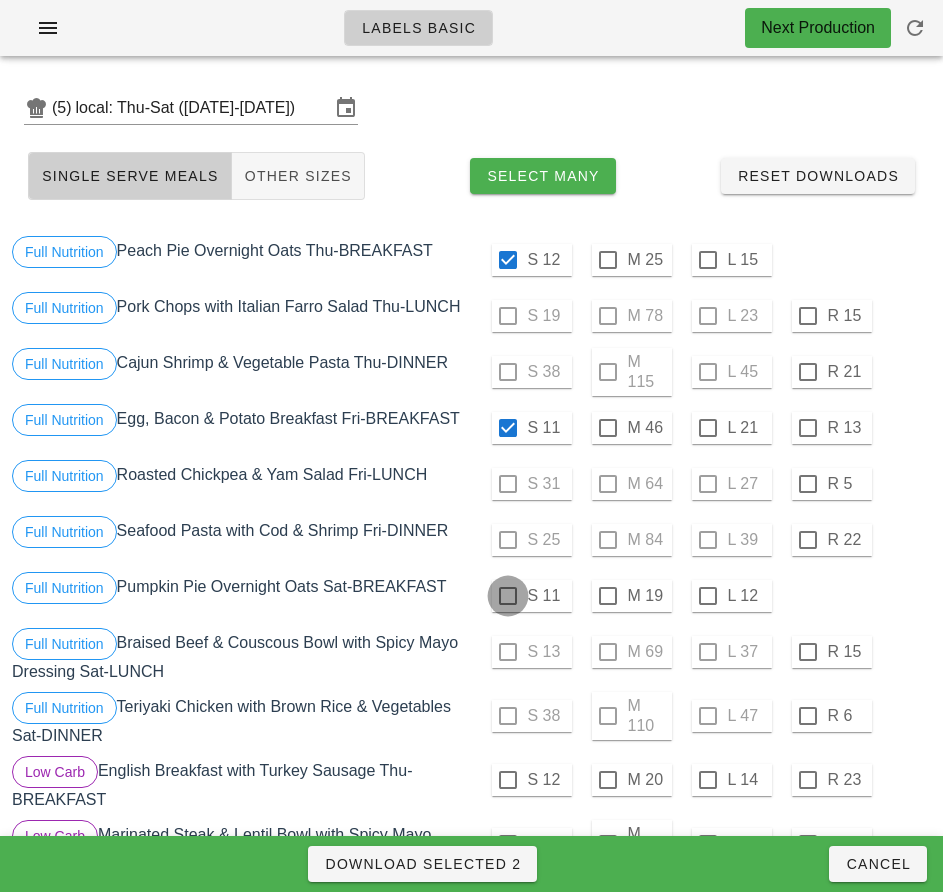 click at bounding box center [508, 596] 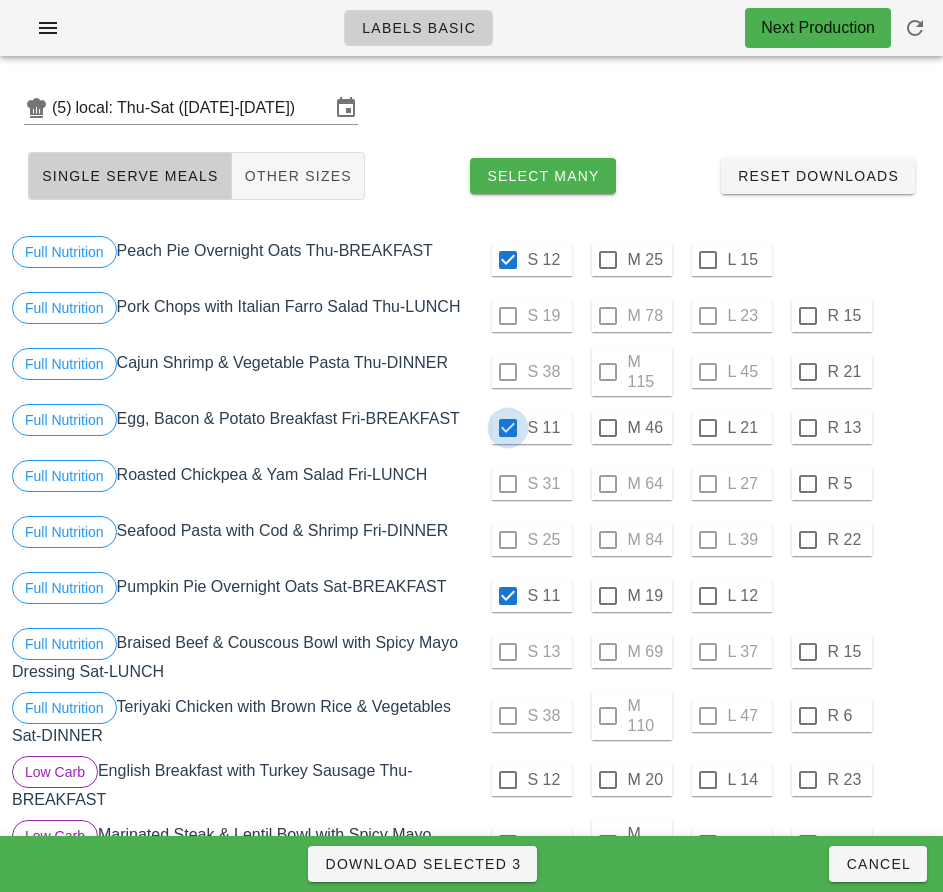click at bounding box center [508, 428] 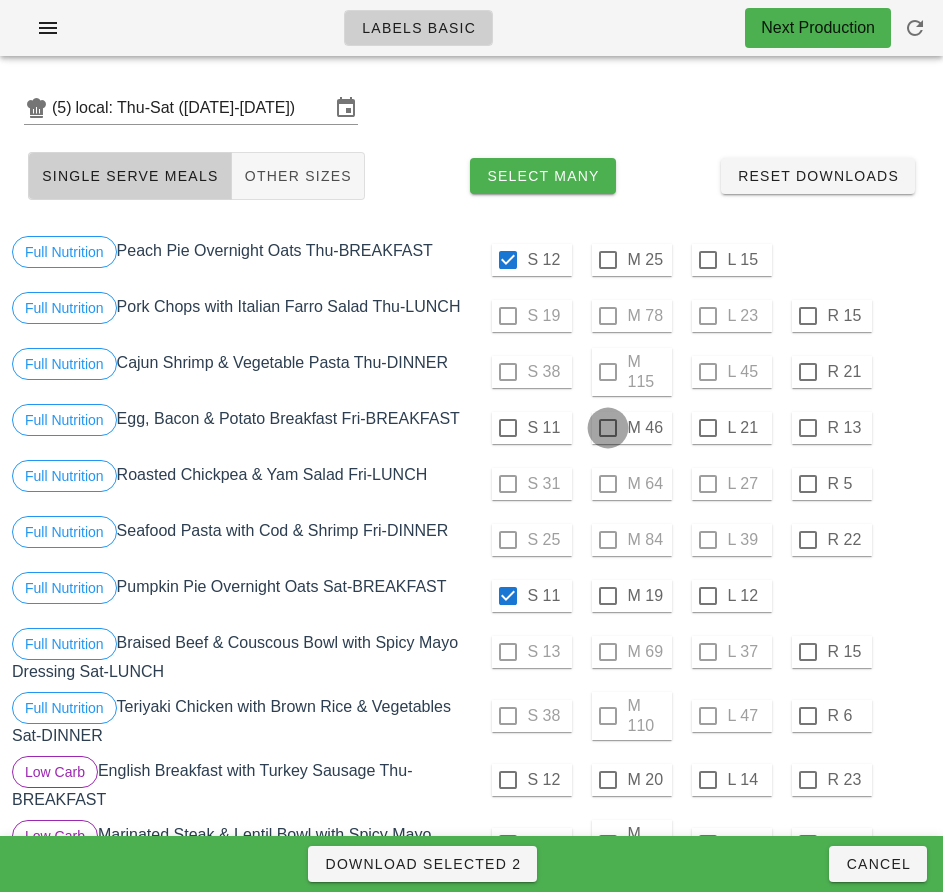 click at bounding box center (608, 428) 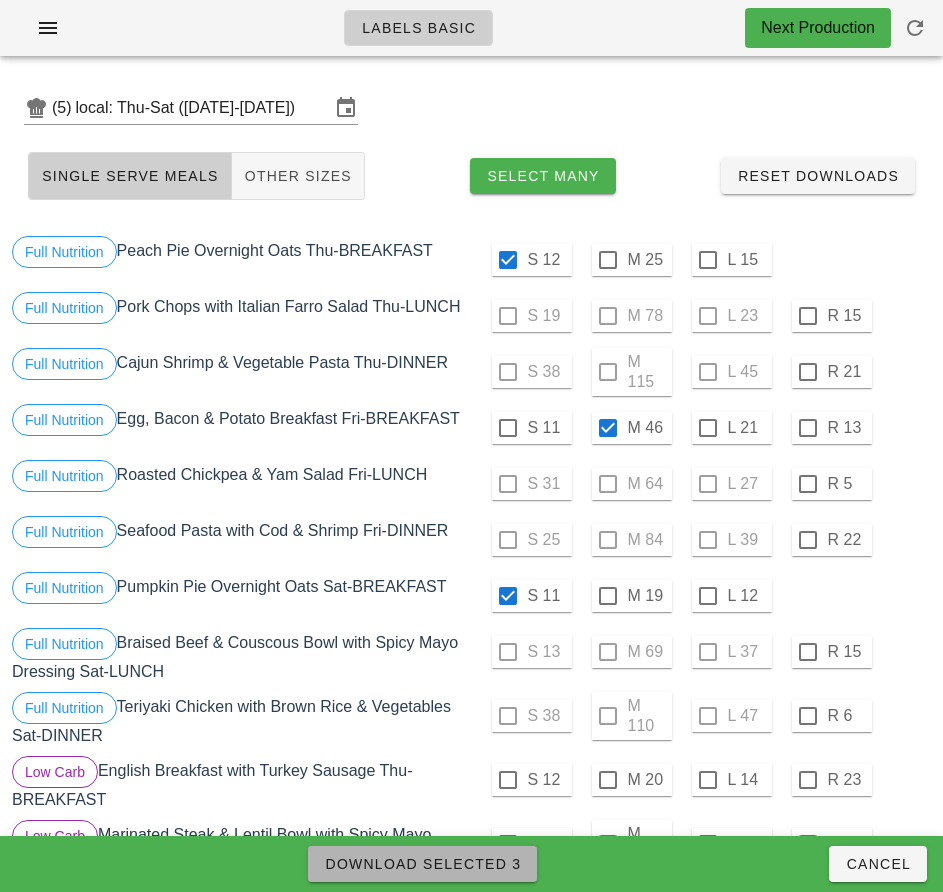 click on "Download Selected 3" at bounding box center (422, 864) 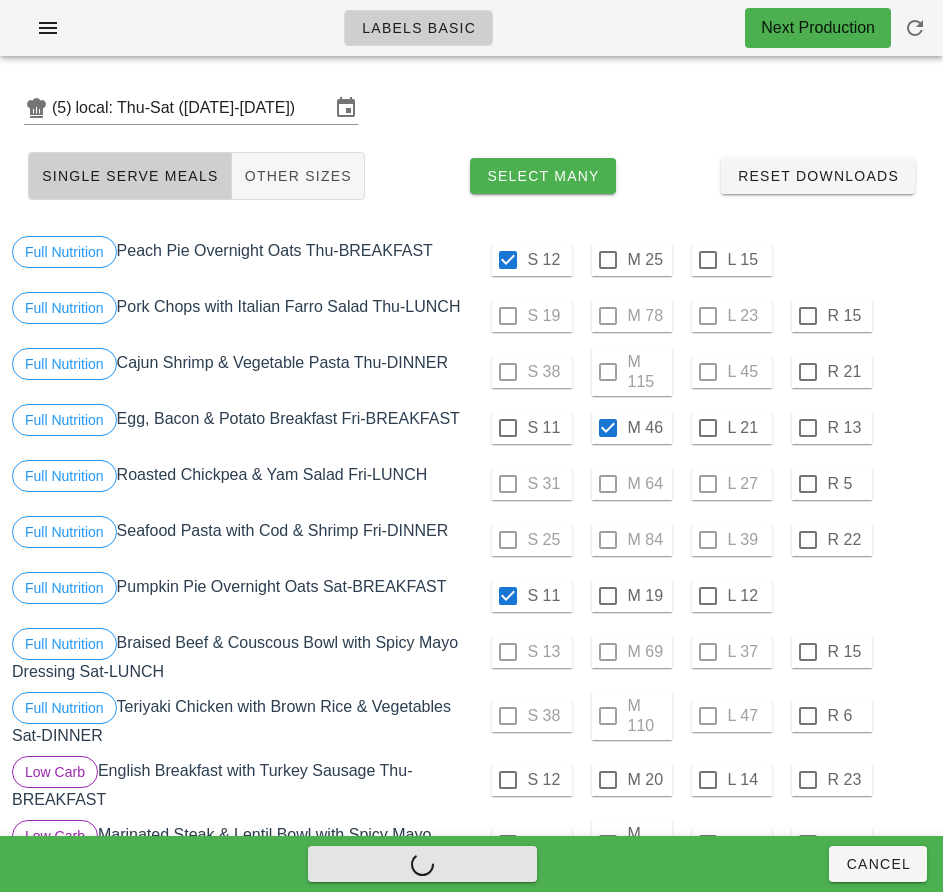 checkbox on "false" 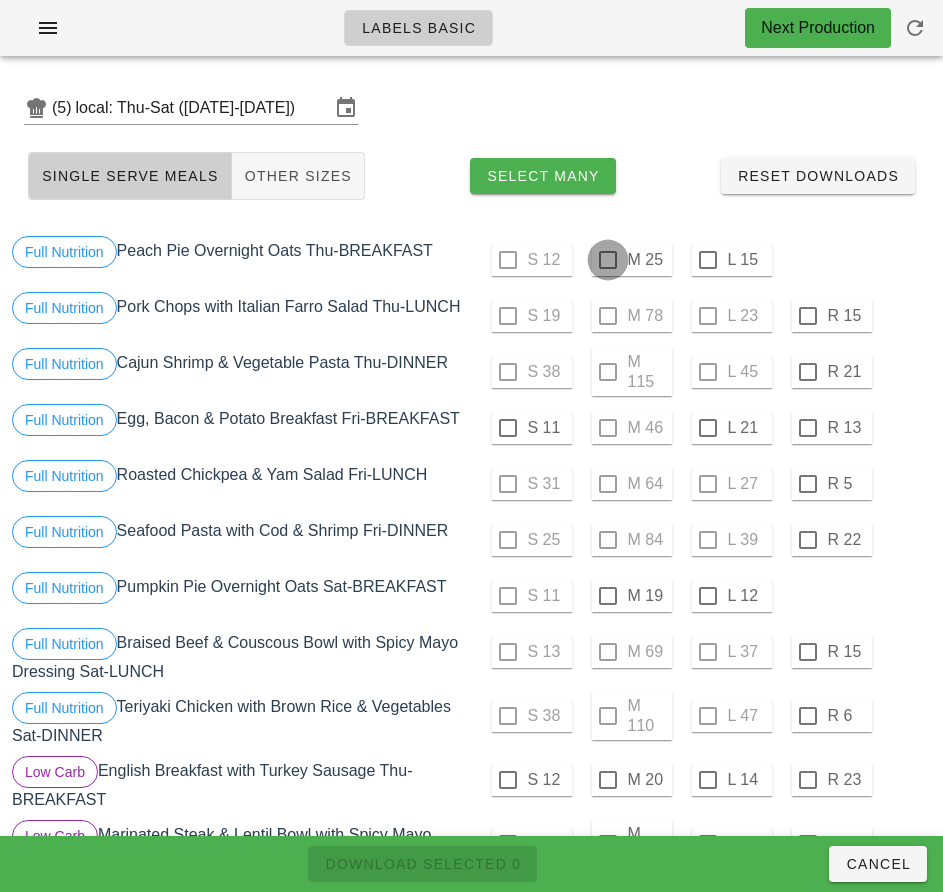 click at bounding box center (608, 260) 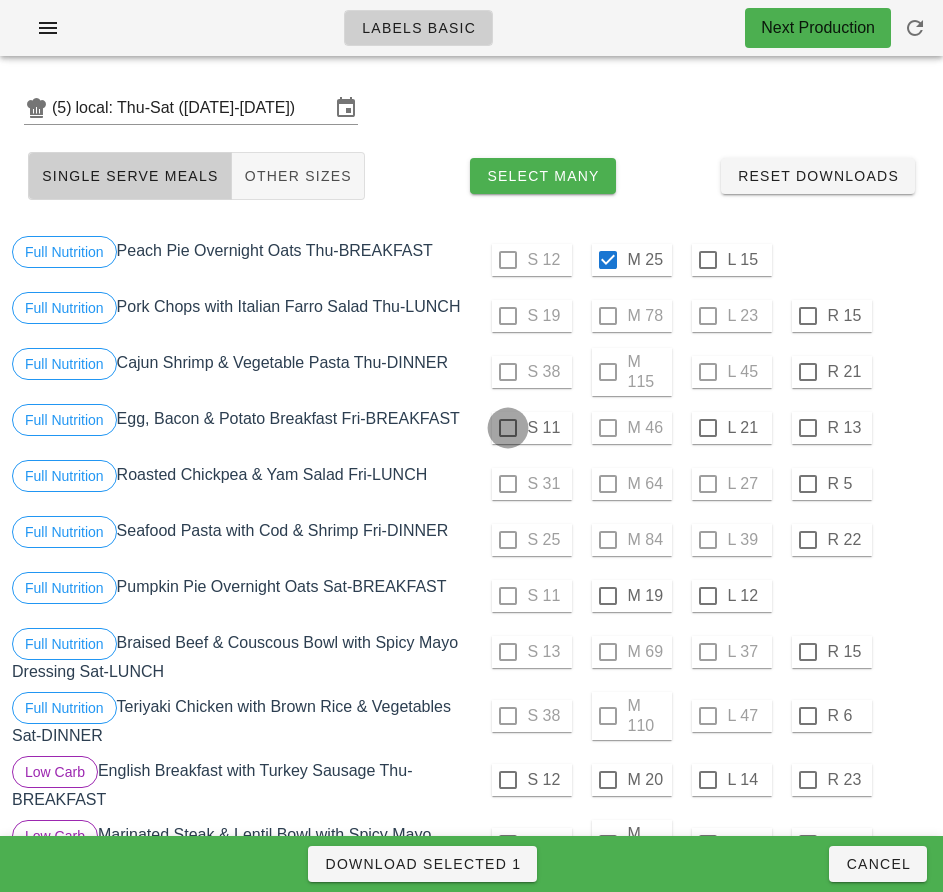 click at bounding box center (508, 428) 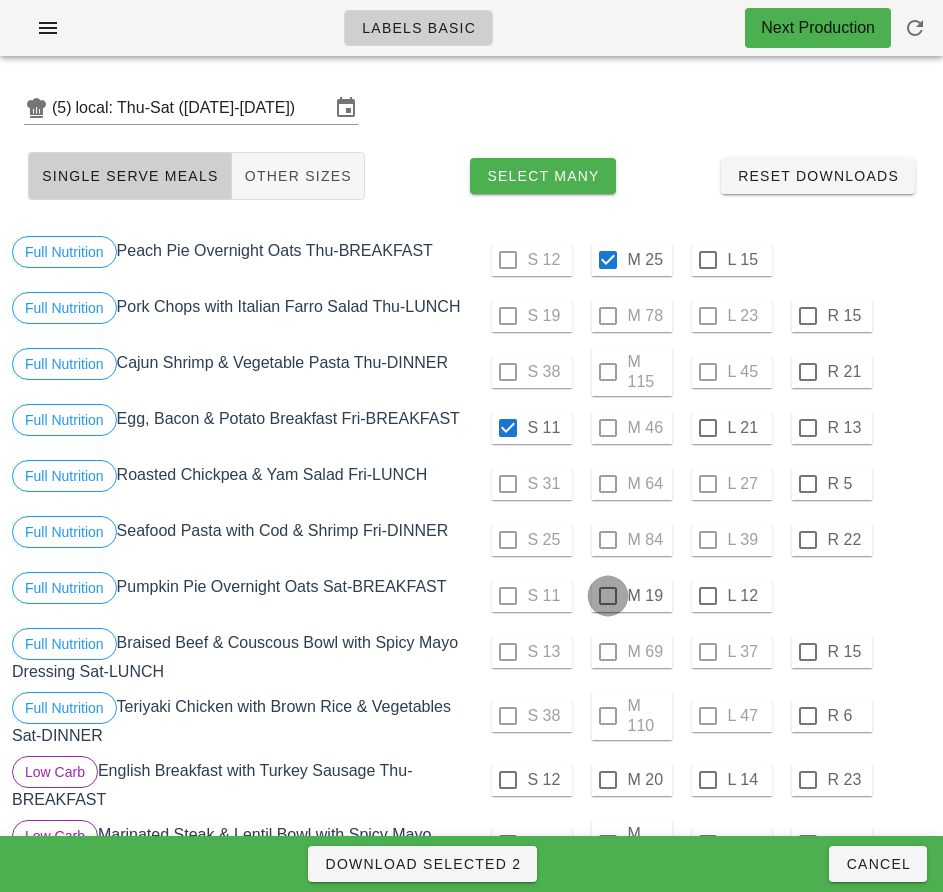 click at bounding box center [608, 596] 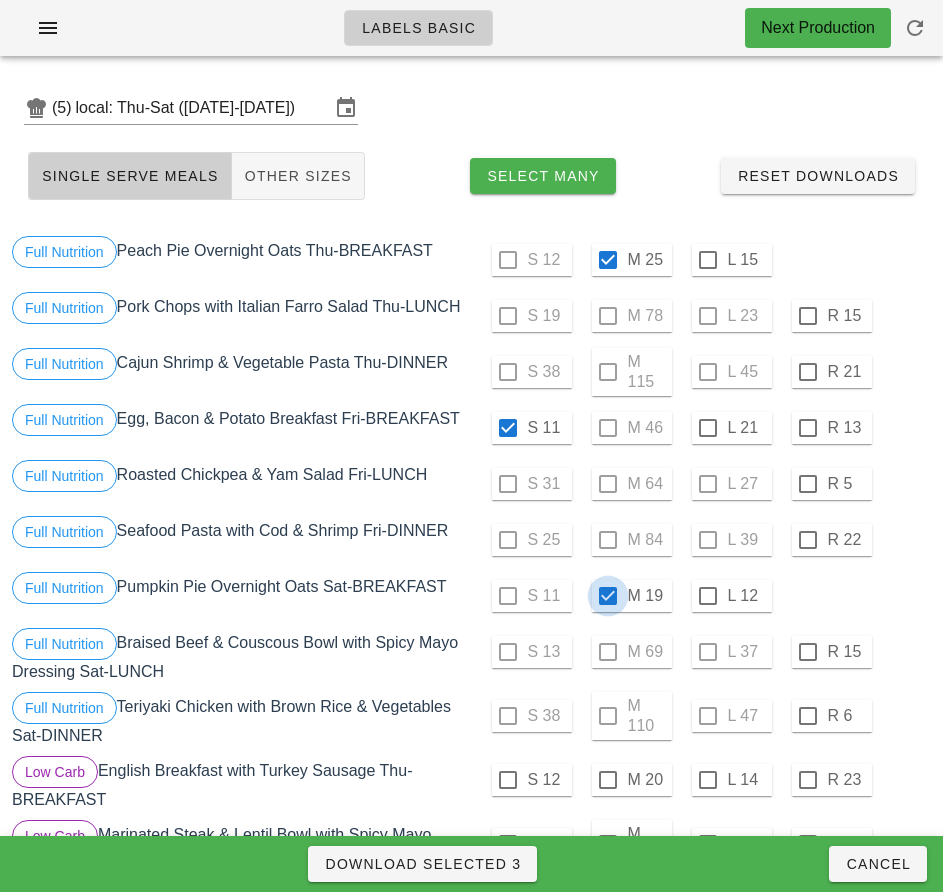 click on "Download Selected 3" at bounding box center [422, 864] 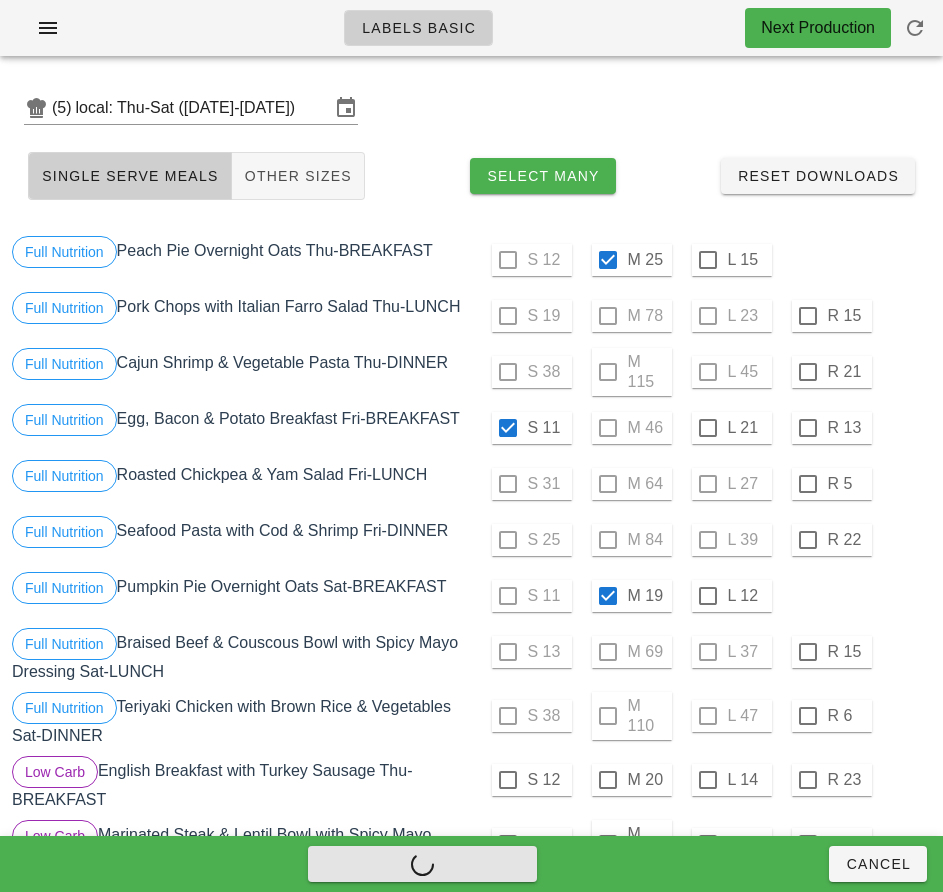 checkbox on "false" 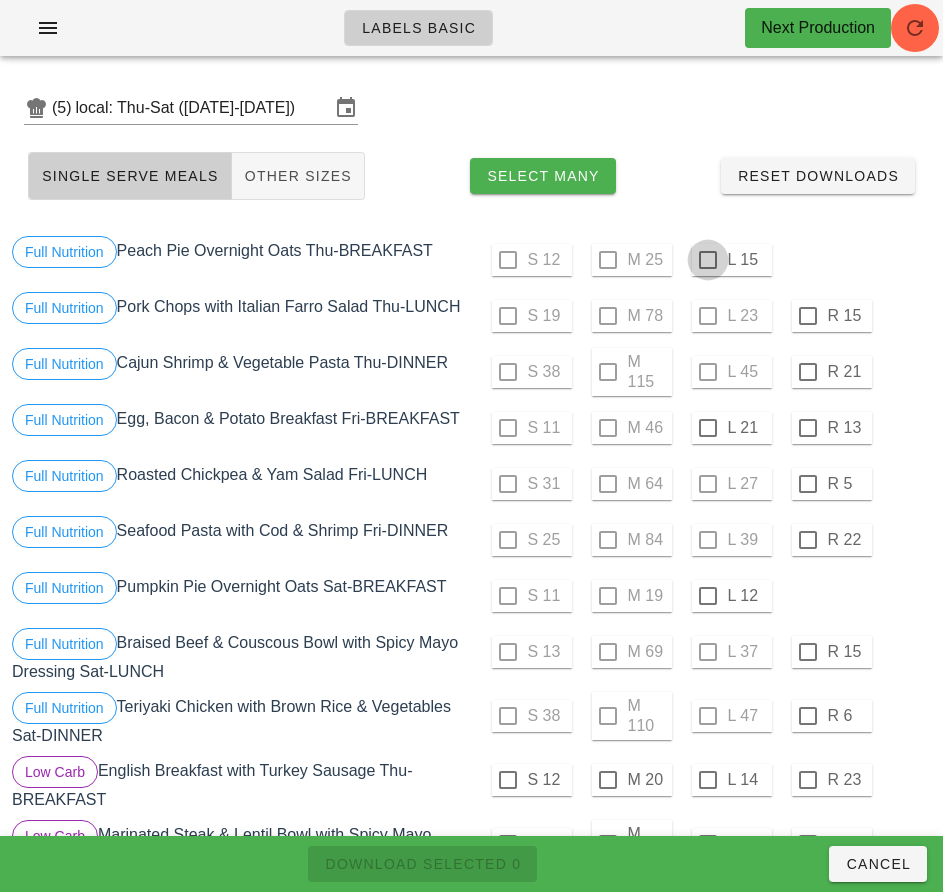 click at bounding box center [708, 260] 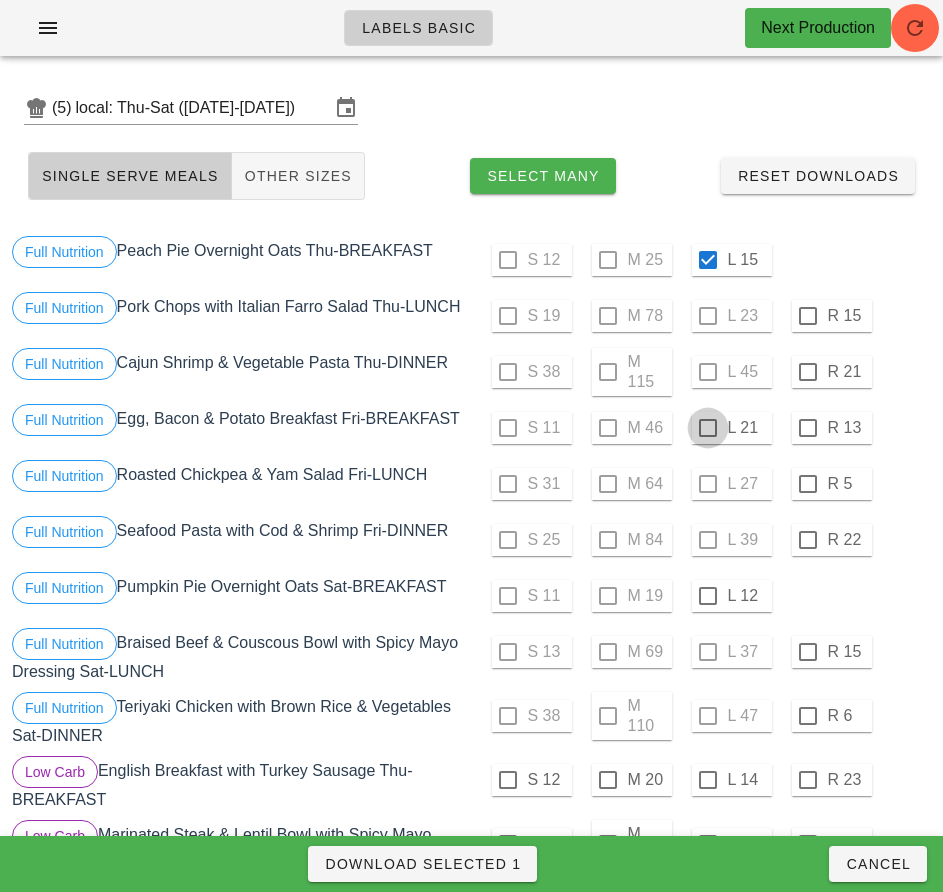 click at bounding box center [708, 428] 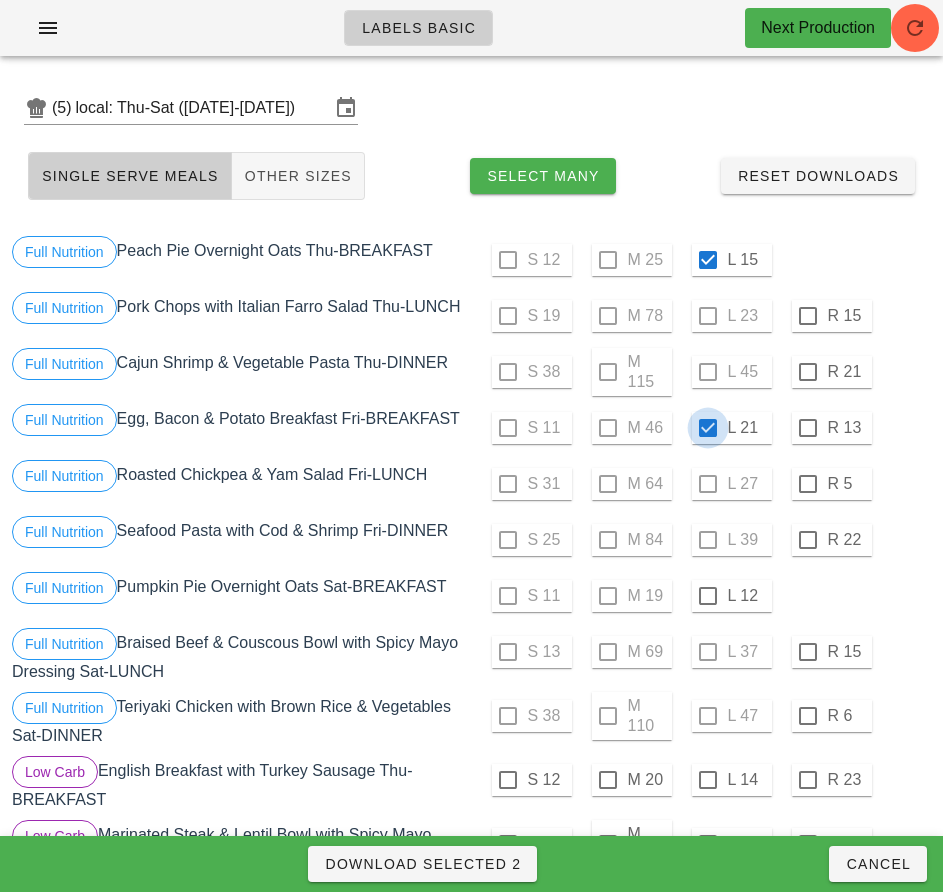 checkbox on "true" 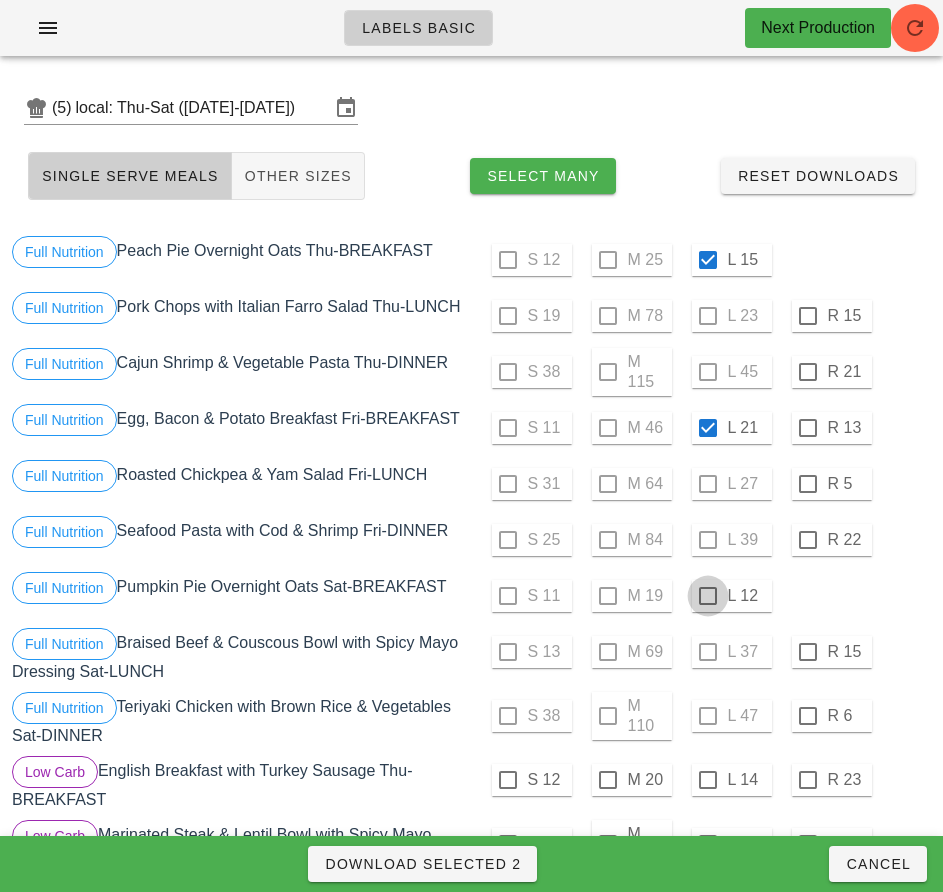 click at bounding box center [708, 596] 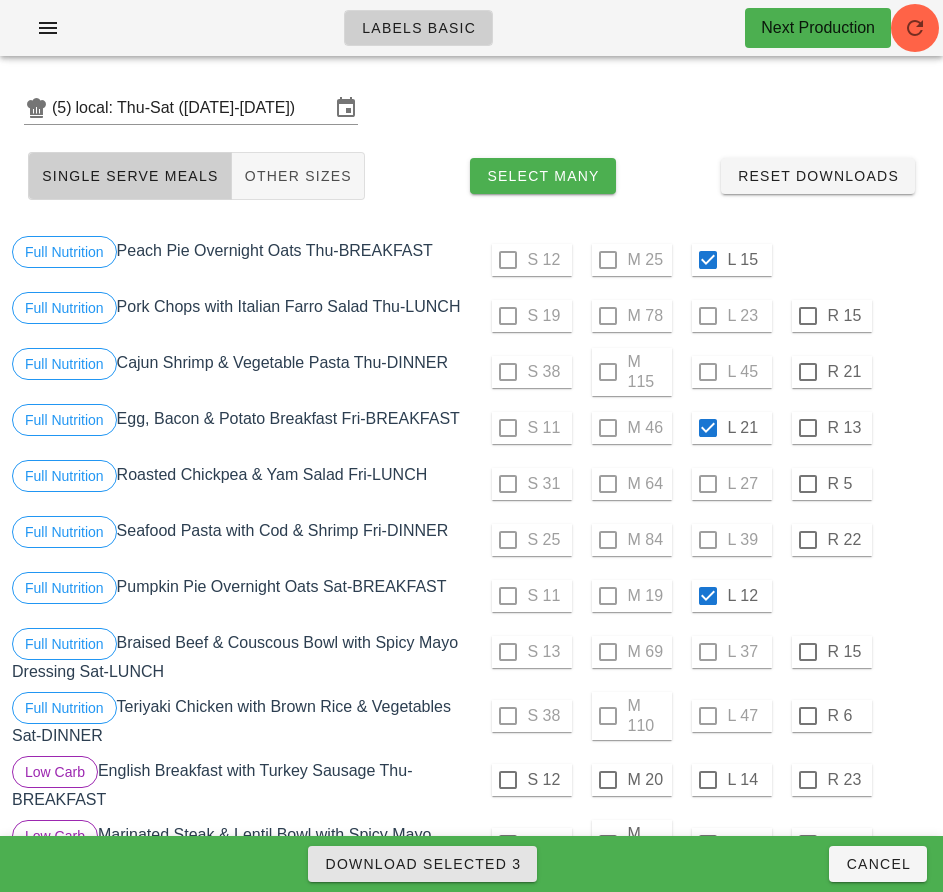 click on "Download Selected 3" at bounding box center [422, 864] 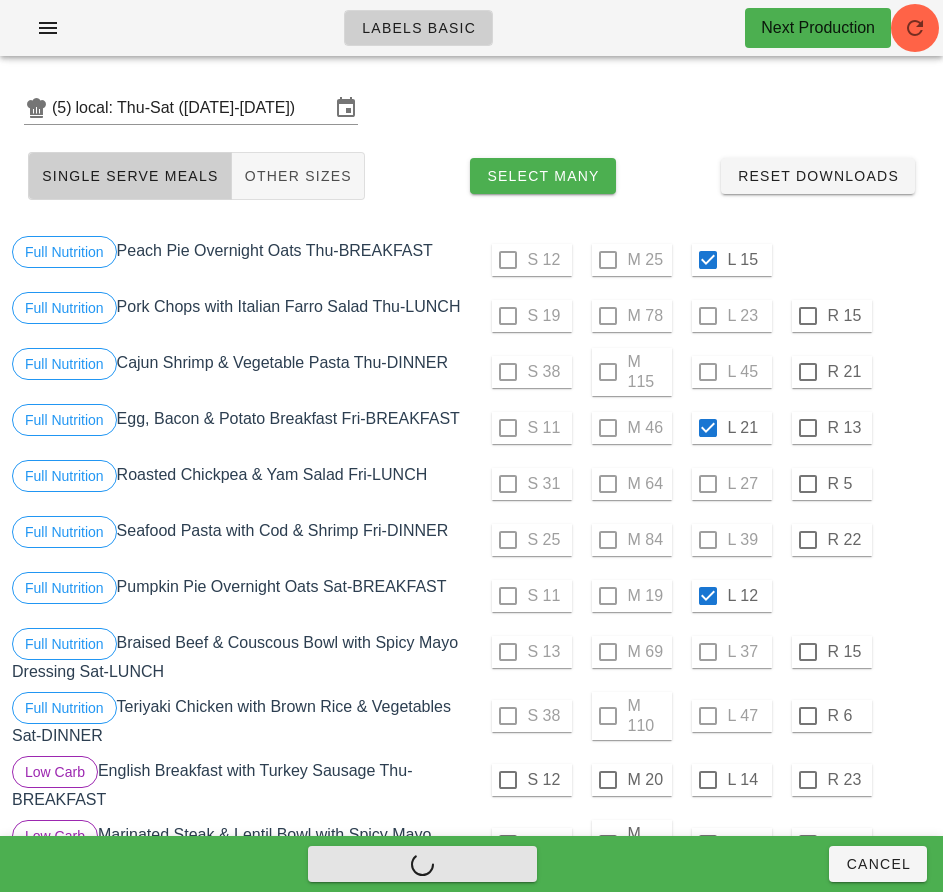 checkbox on "false" 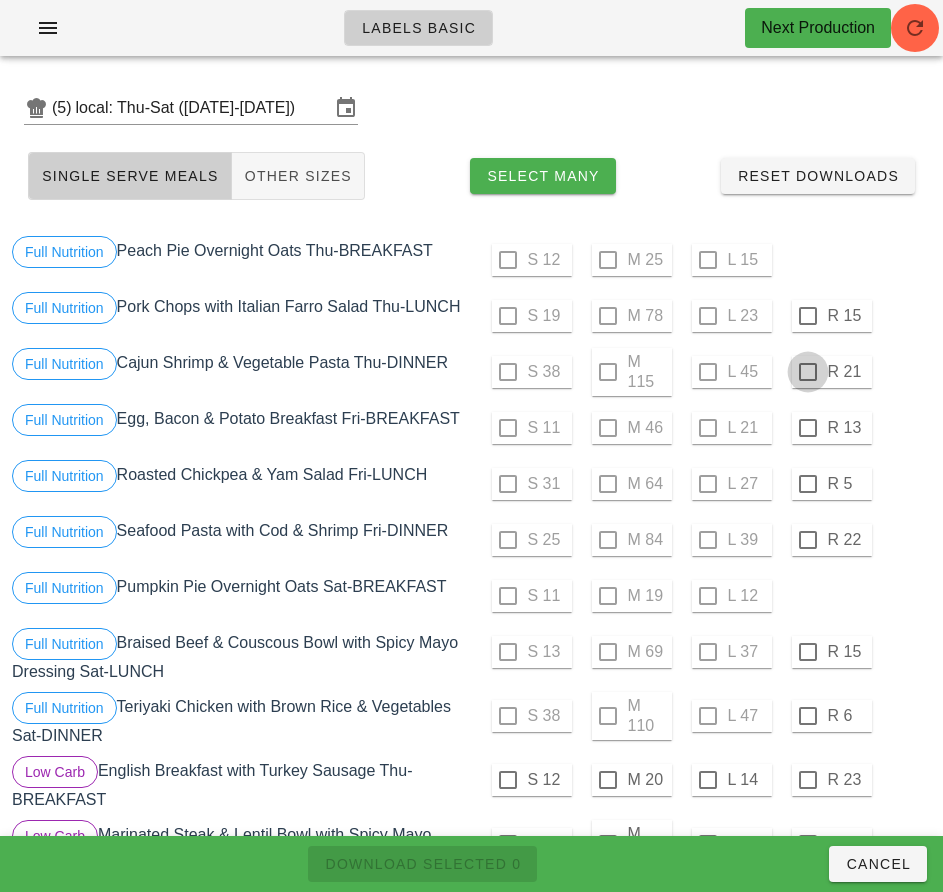 click at bounding box center (808, 316) 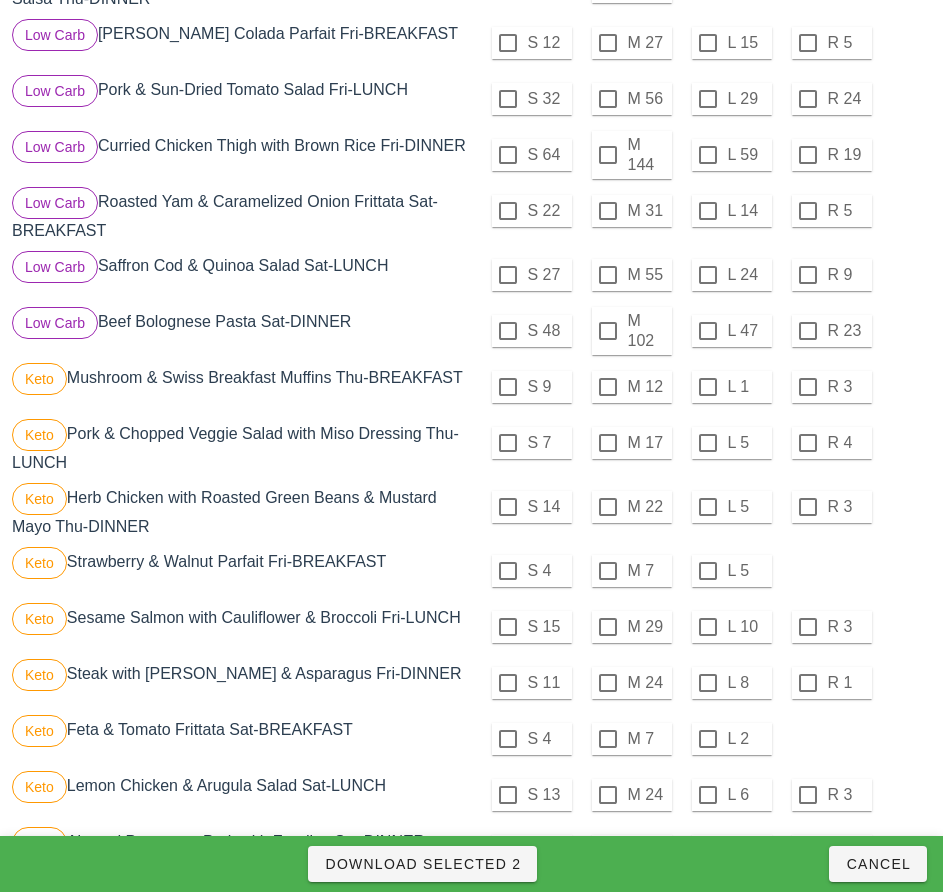 scroll, scrollTop: 962, scrollLeft: 0, axis: vertical 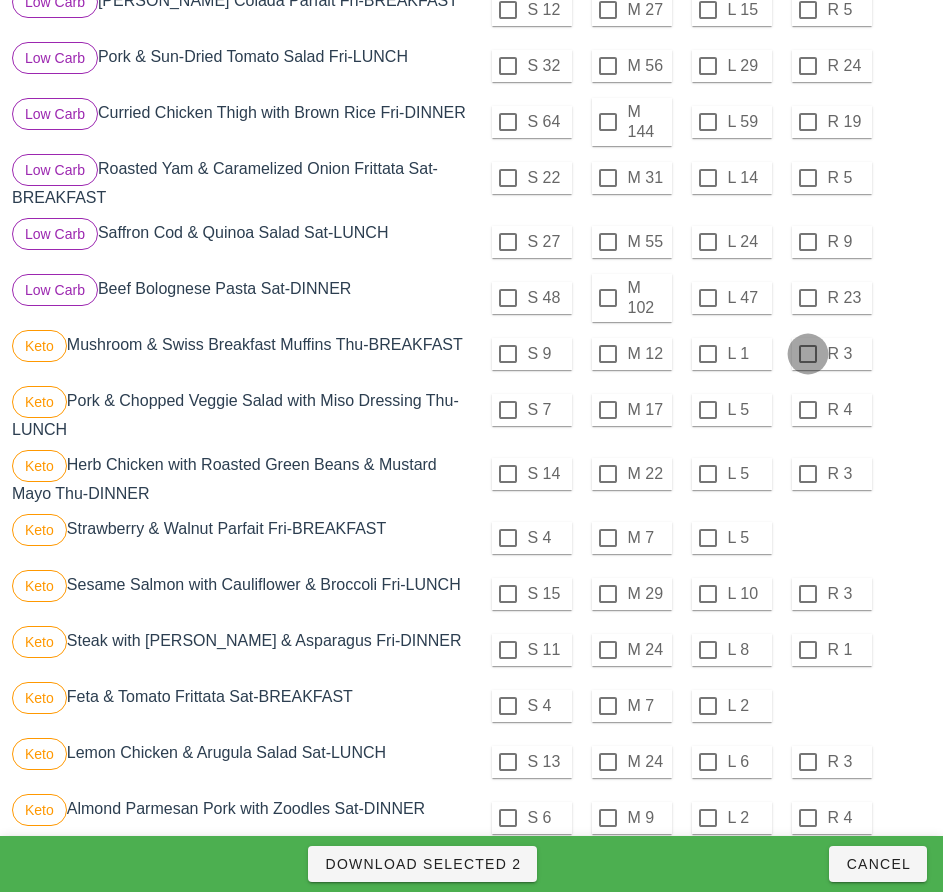 click at bounding box center (808, 354) 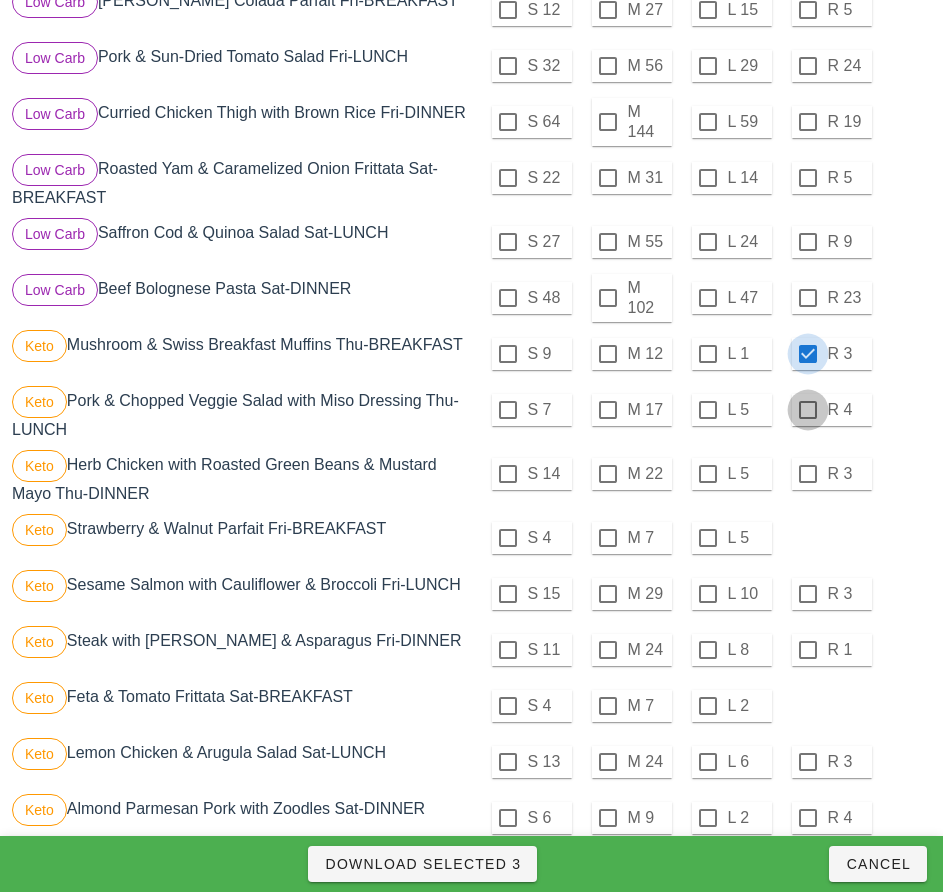 click at bounding box center (808, 410) 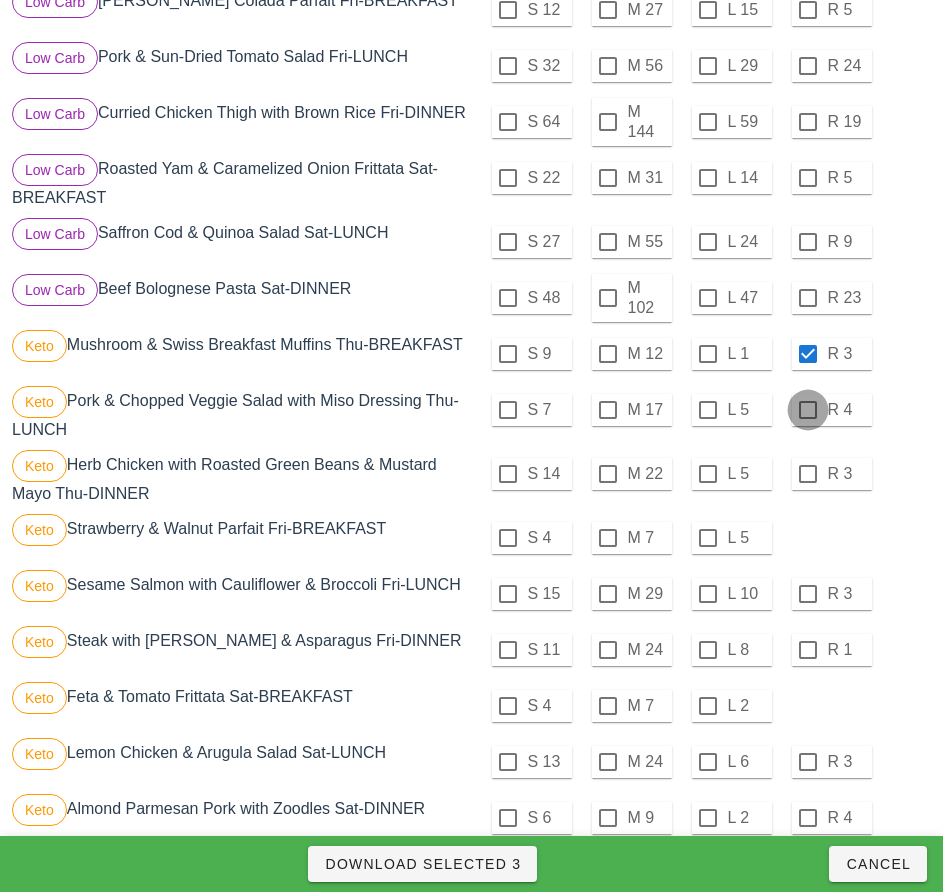 checkbox on "true" 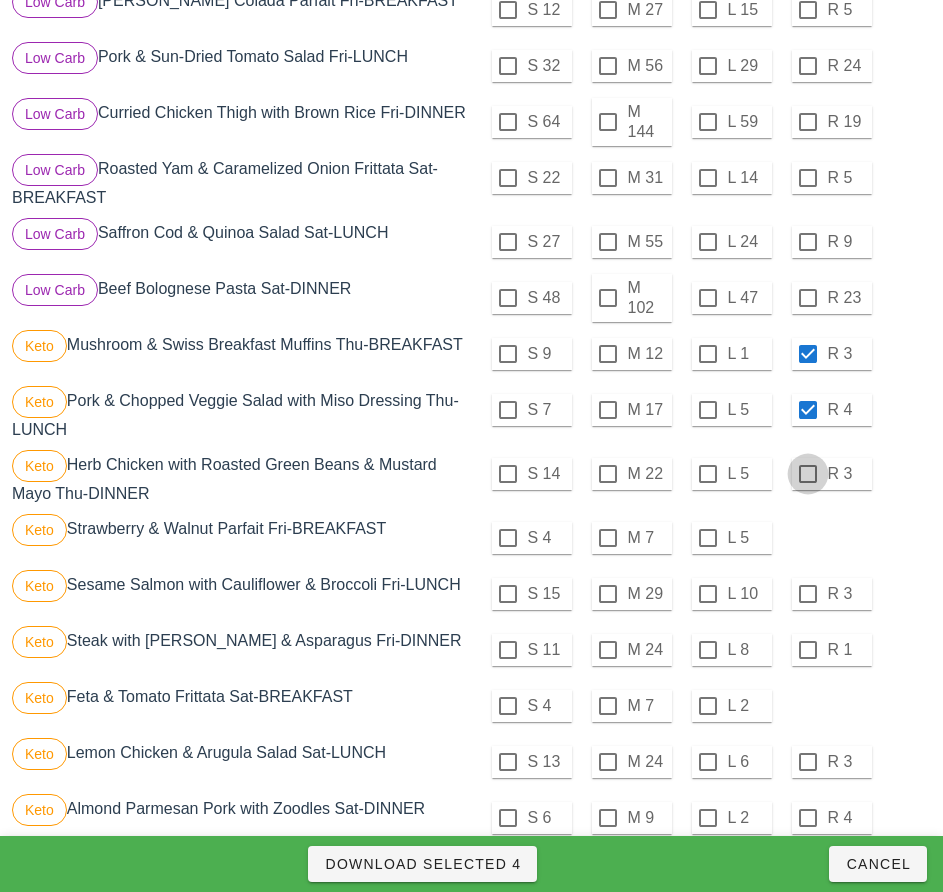 click at bounding box center [808, 474] 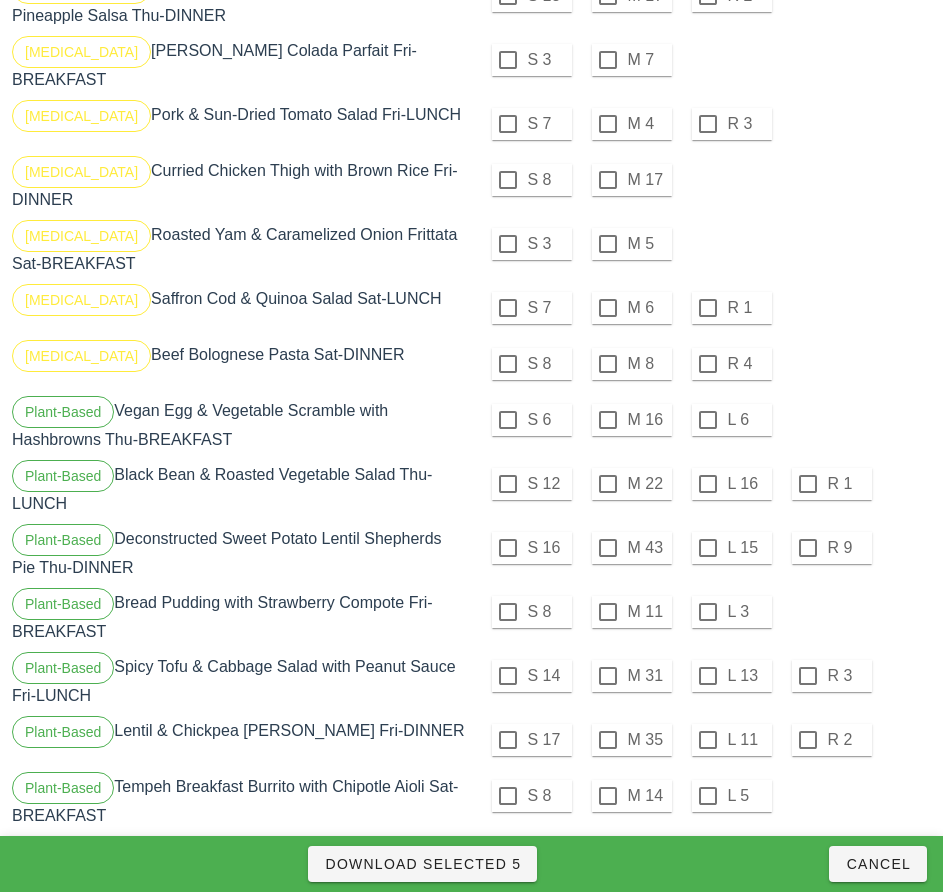 scroll, scrollTop: 1970, scrollLeft: 0, axis: vertical 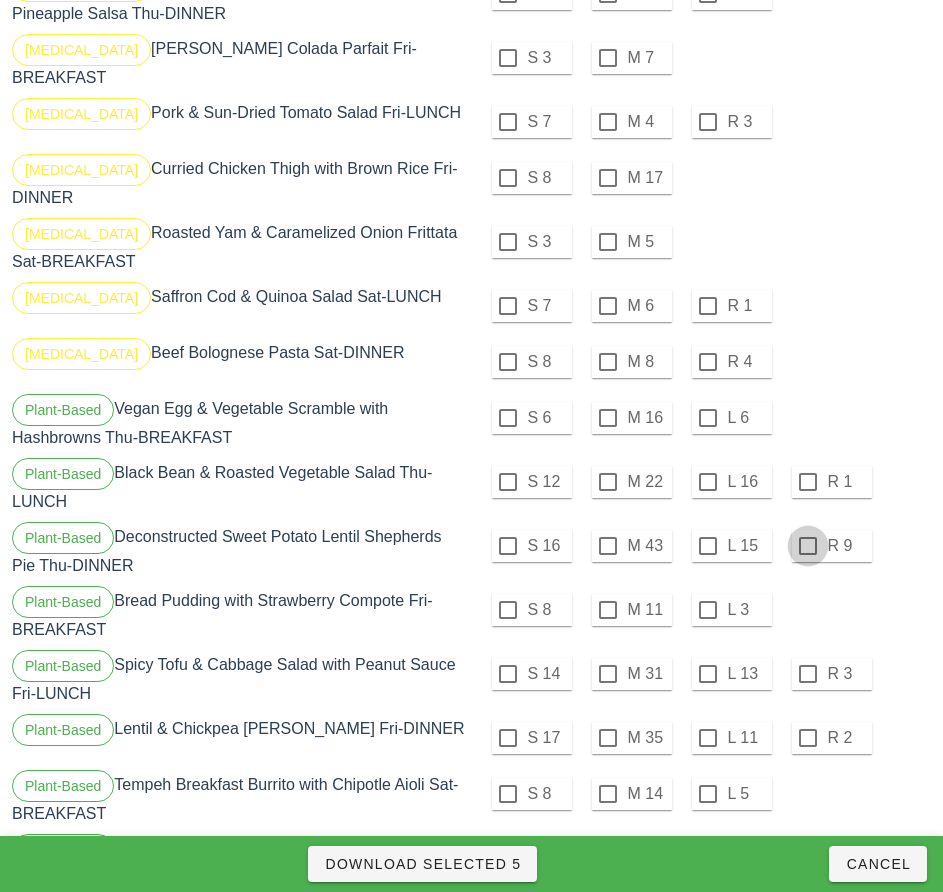 click at bounding box center (808, 482) 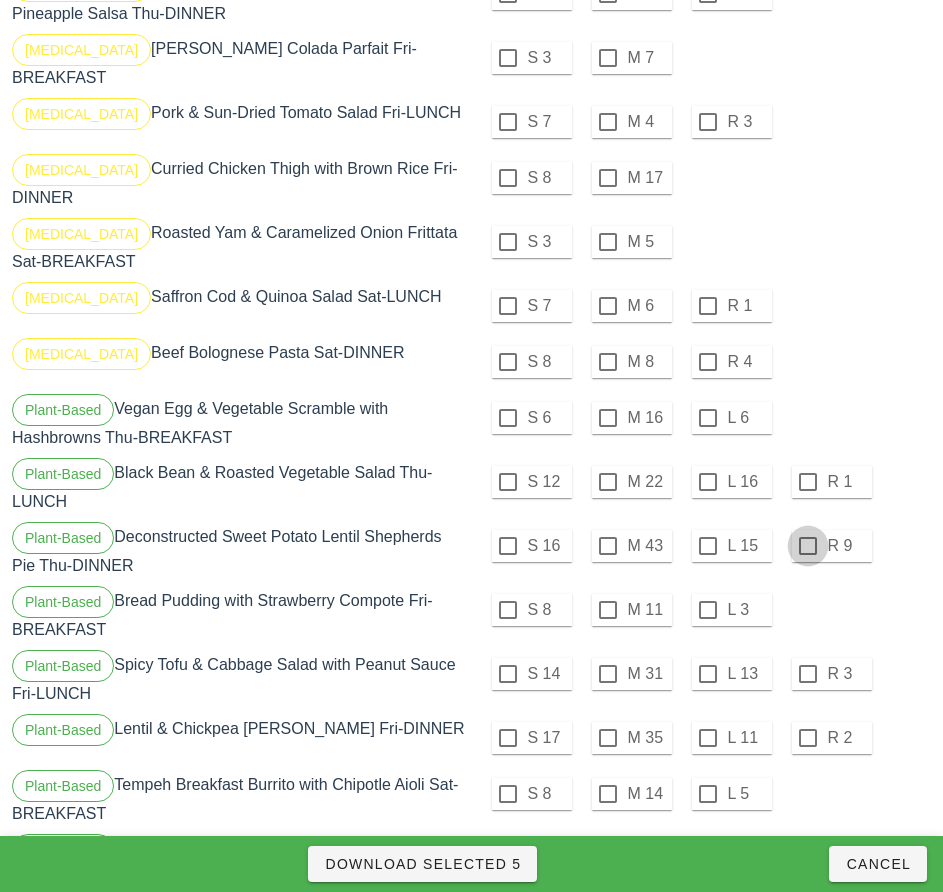 click at bounding box center [808, 546] 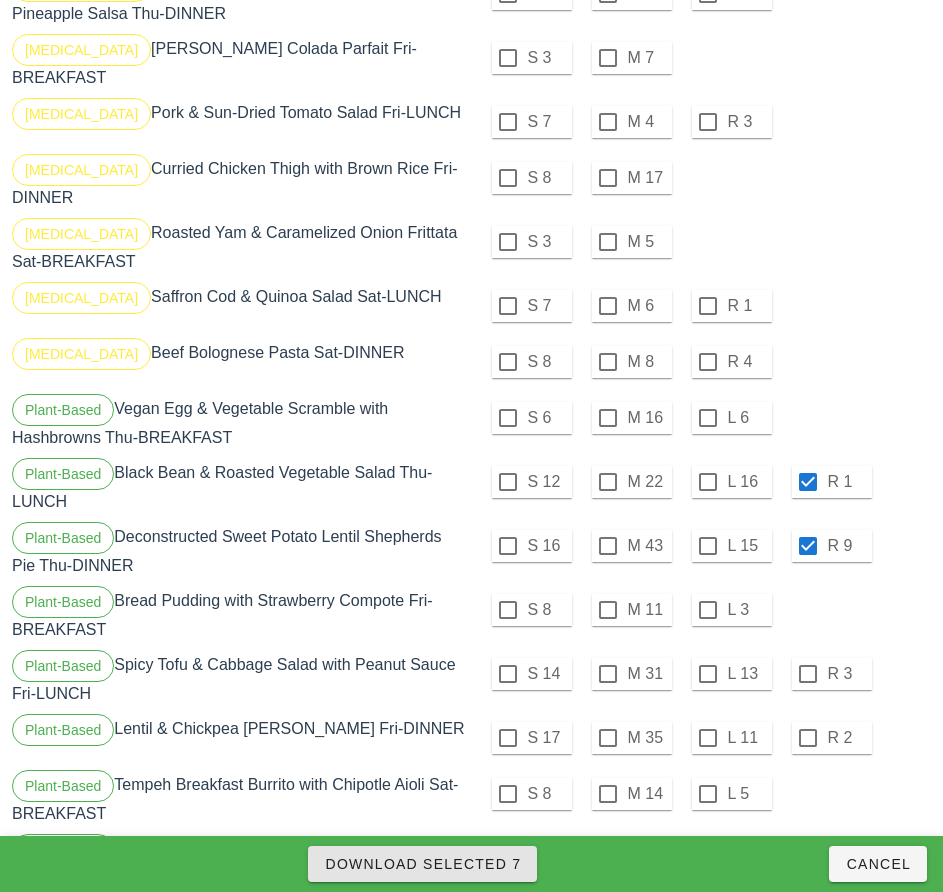 click on "Download Selected 7" at bounding box center [422, 864] 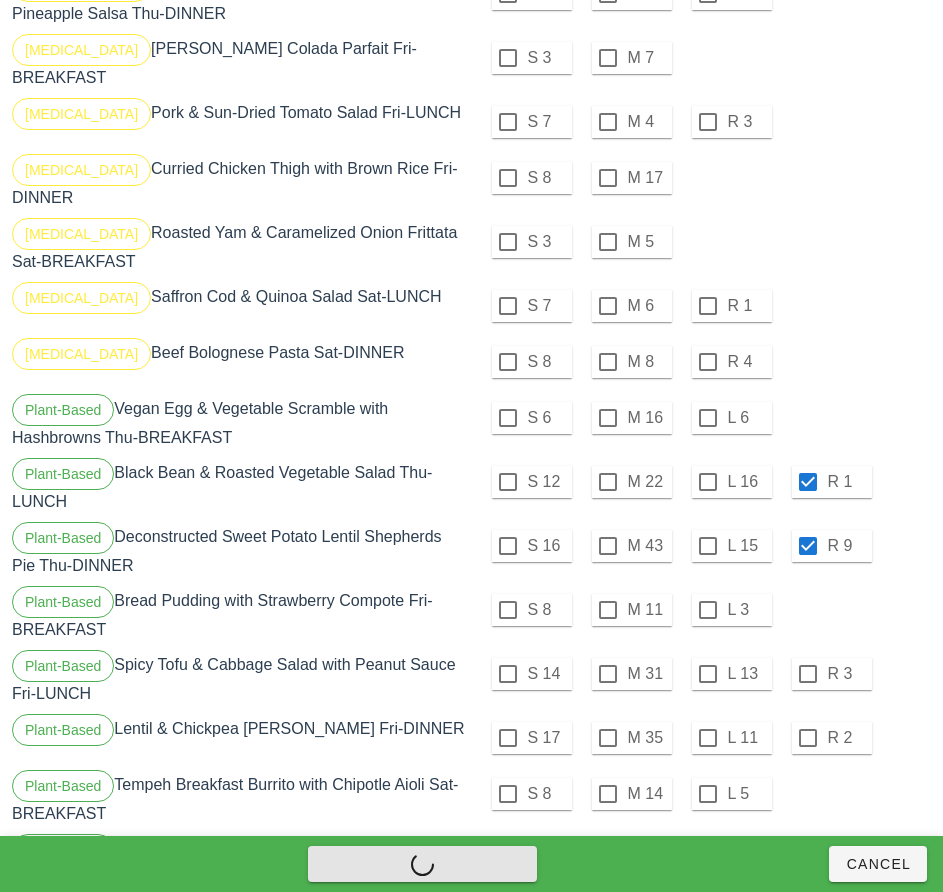 checkbox on "false" 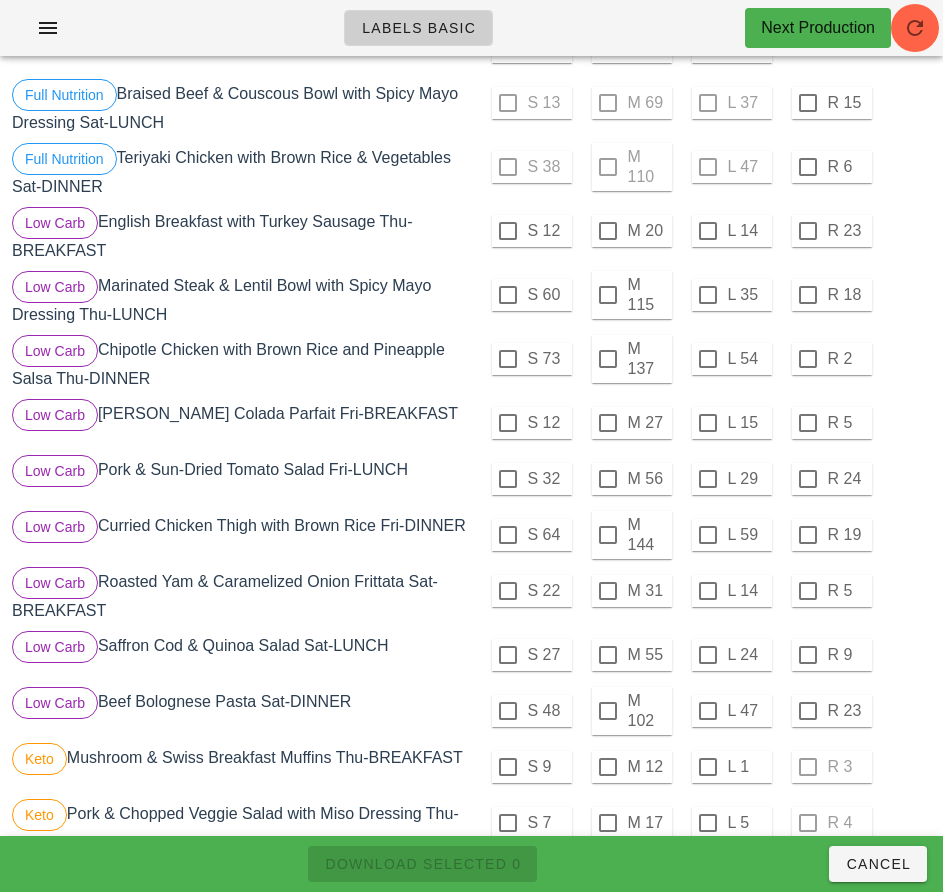 scroll, scrollTop: 547, scrollLeft: 0, axis: vertical 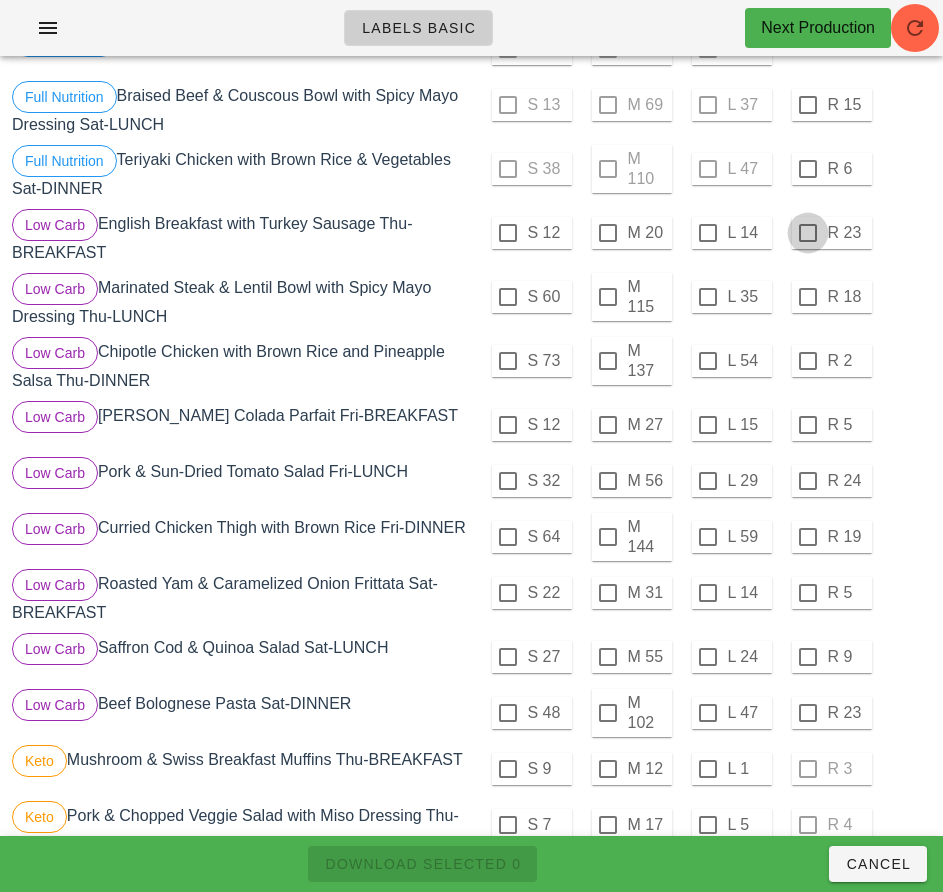 click at bounding box center [808, 233] 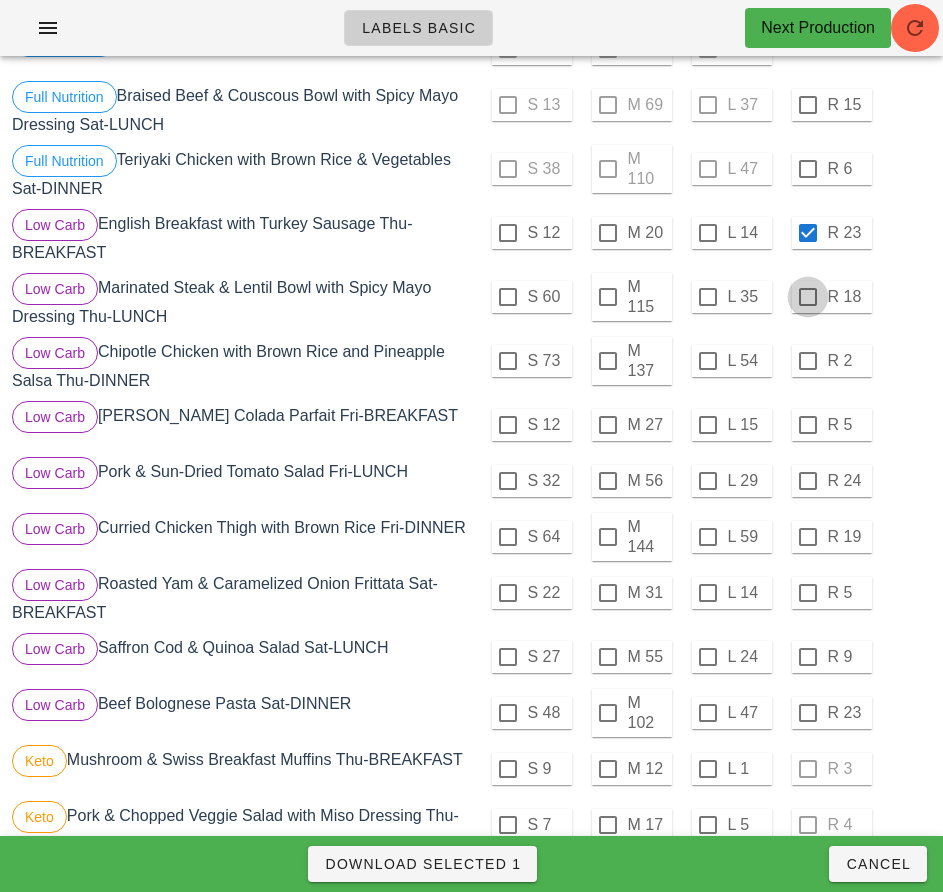 click at bounding box center [808, 297] 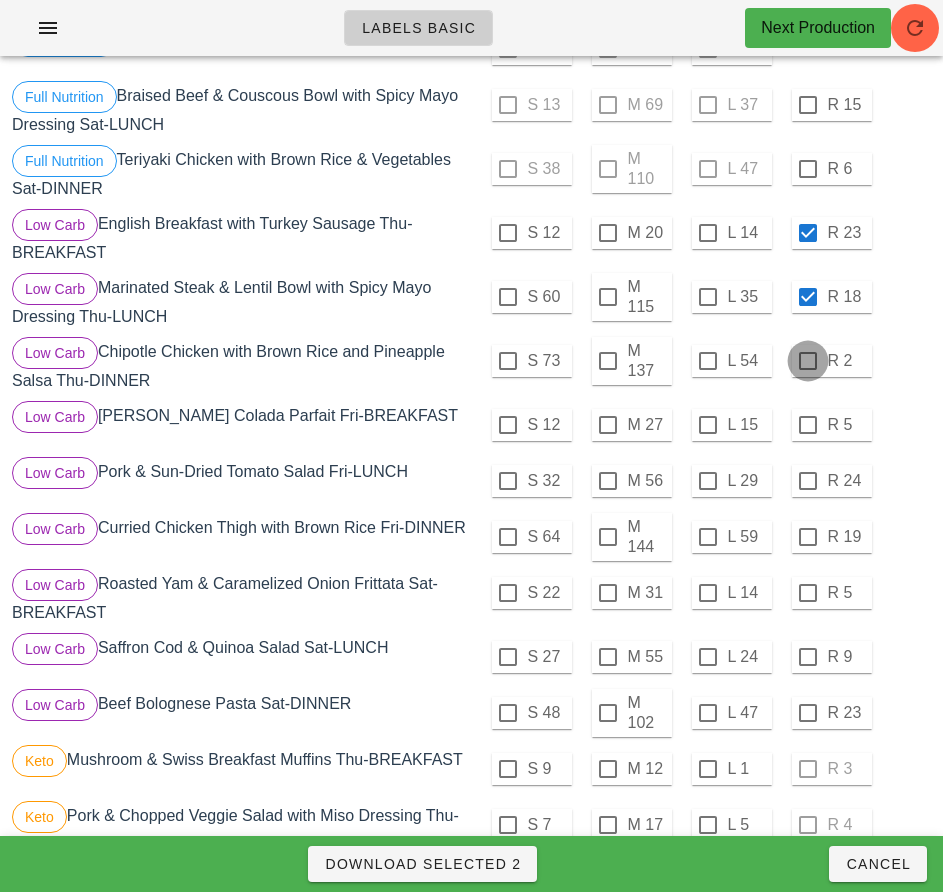 click at bounding box center (808, 361) 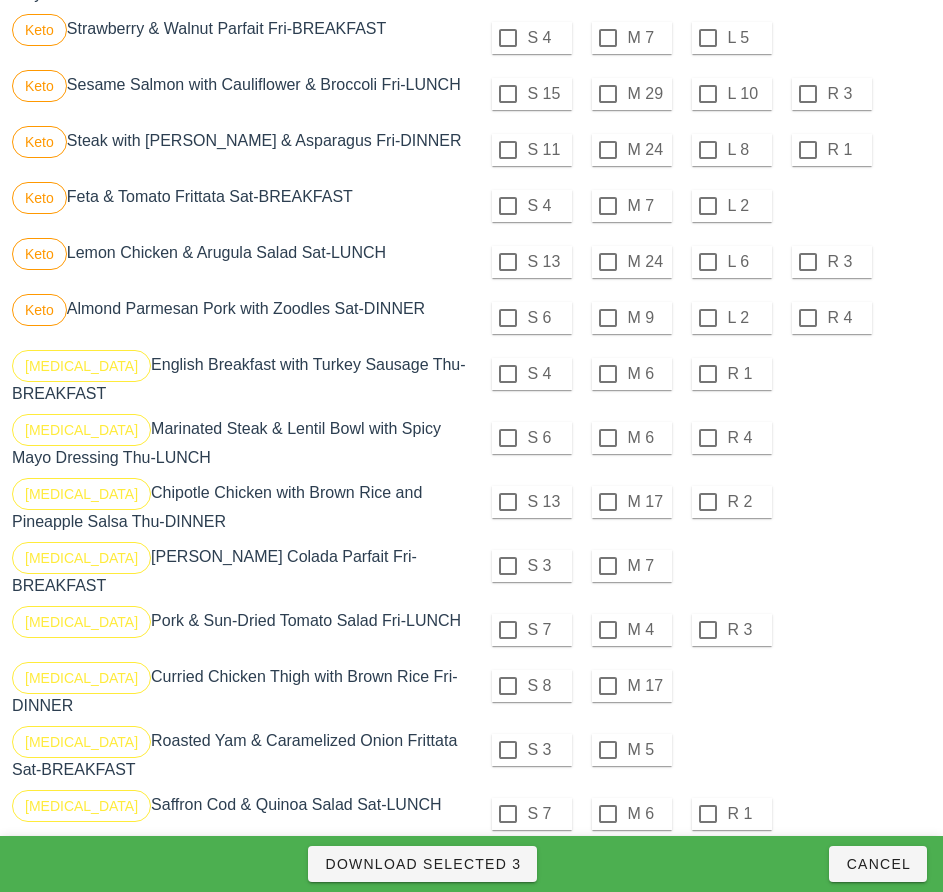 scroll, scrollTop: 1466, scrollLeft: 0, axis: vertical 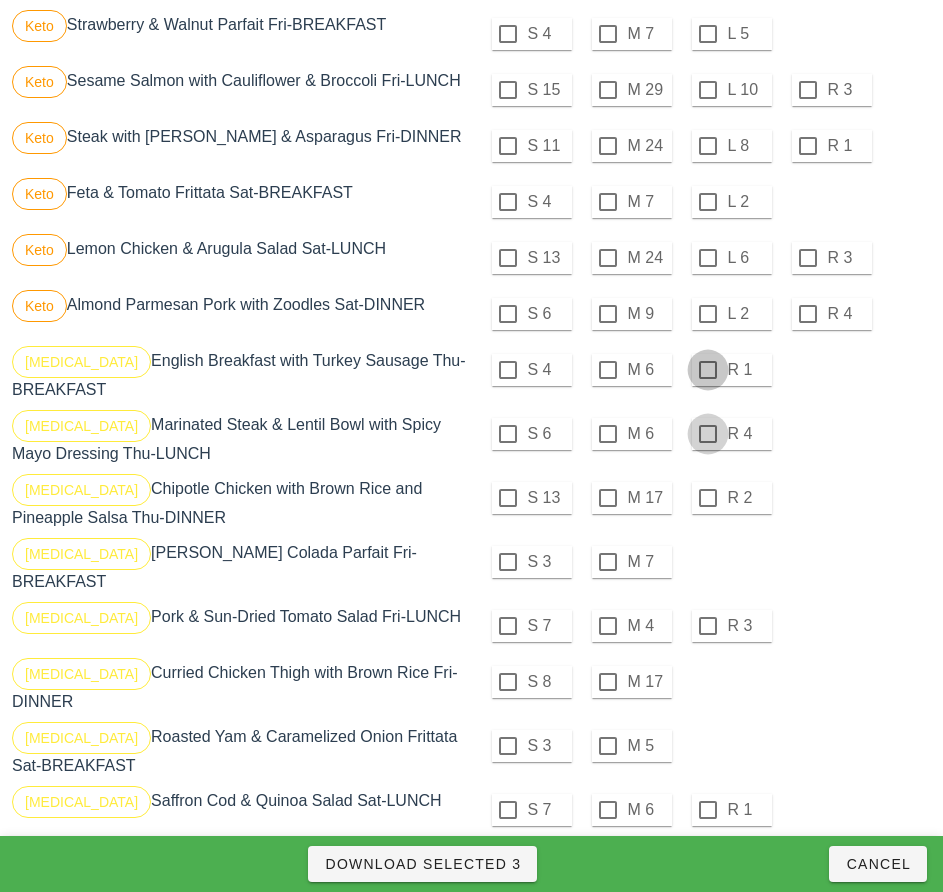 click at bounding box center (708, 370) 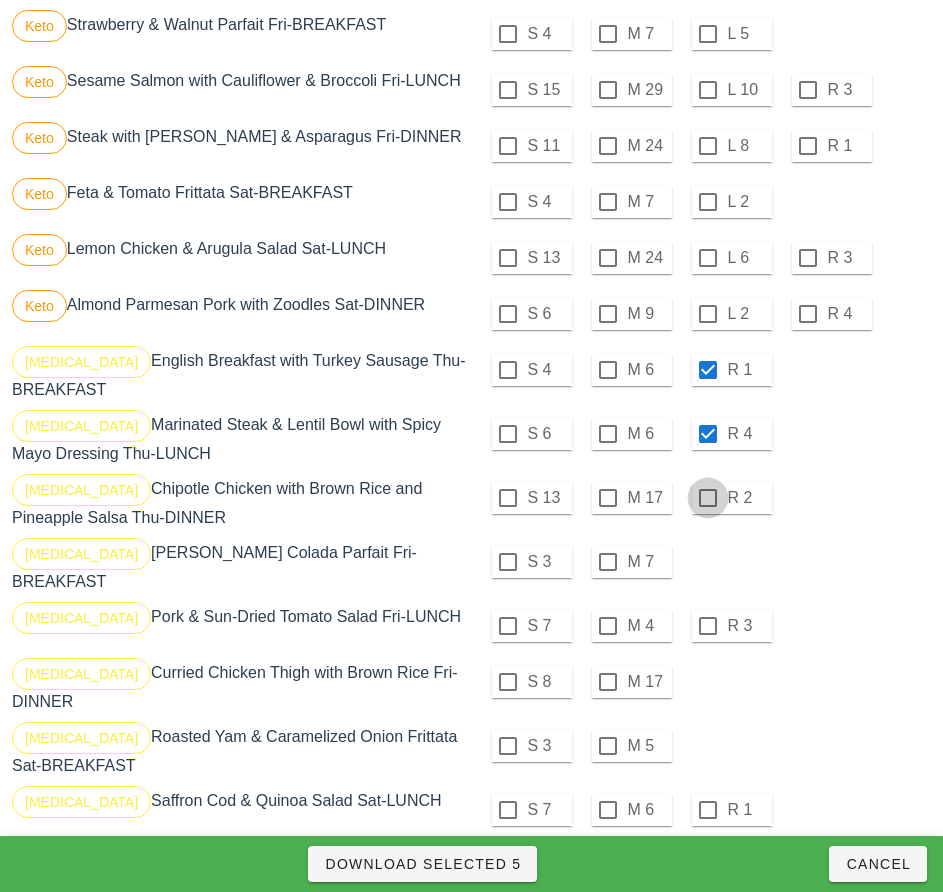 click at bounding box center [708, 498] 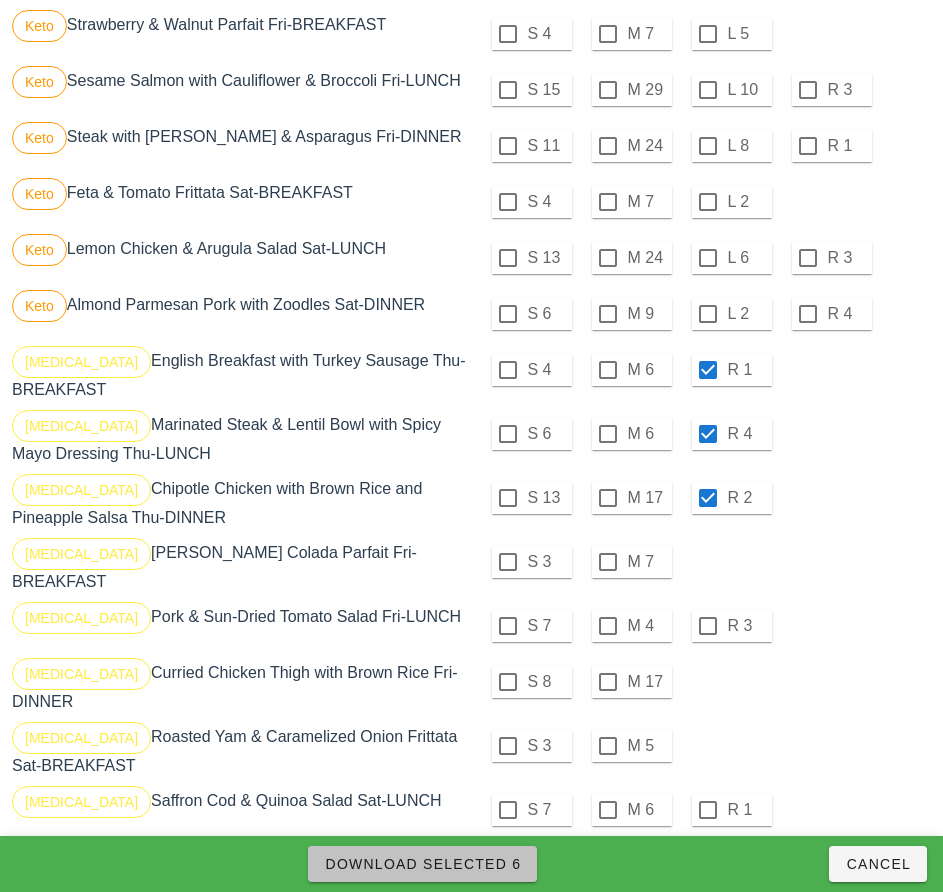 click on "Download Selected 6" at bounding box center (422, 864) 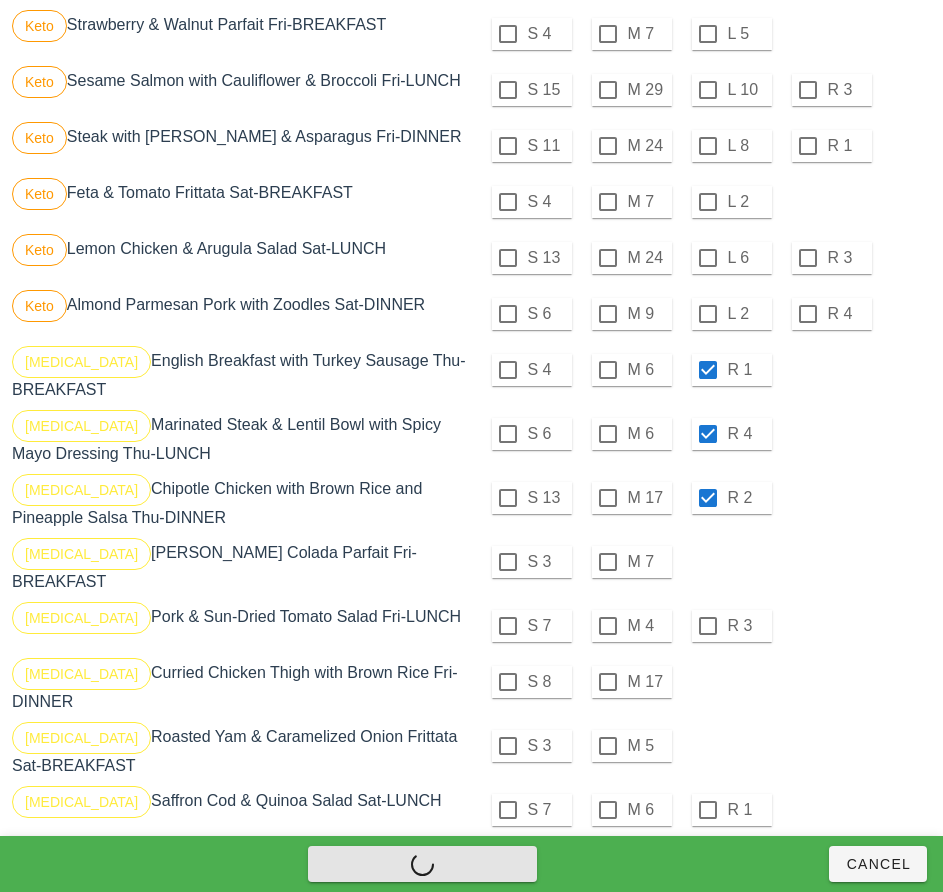 checkbox on "false" 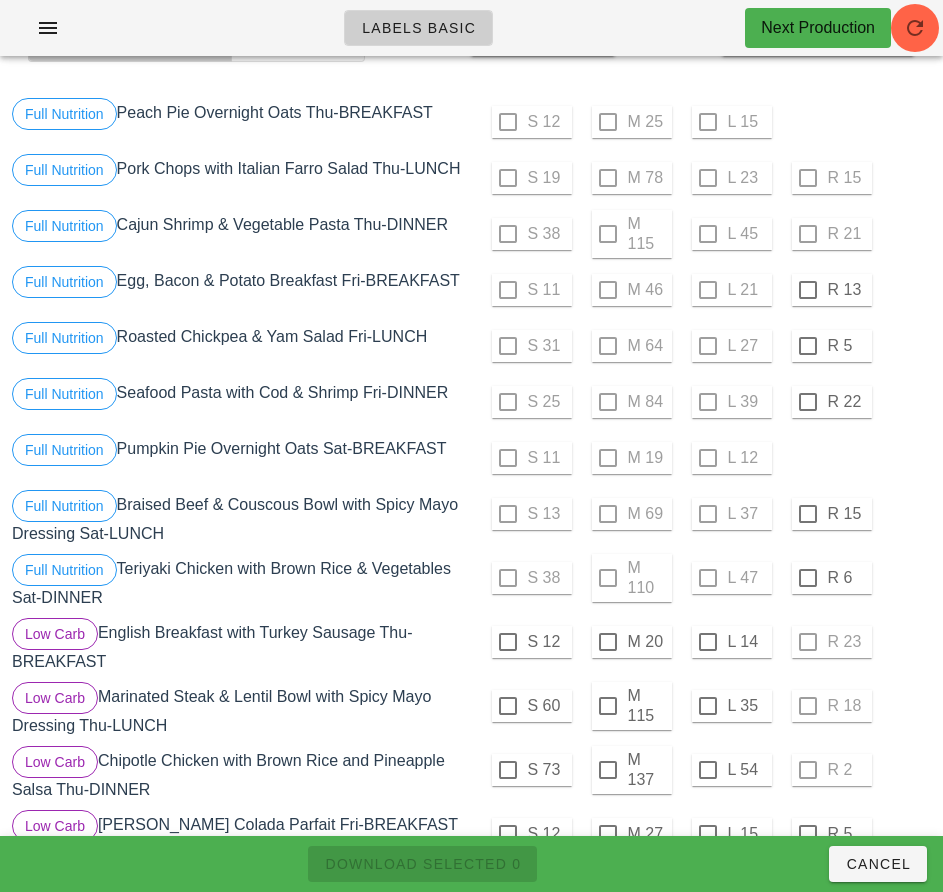 scroll, scrollTop: 123, scrollLeft: 0, axis: vertical 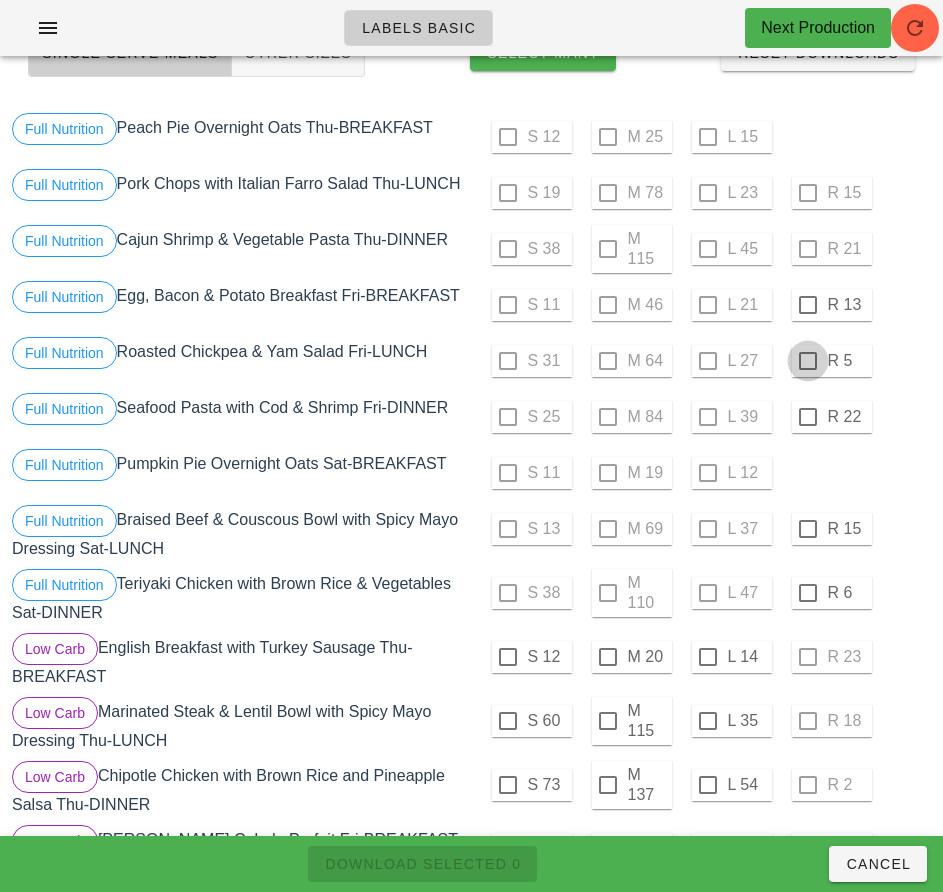 click at bounding box center (808, 305) 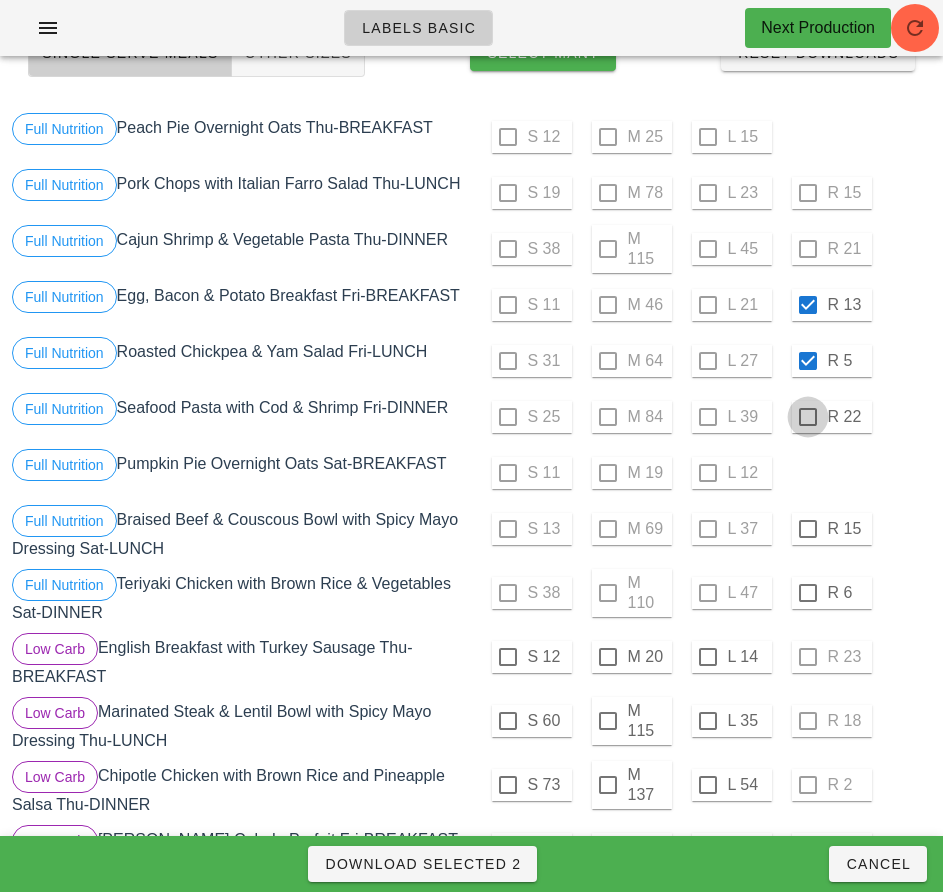 click at bounding box center (808, 417) 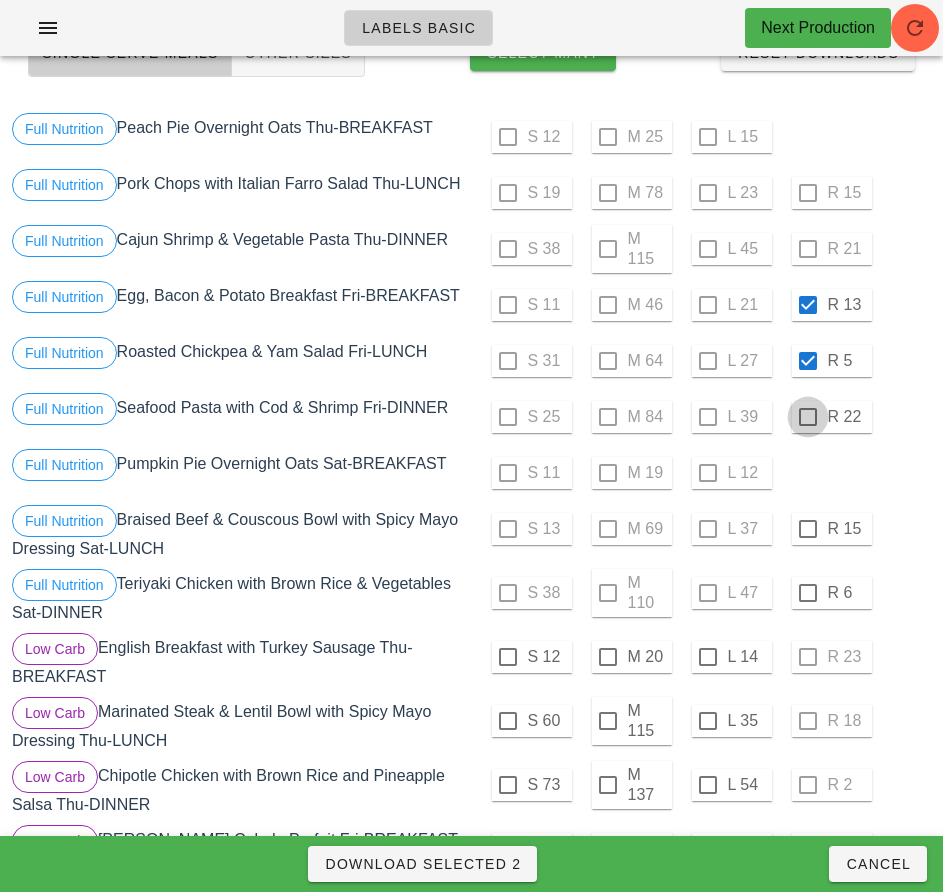 checkbox on "true" 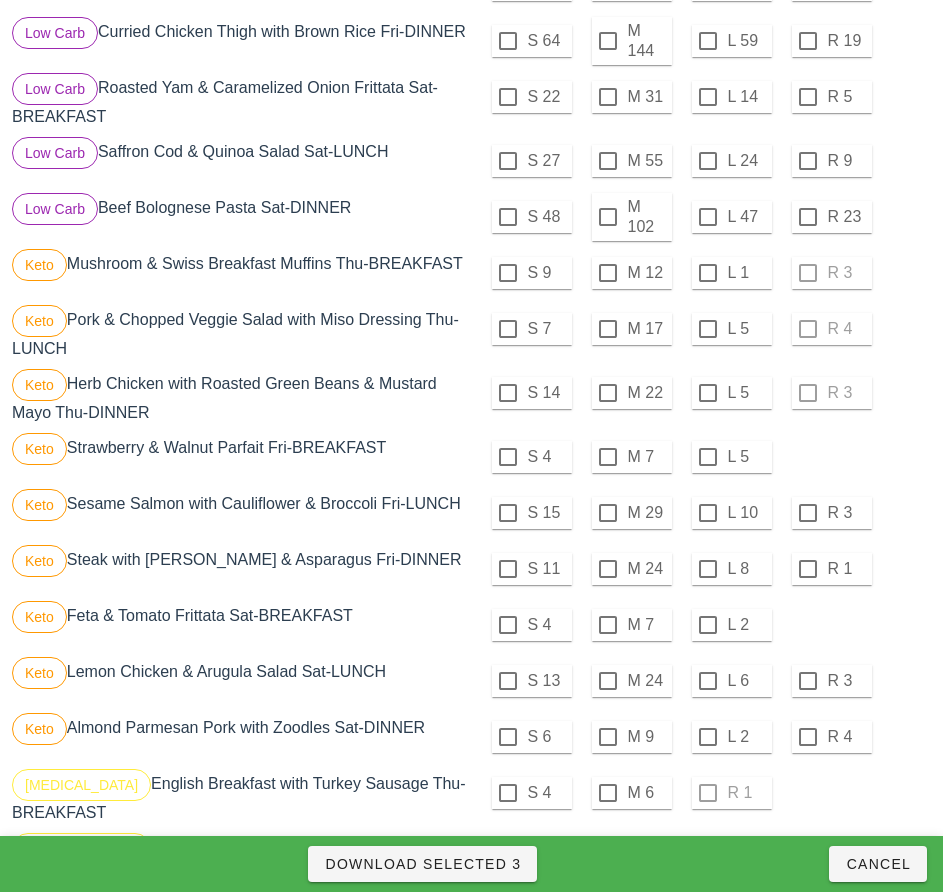 scroll, scrollTop: 1044, scrollLeft: 0, axis: vertical 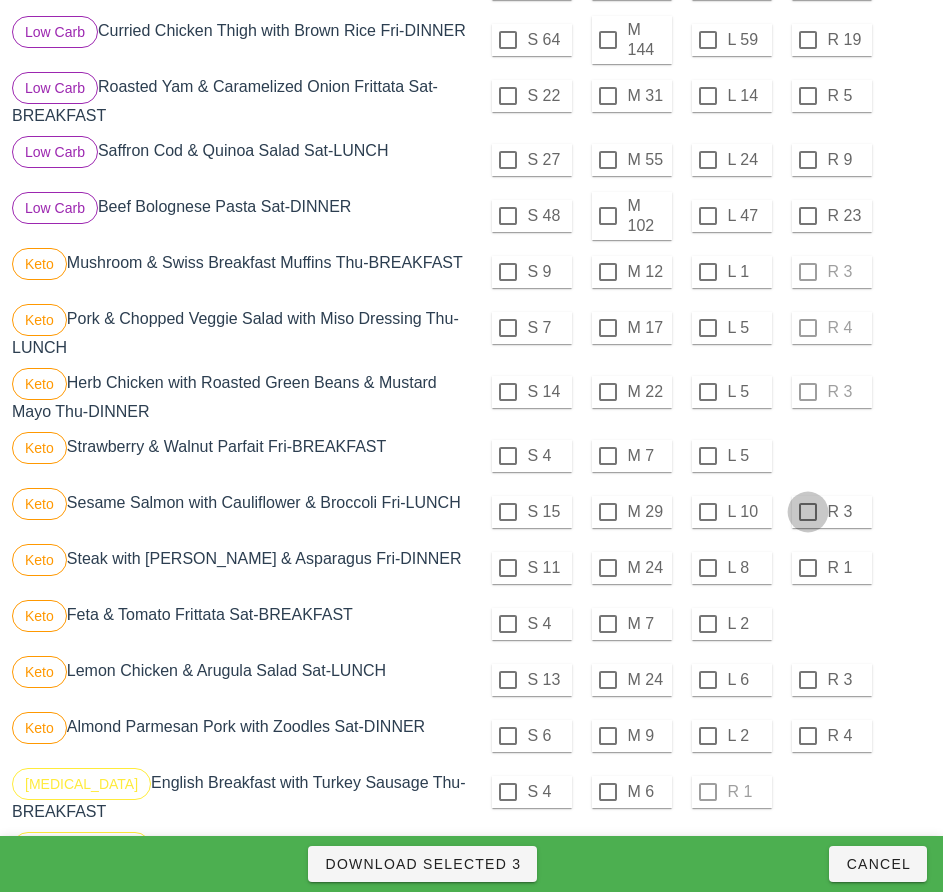 click at bounding box center [808, 512] 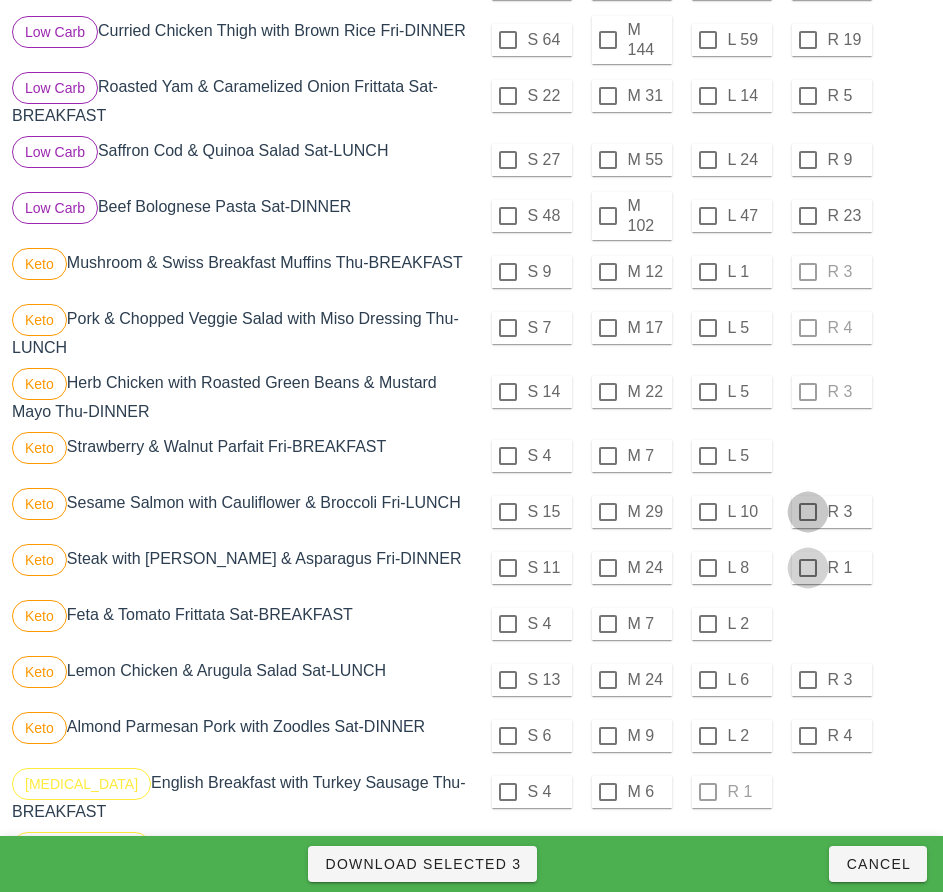 click at bounding box center (808, 568) 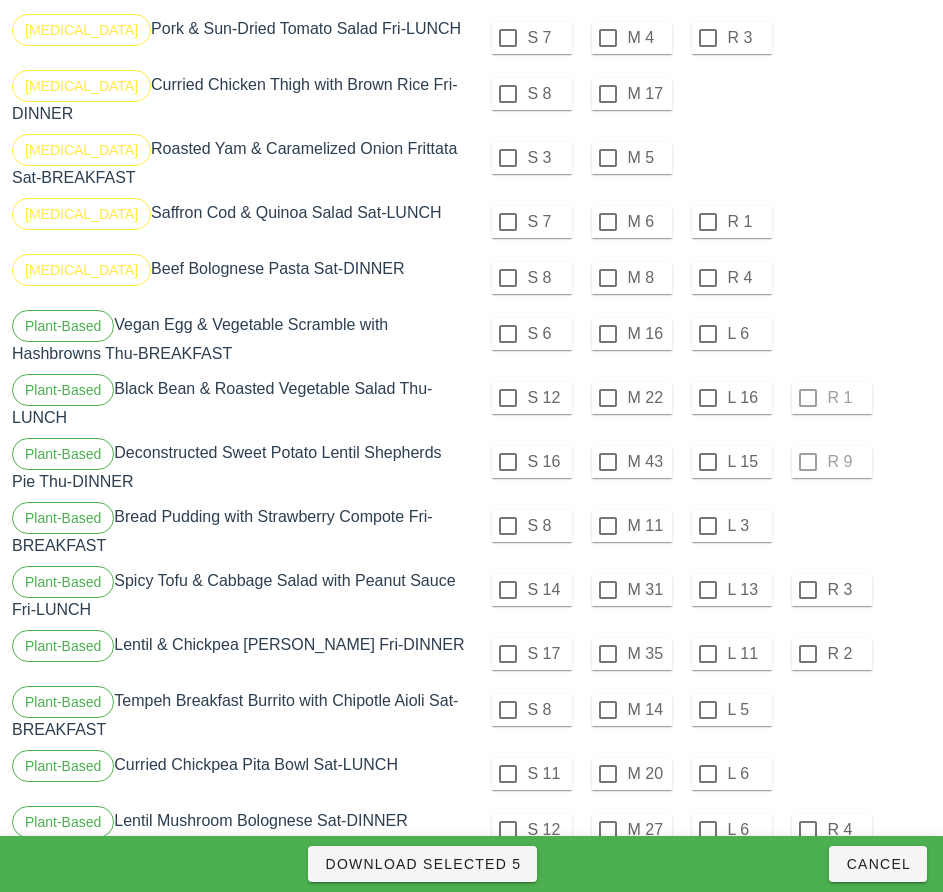 scroll, scrollTop: 2100, scrollLeft: 0, axis: vertical 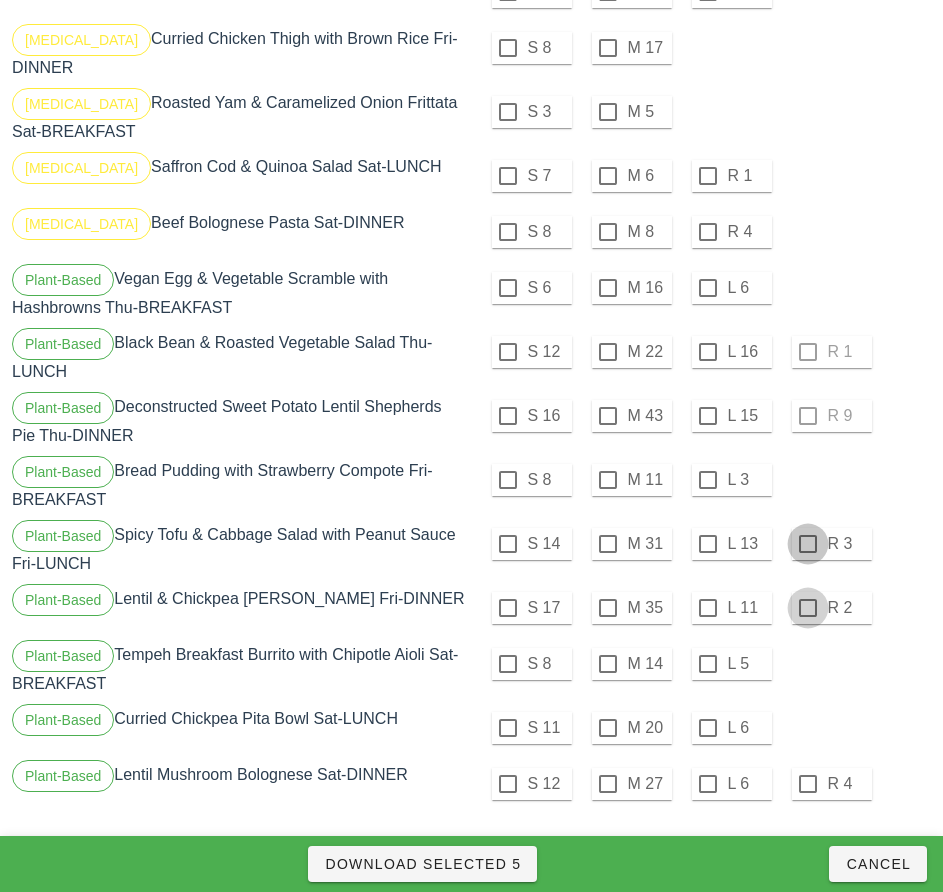 click at bounding box center [808, 544] 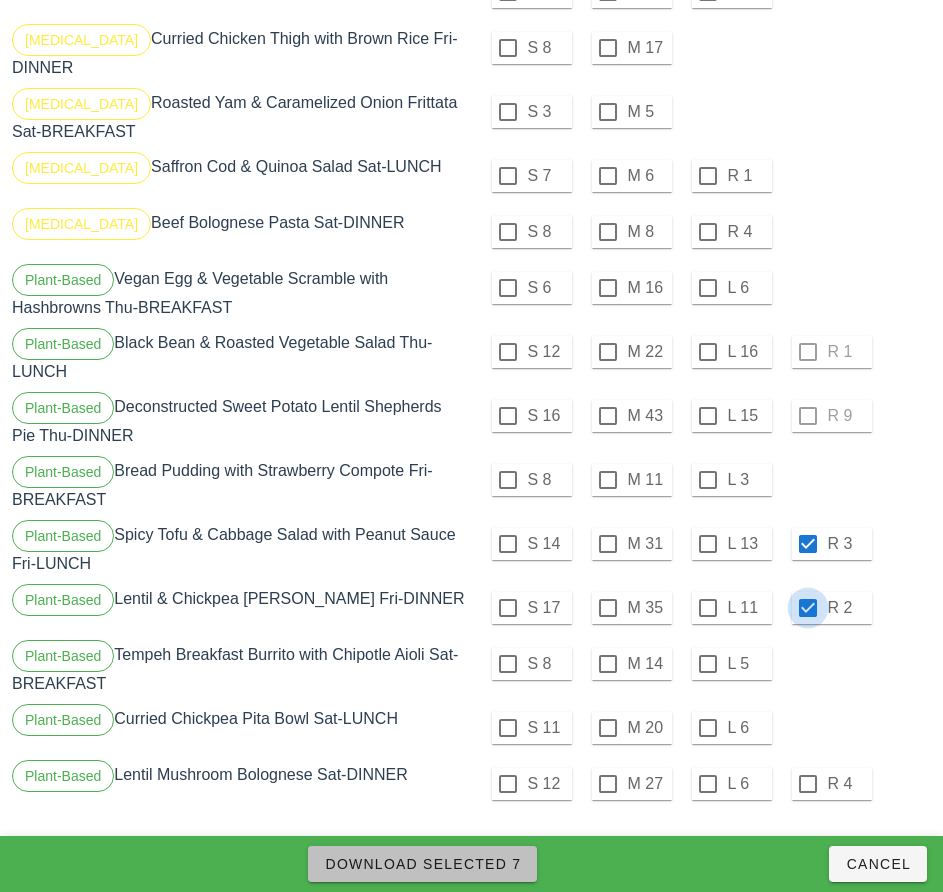 click on "Download Selected 7" at bounding box center (422, 864) 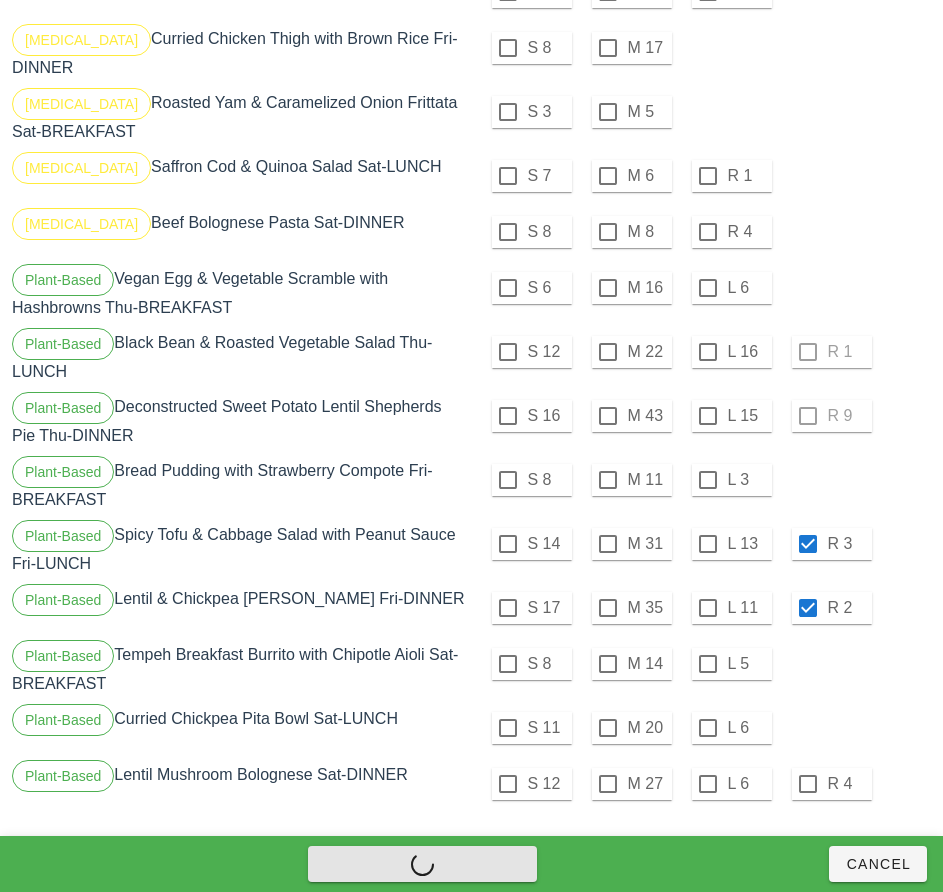 checkbox on "false" 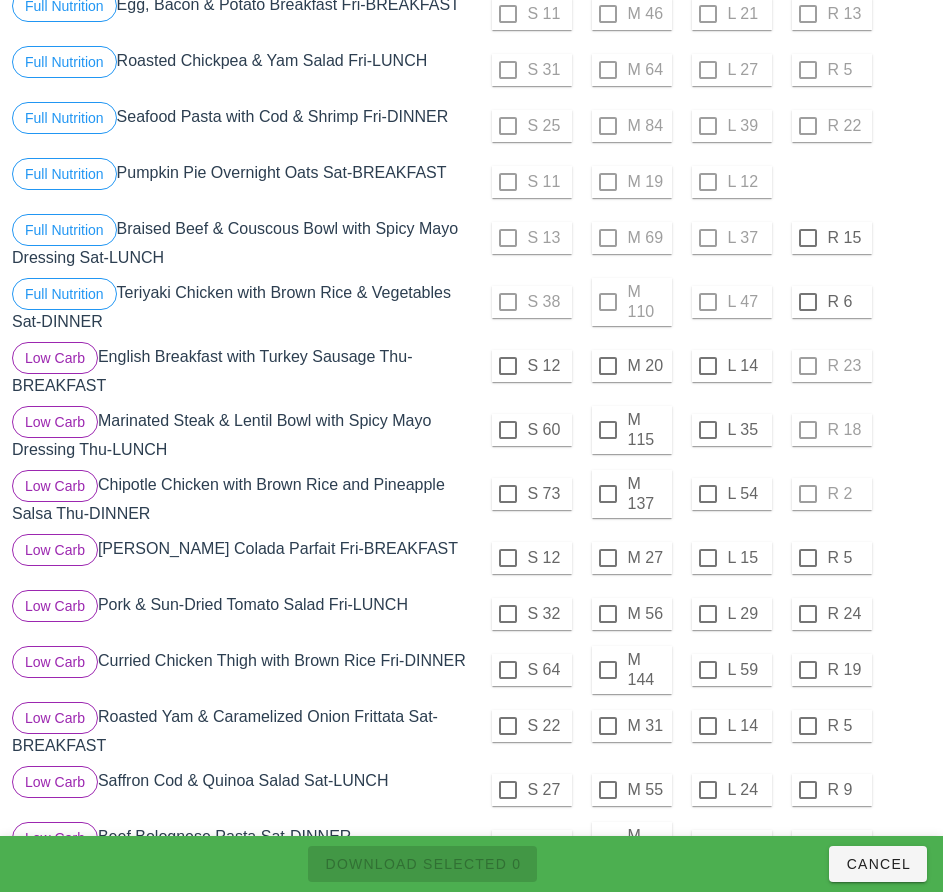 scroll, scrollTop: 434, scrollLeft: 0, axis: vertical 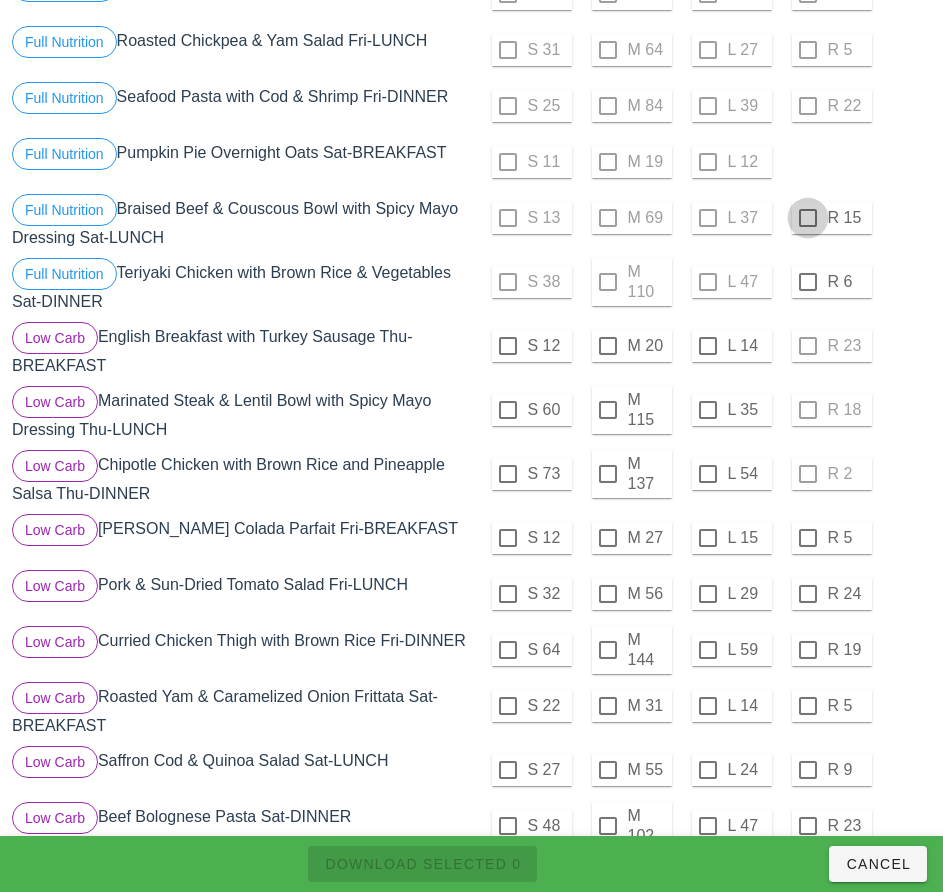 click at bounding box center [808, 218] 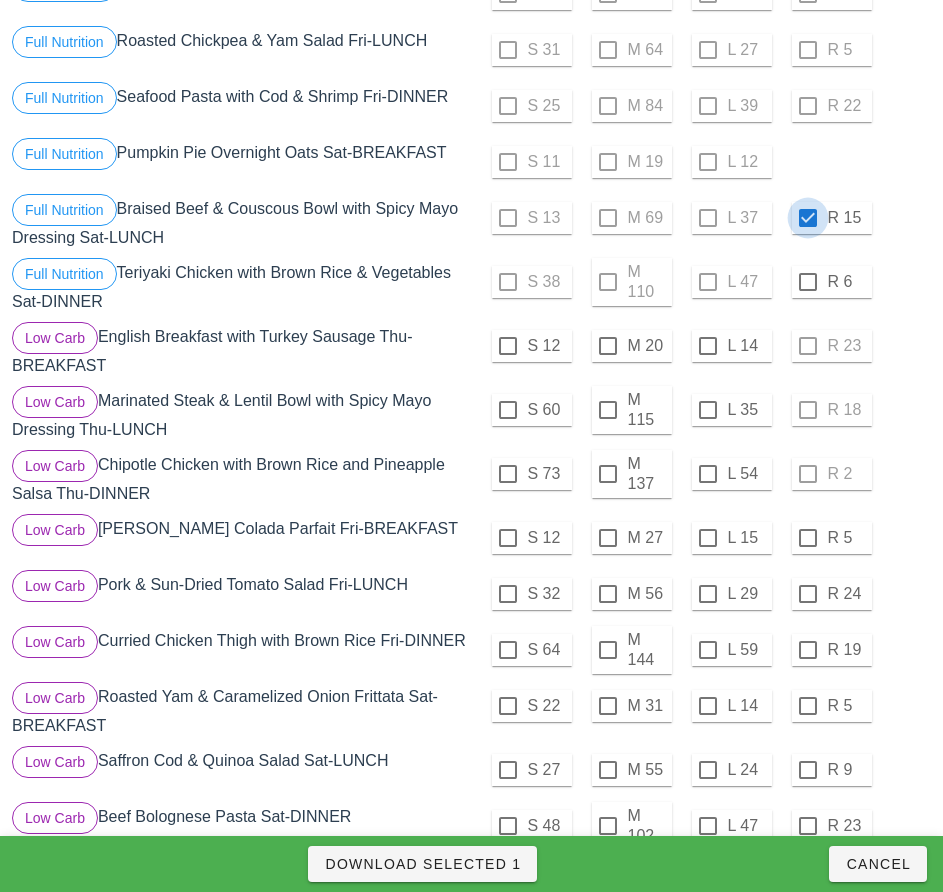 checkbox on "true" 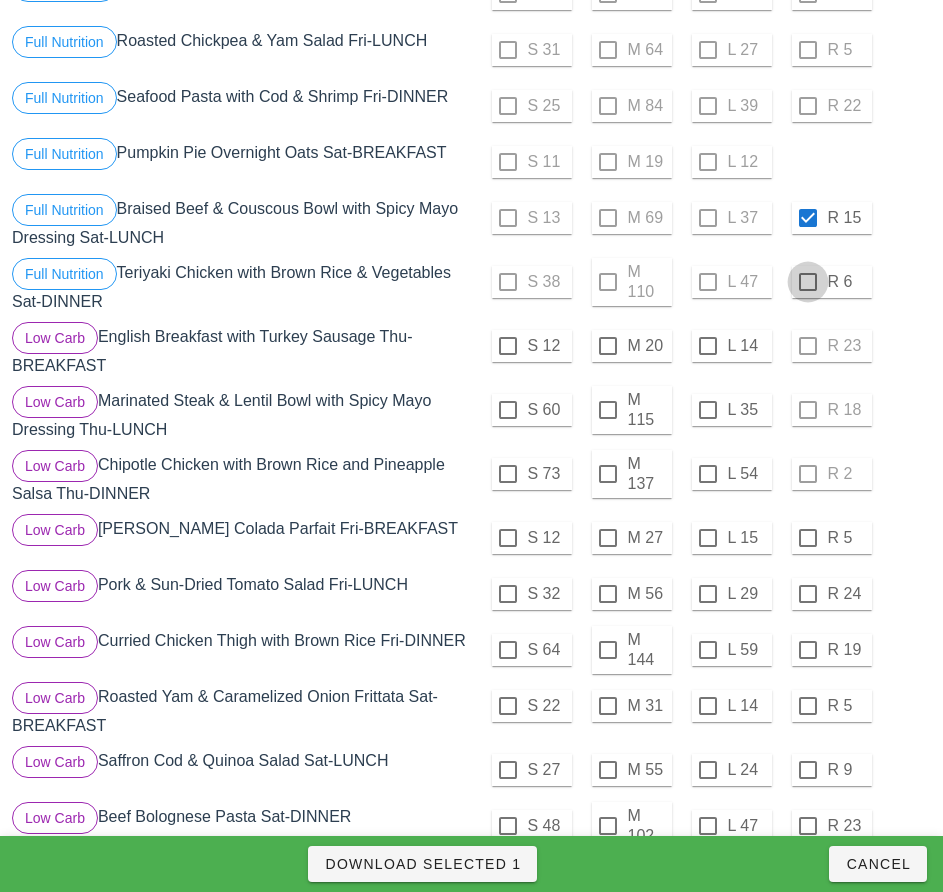 click at bounding box center (808, 282) 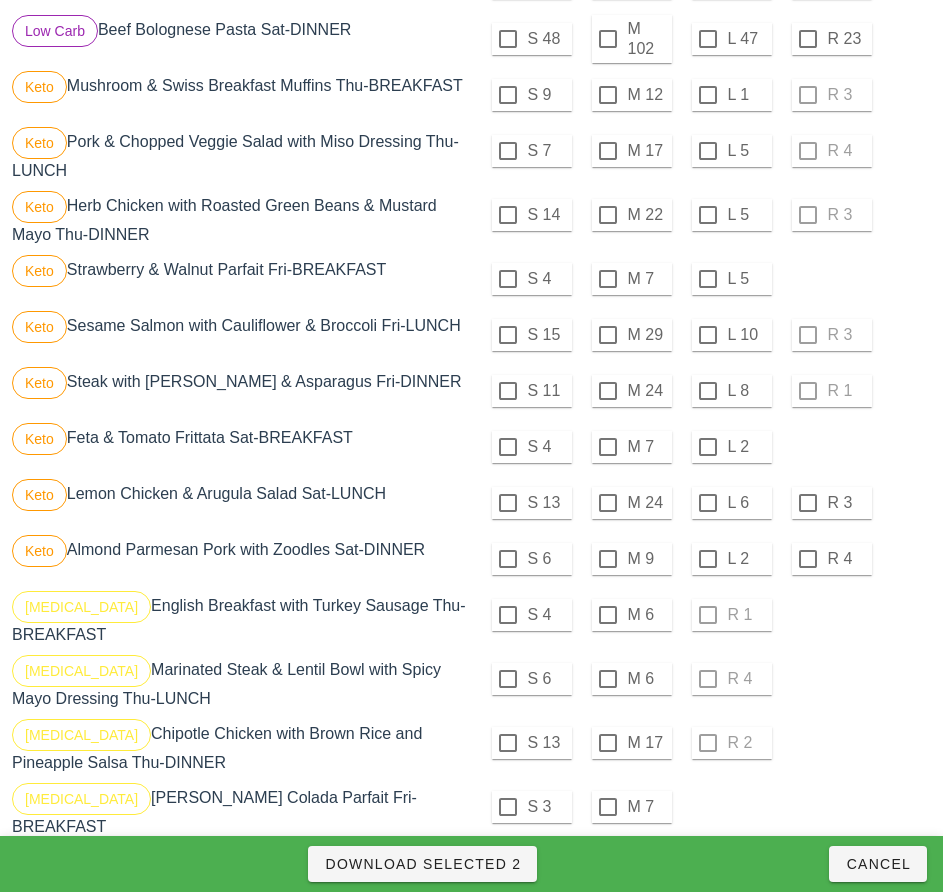 scroll, scrollTop: 1223, scrollLeft: 0, axis: vertical 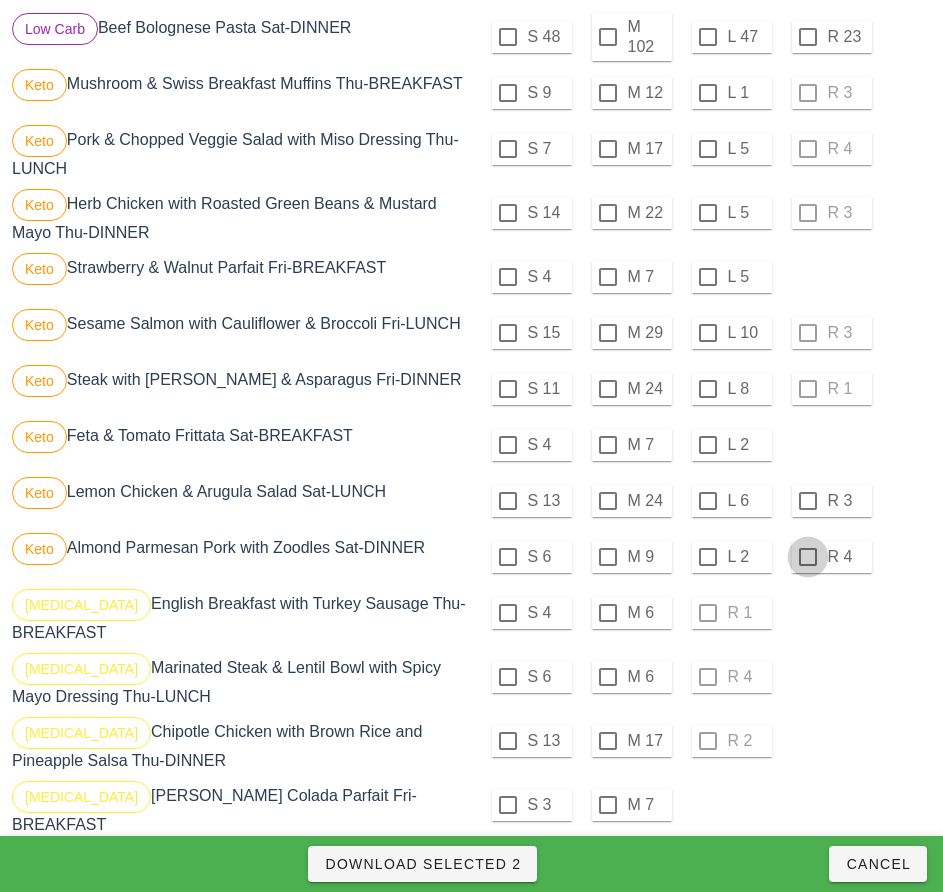 click at bounding box center [808, 501] 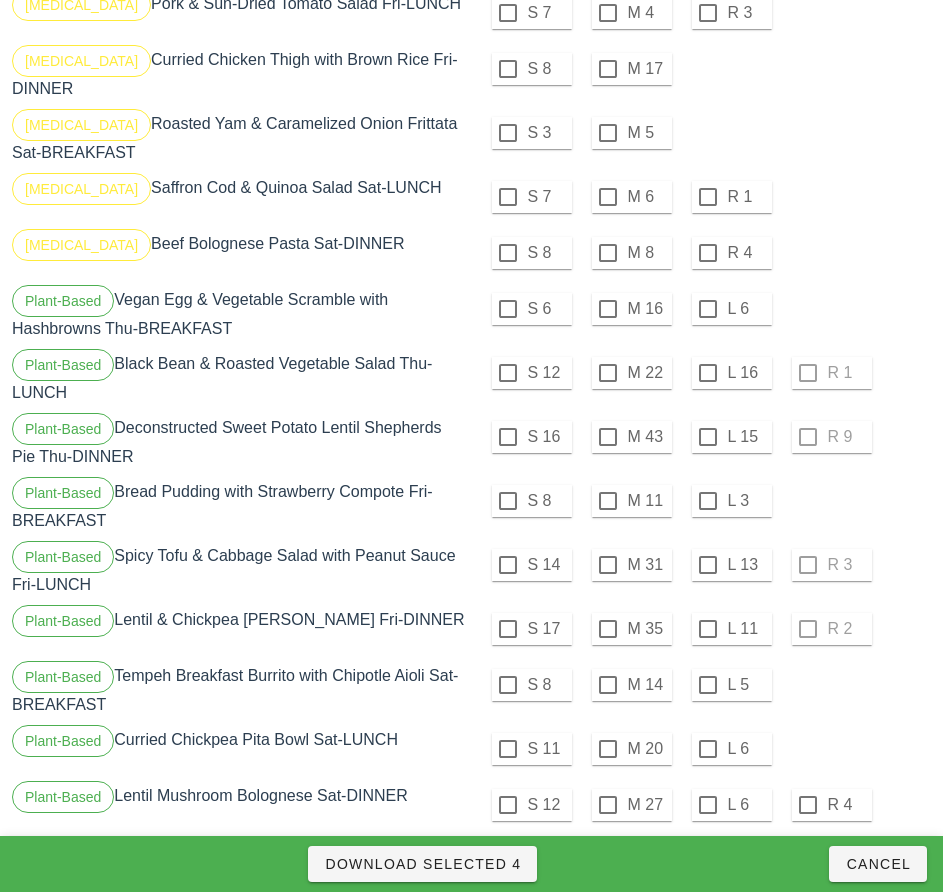 scroll, scrollTop: 2100, scrollLeft: 0, axis: vertical 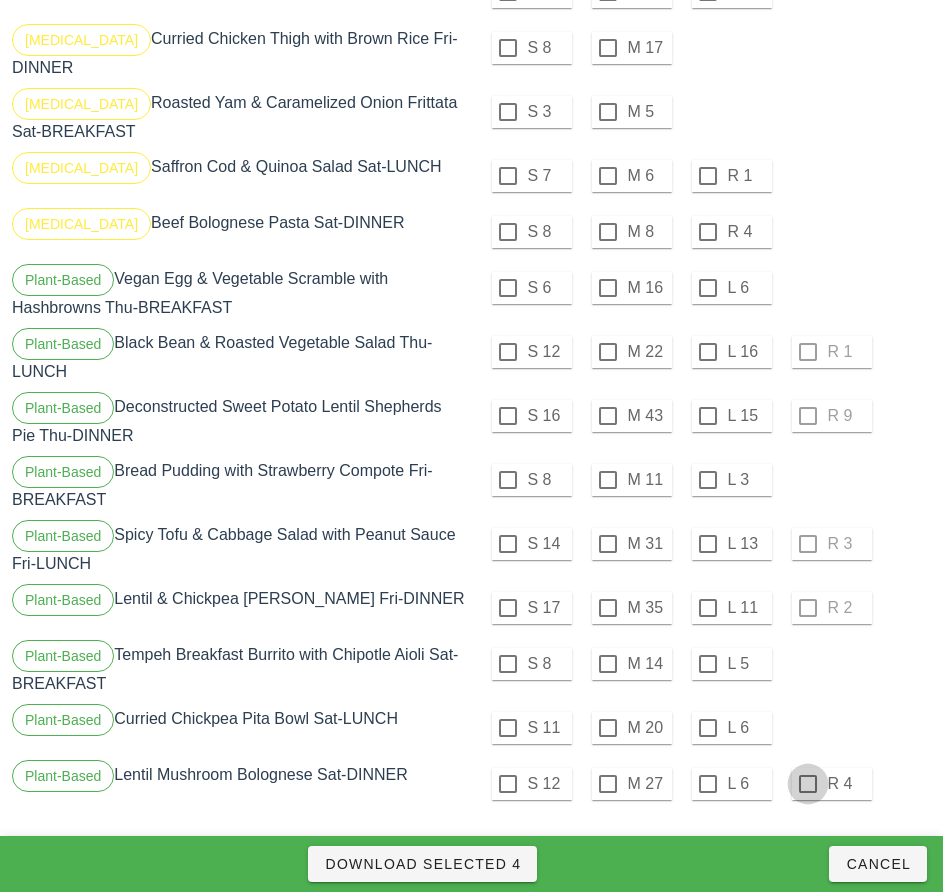 click at bounding box center [808, 784] 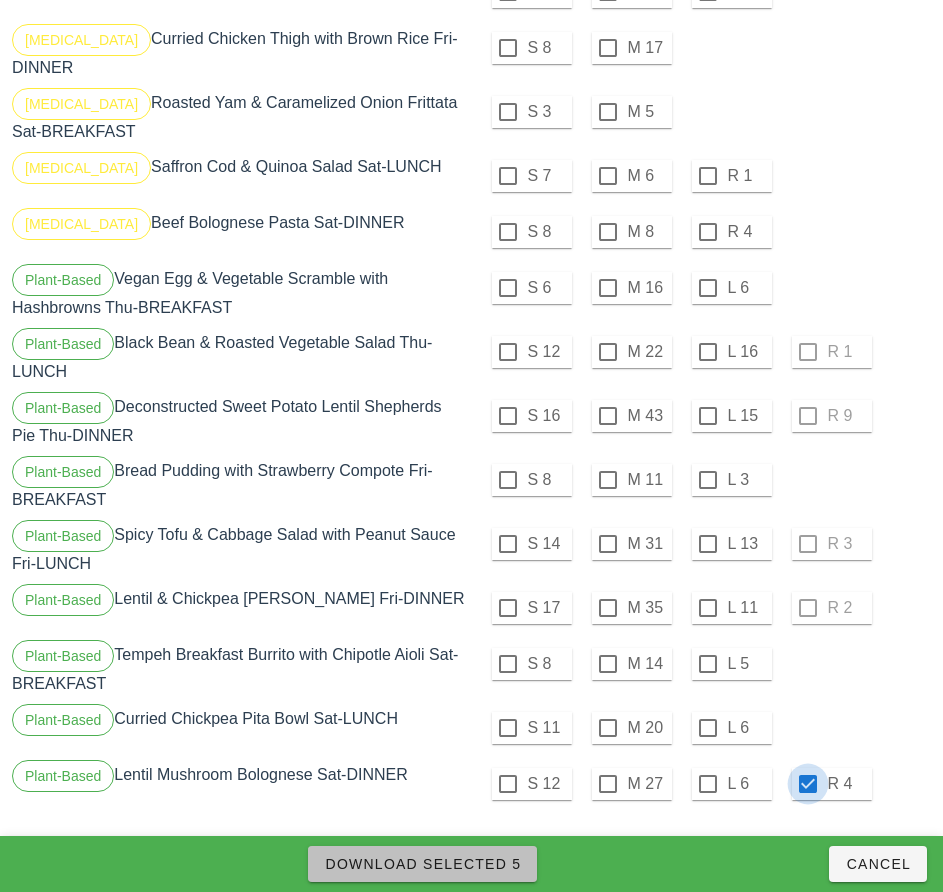click on "Download Selected 5" at bounding box center (422, 864) 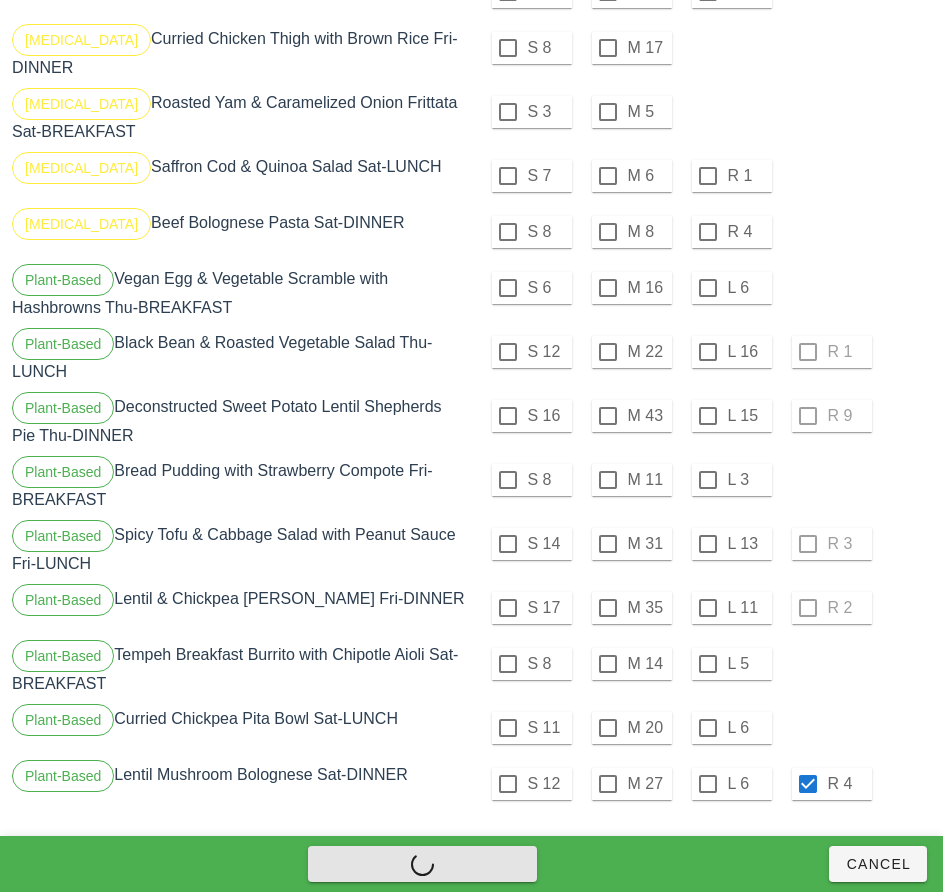 checkbox on "false" 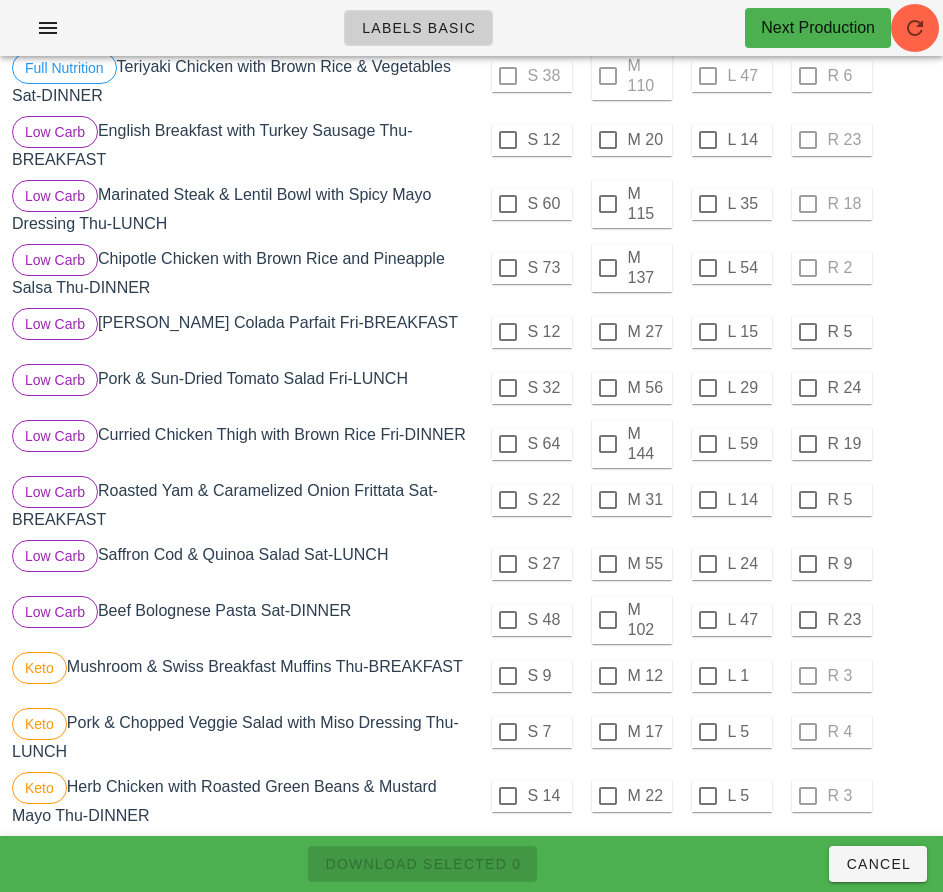 scroll, scrollTop: 639, scrollLeft: 0, axis: vertical 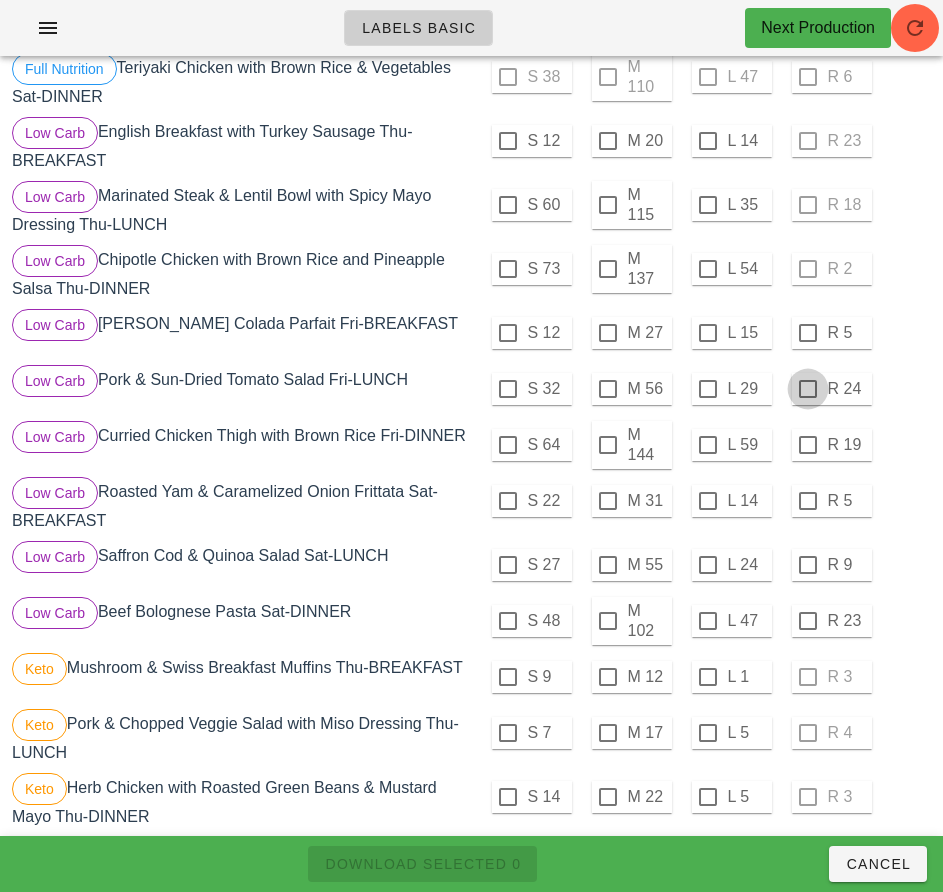 click at bounding box center (808, 333) 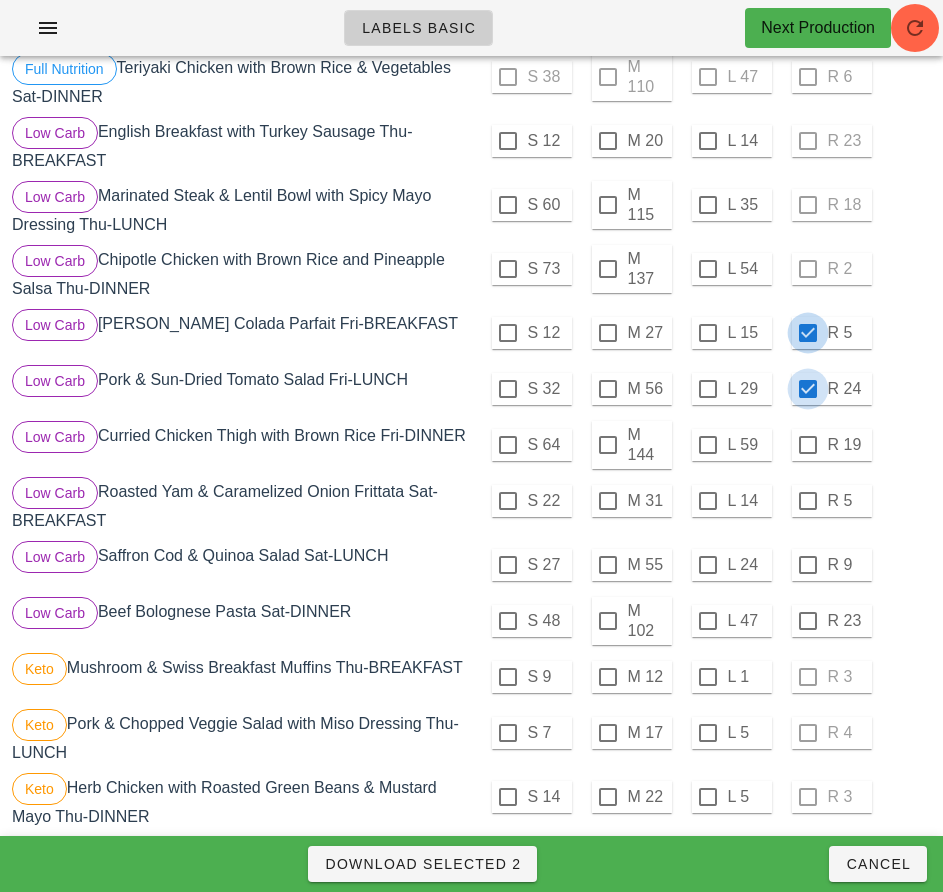 checkbox on "true" 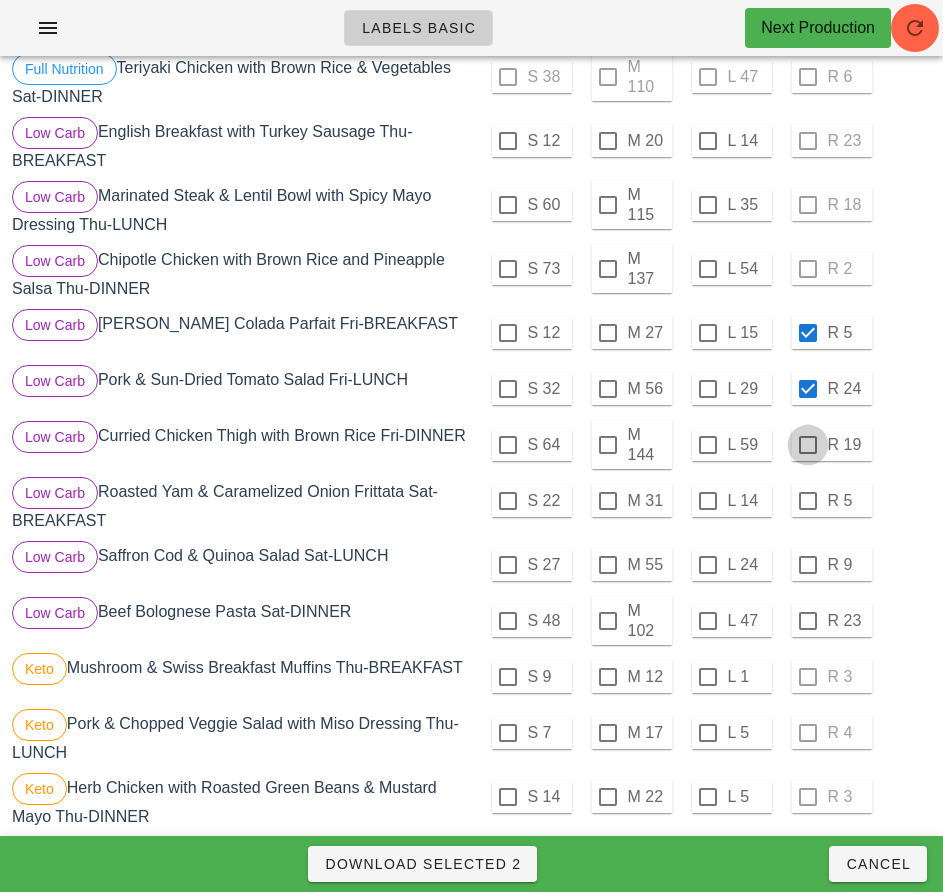 click at bounding box center [808, 445] 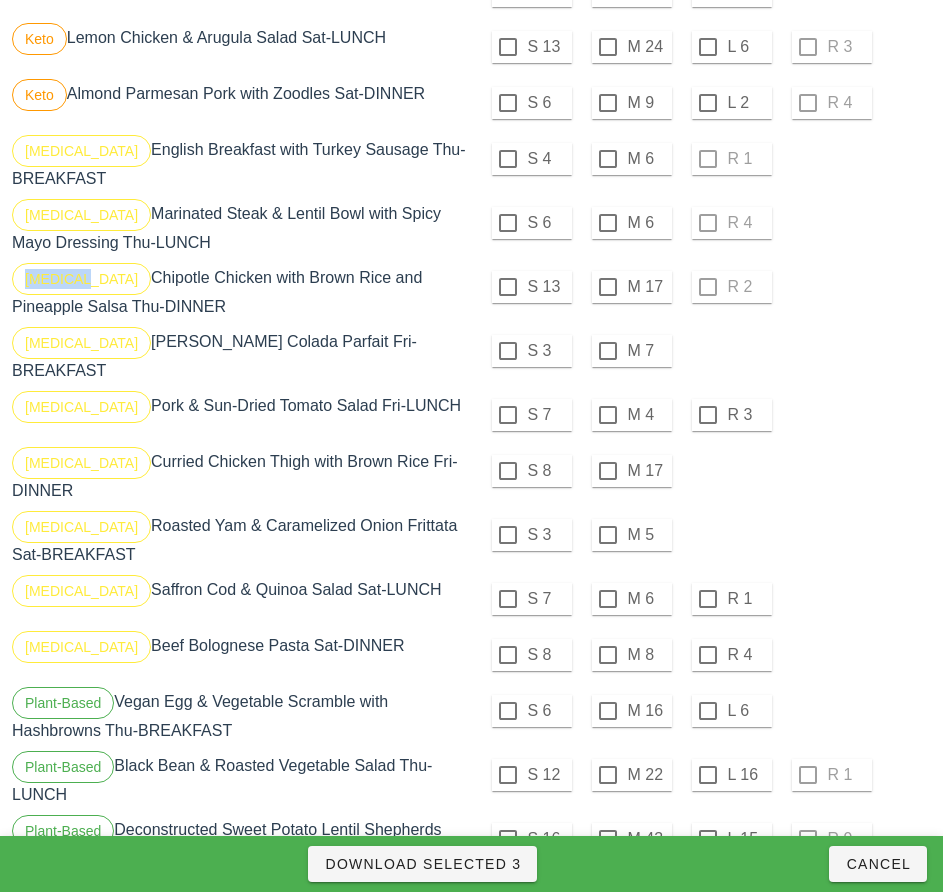 scroll, scrollTop: 1679, scrollLeft: 0, axis: vertical 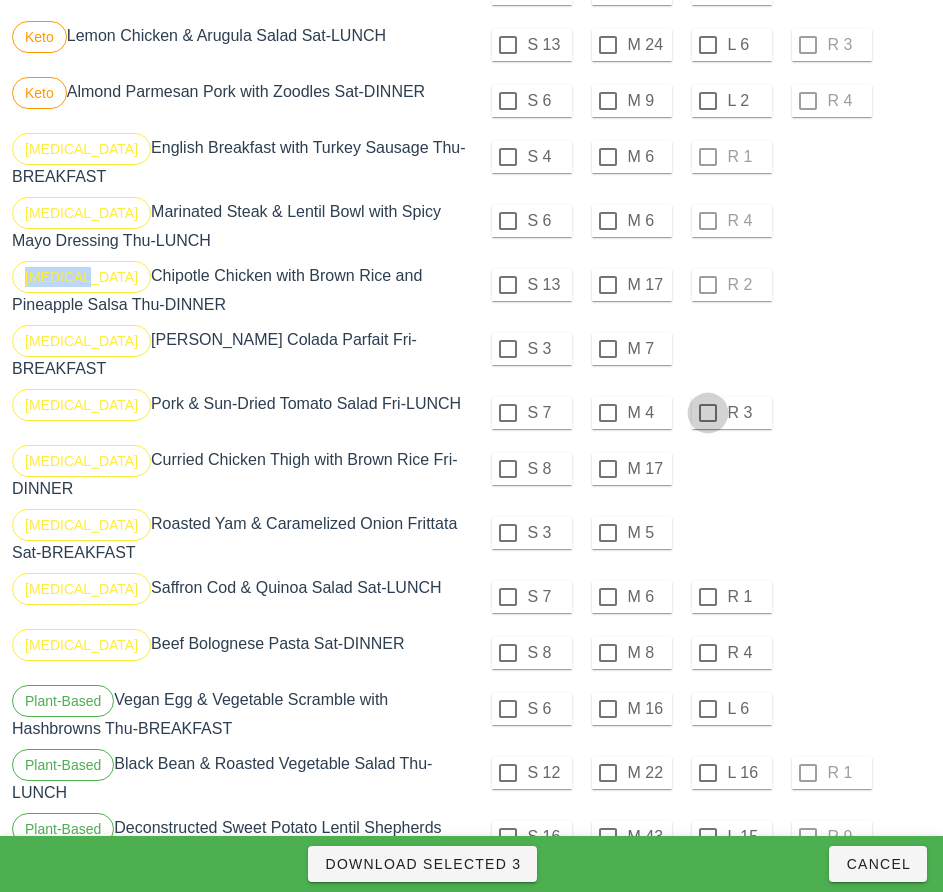 click at bounding box center (708, 413) 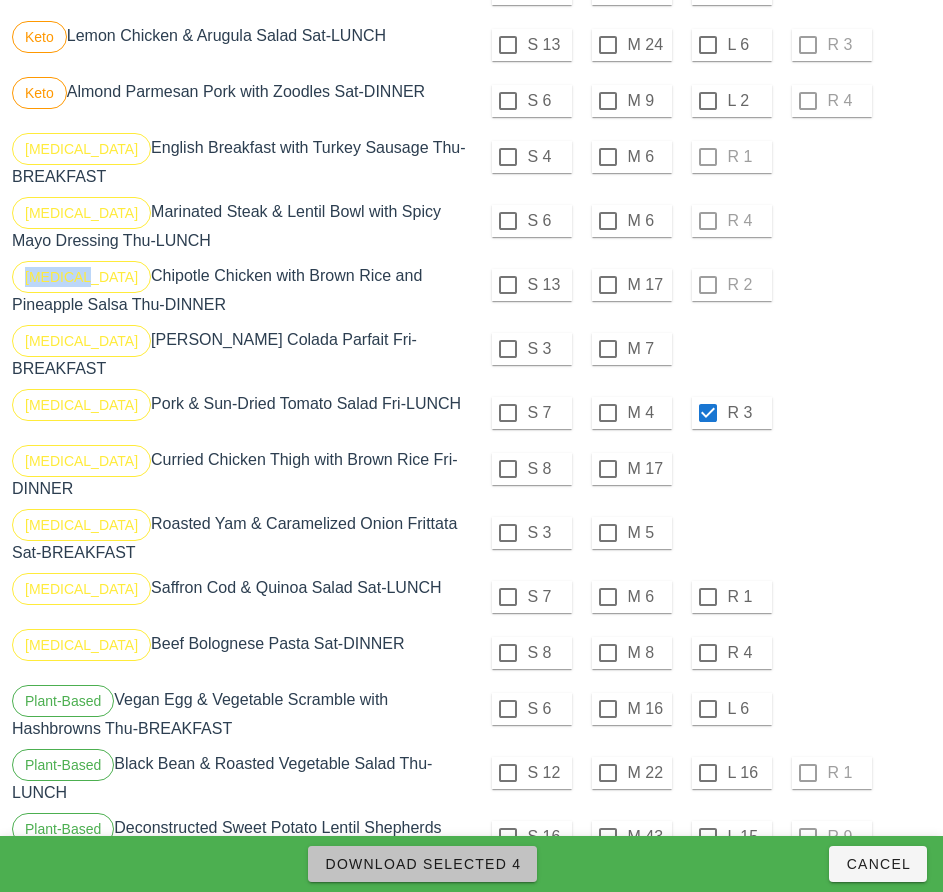 click on "Download Selected 4" at bounding box center (422, 864) 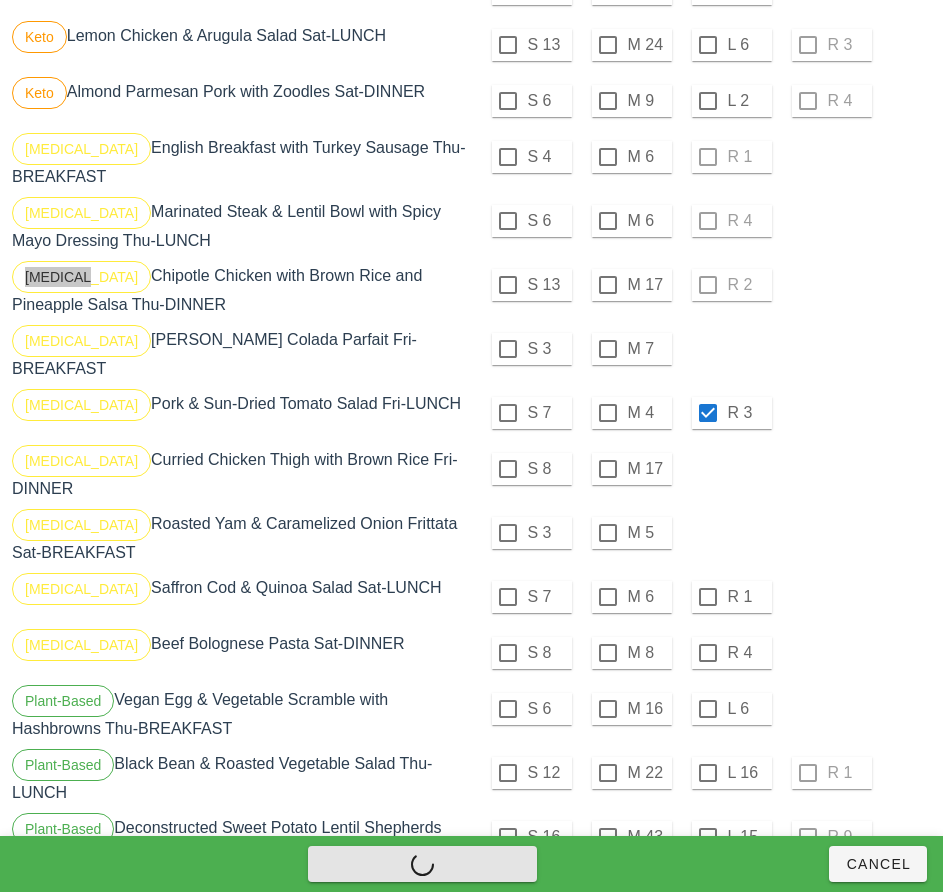 checkbox on "false" 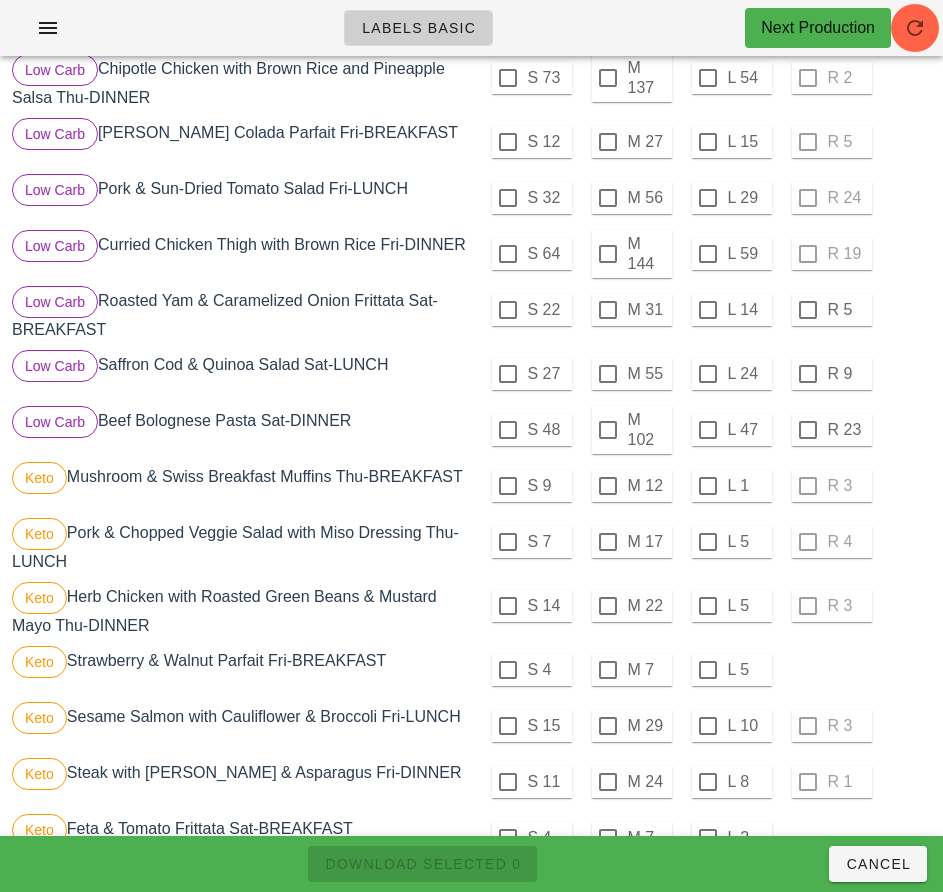 scroll, scrollTop: 823, scrollLeft: 0, axis: vertical 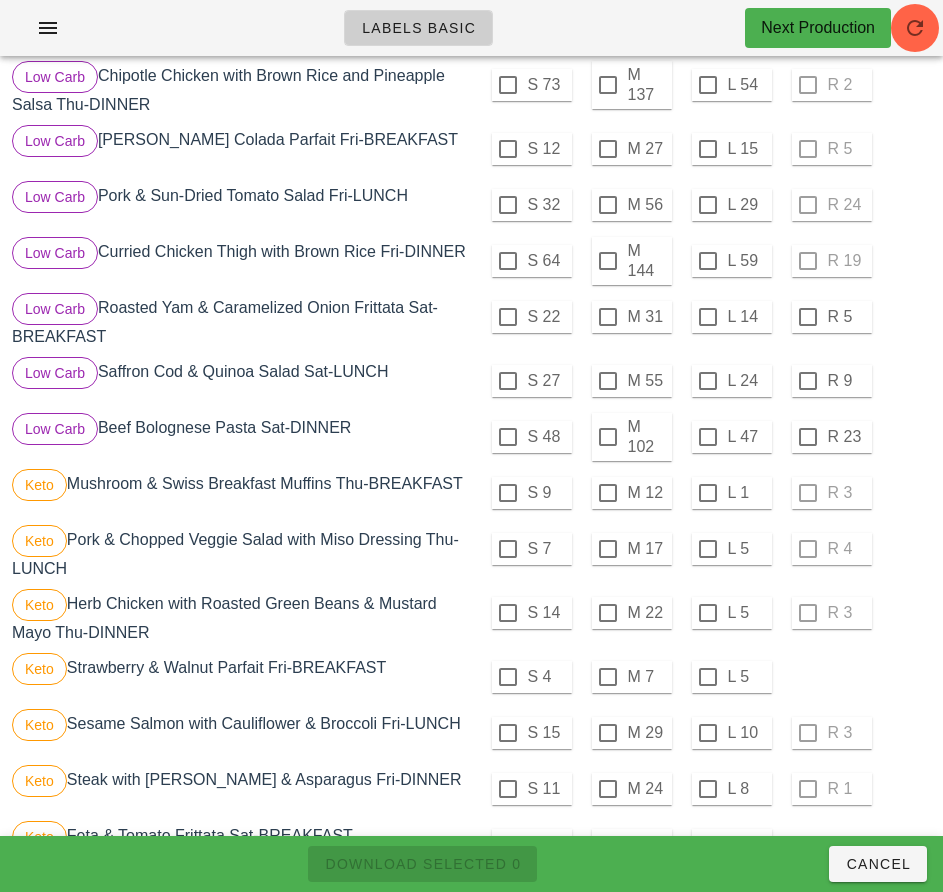 click at bounding box center (808, 317) 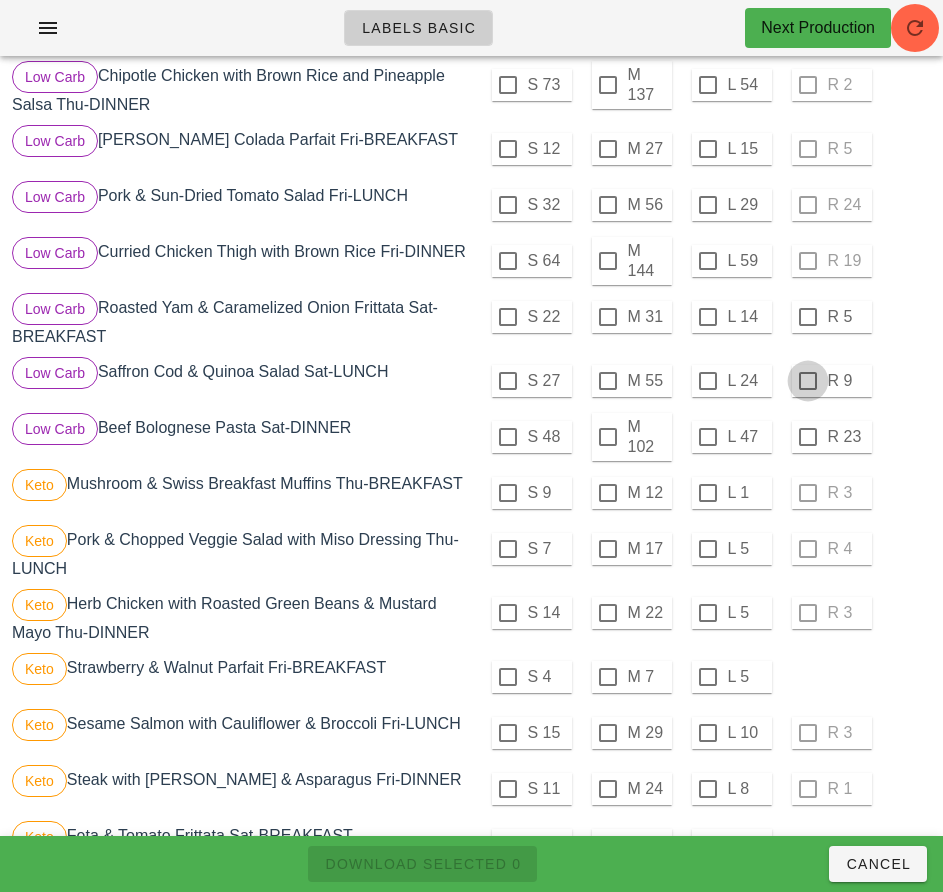 click at bounding box center [808, 381] 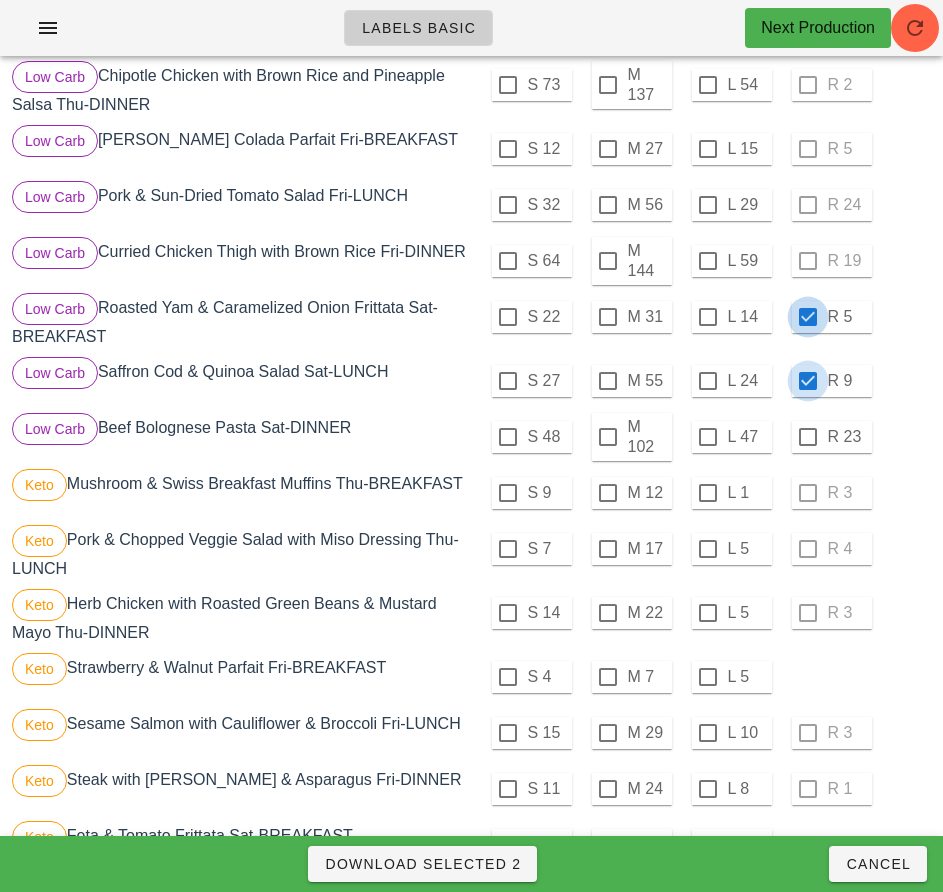checkbox on "true" 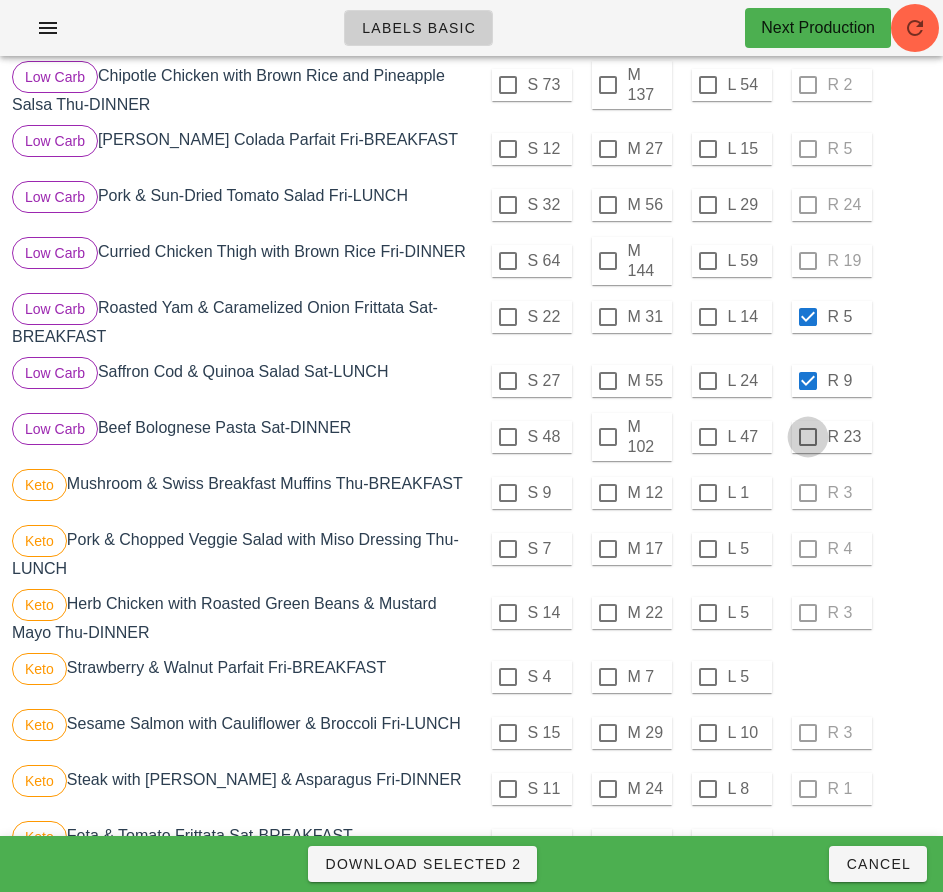 click at bounding box center [808, 437] 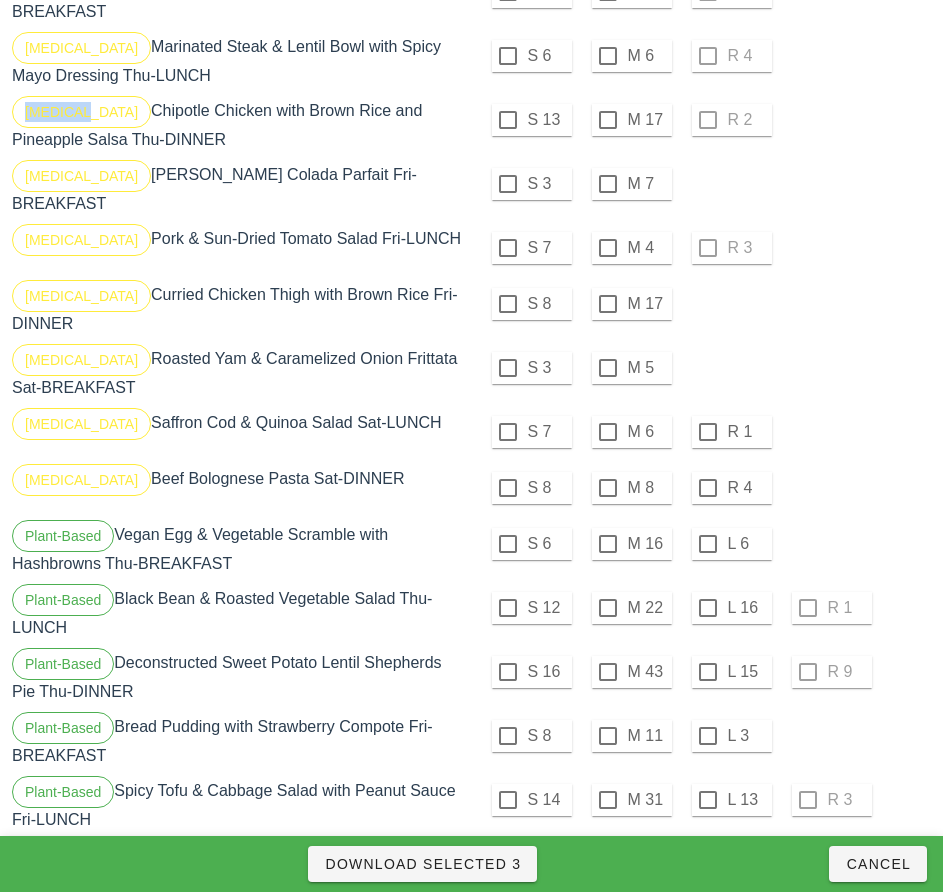 scroll, scrollTop: 1845, scrollLeft: 0, axis: vertical 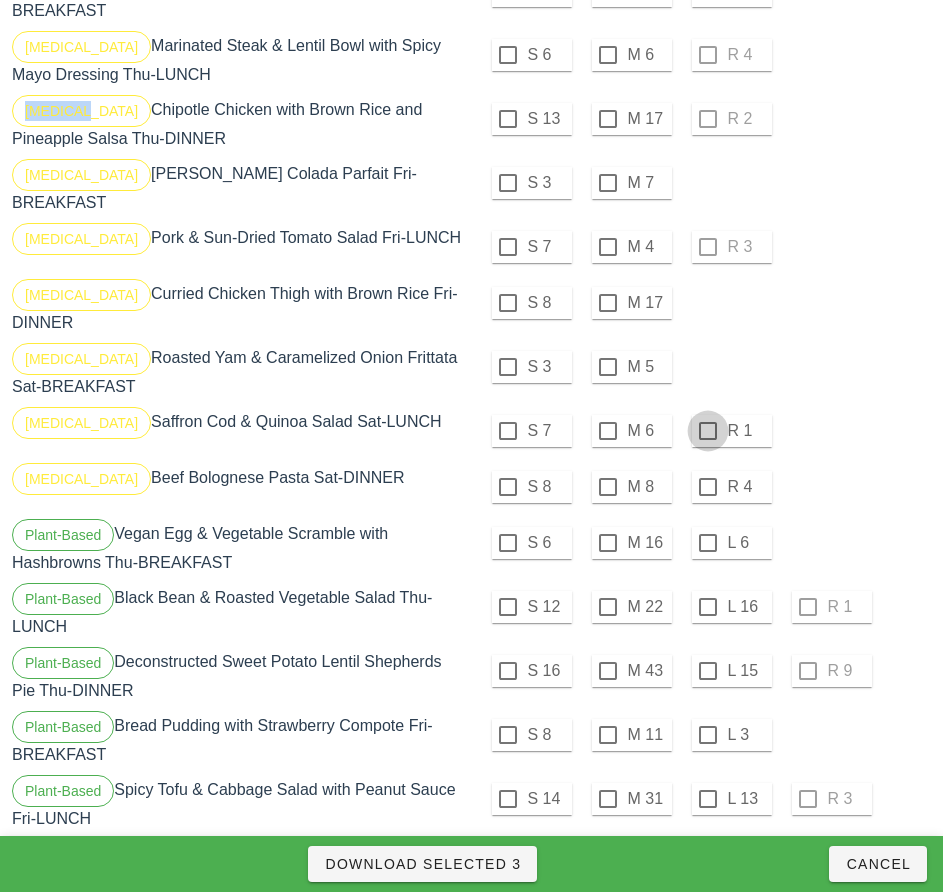 click at bounding box center (708, 431) 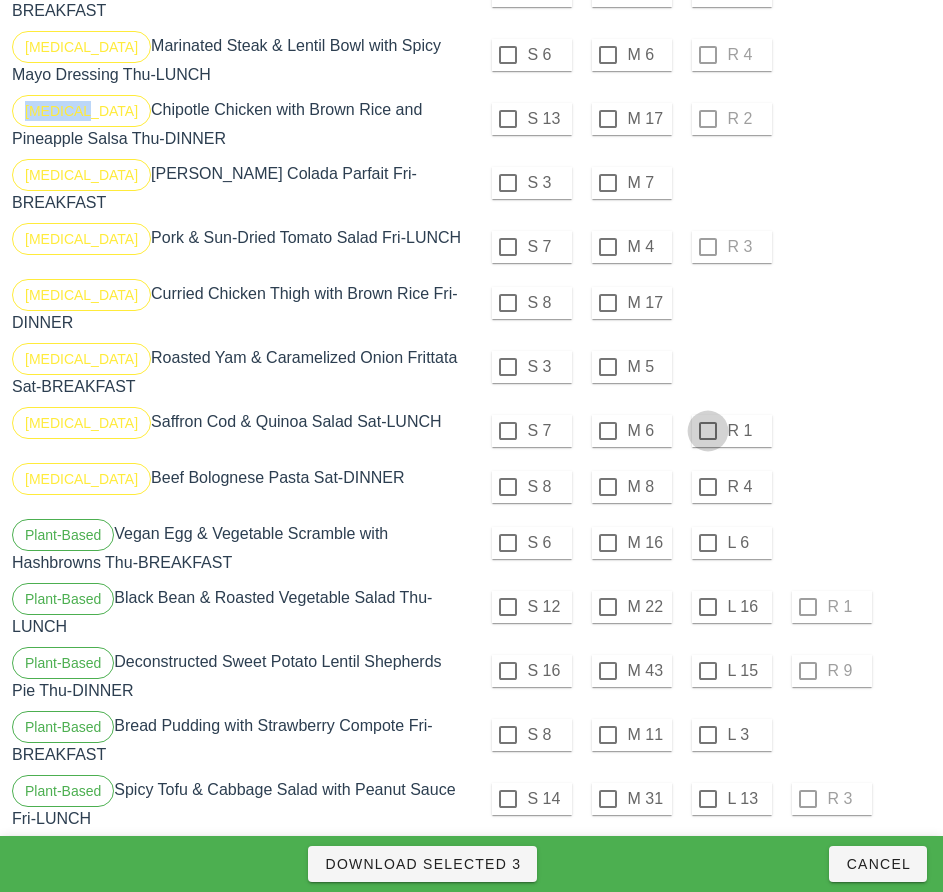 checkbox on "true" 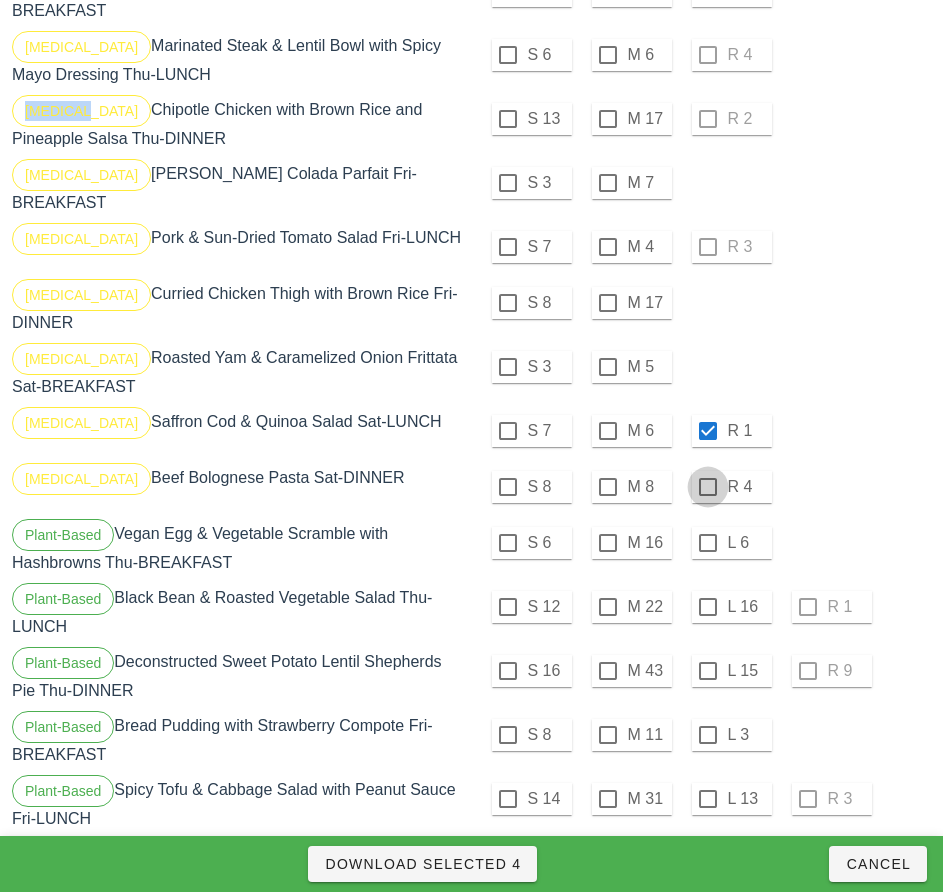 click at bounding box center [708, 487] 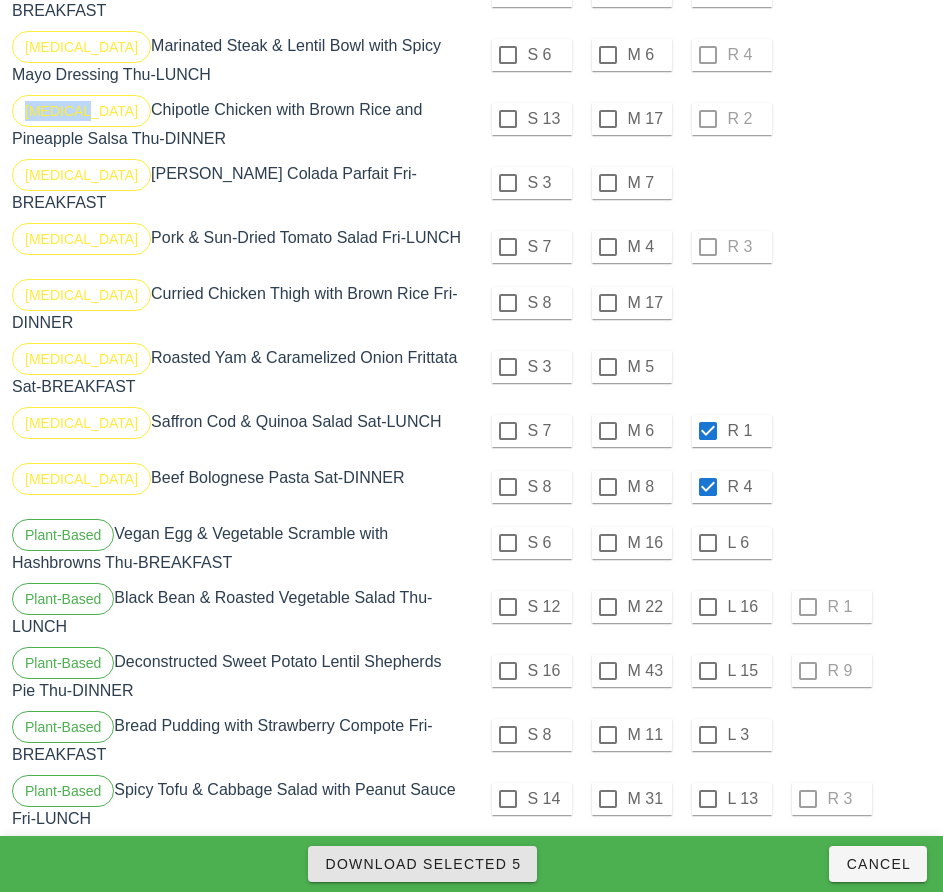 click on "Download Selected 5" at bounding box center [422, 864] 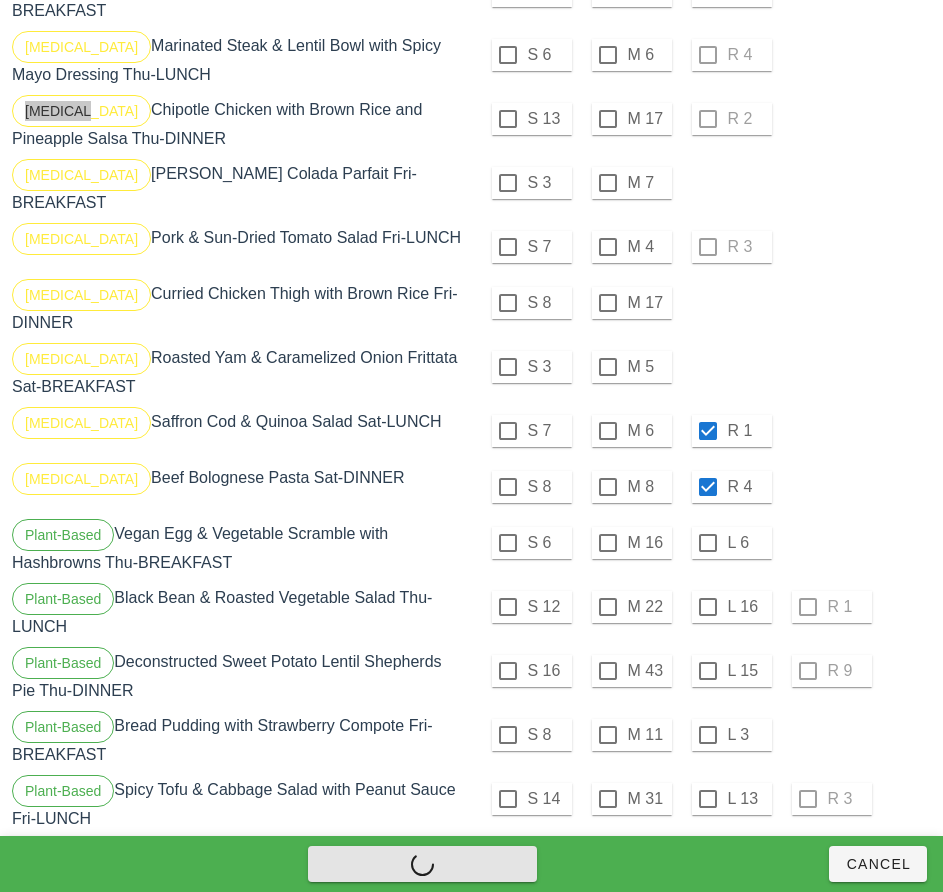 checkbox on "false" 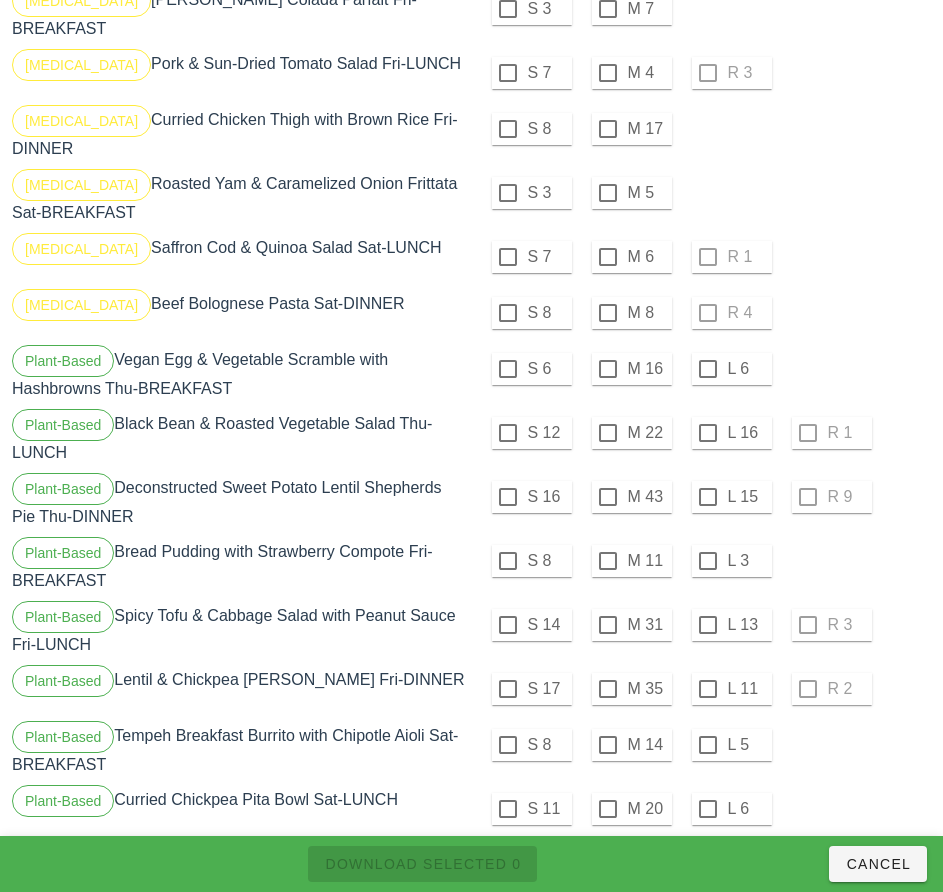 scroll, scrollTop: 2027, scrollLeft: 0, axis: vertical 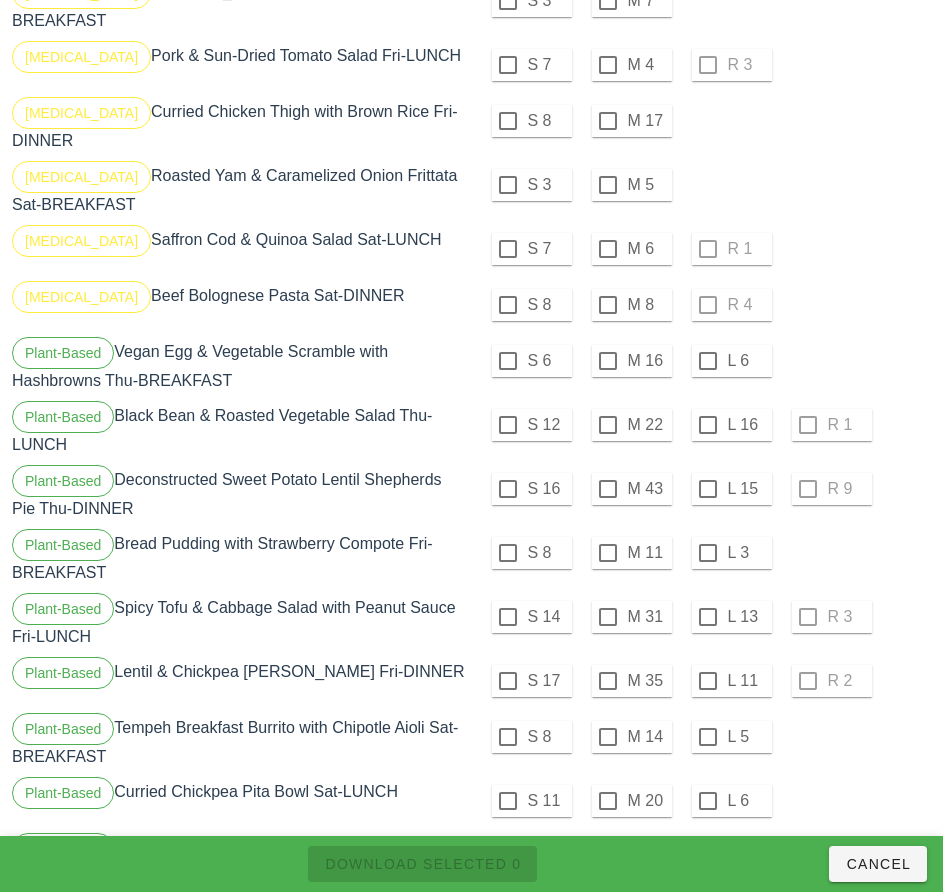 click at bounding box center (508, 361) 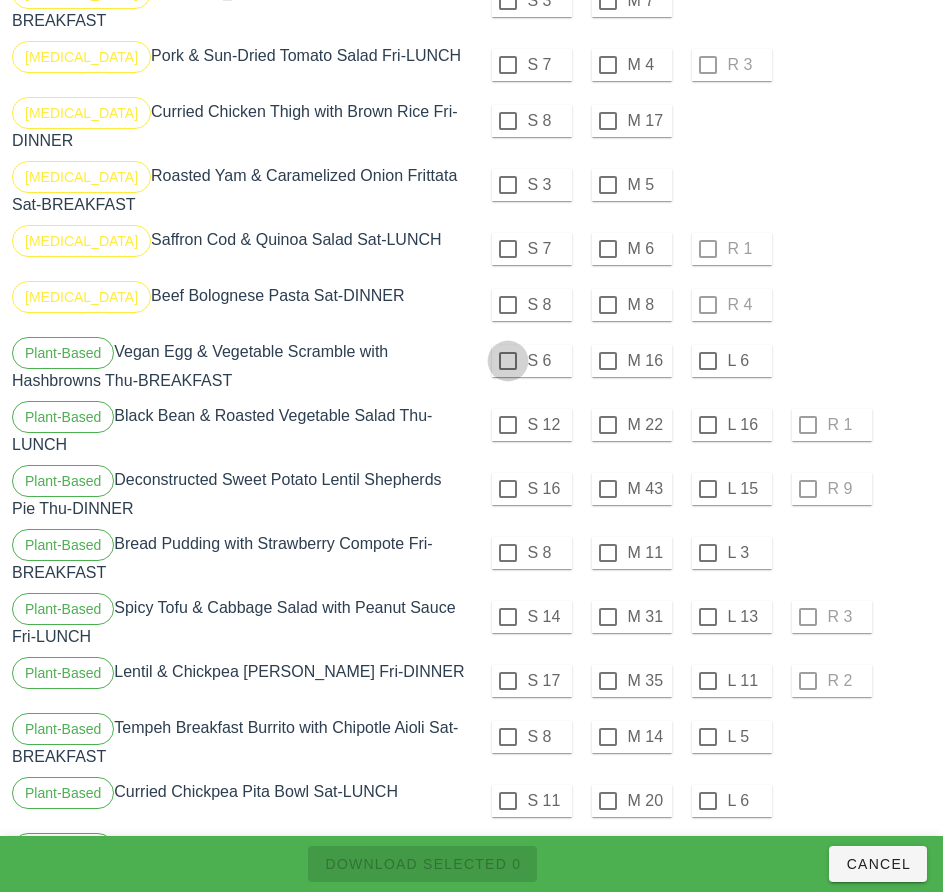 checkbox on "true" 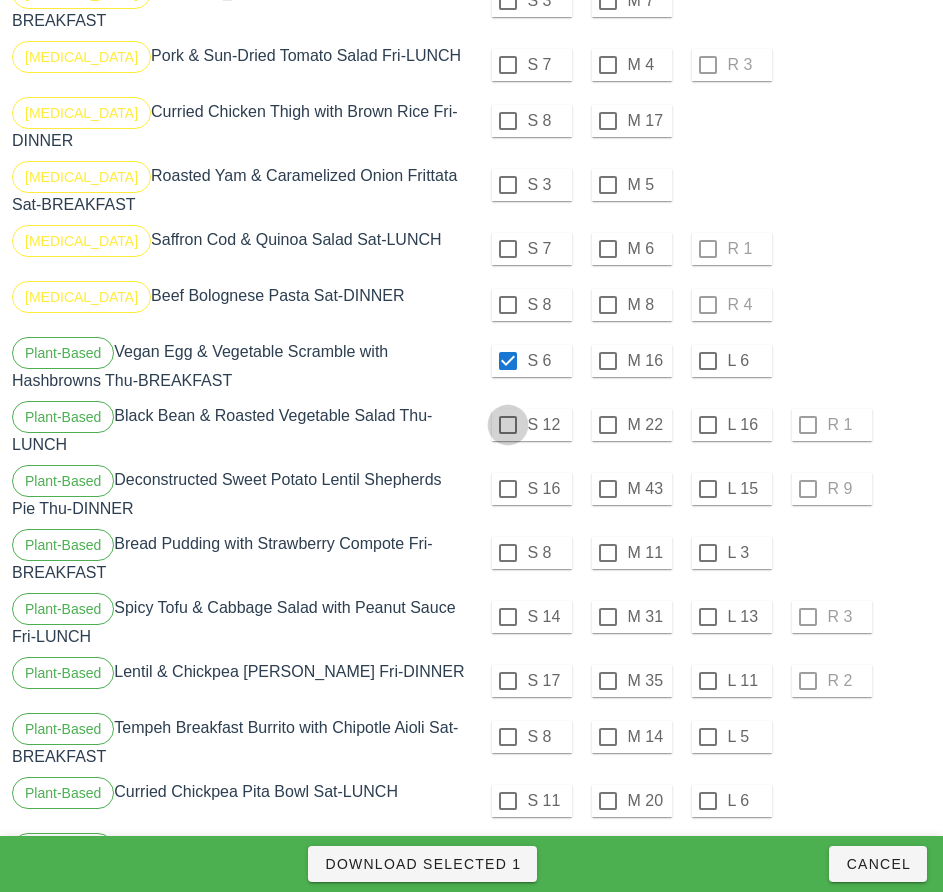 click at bounding box center [508, 425] 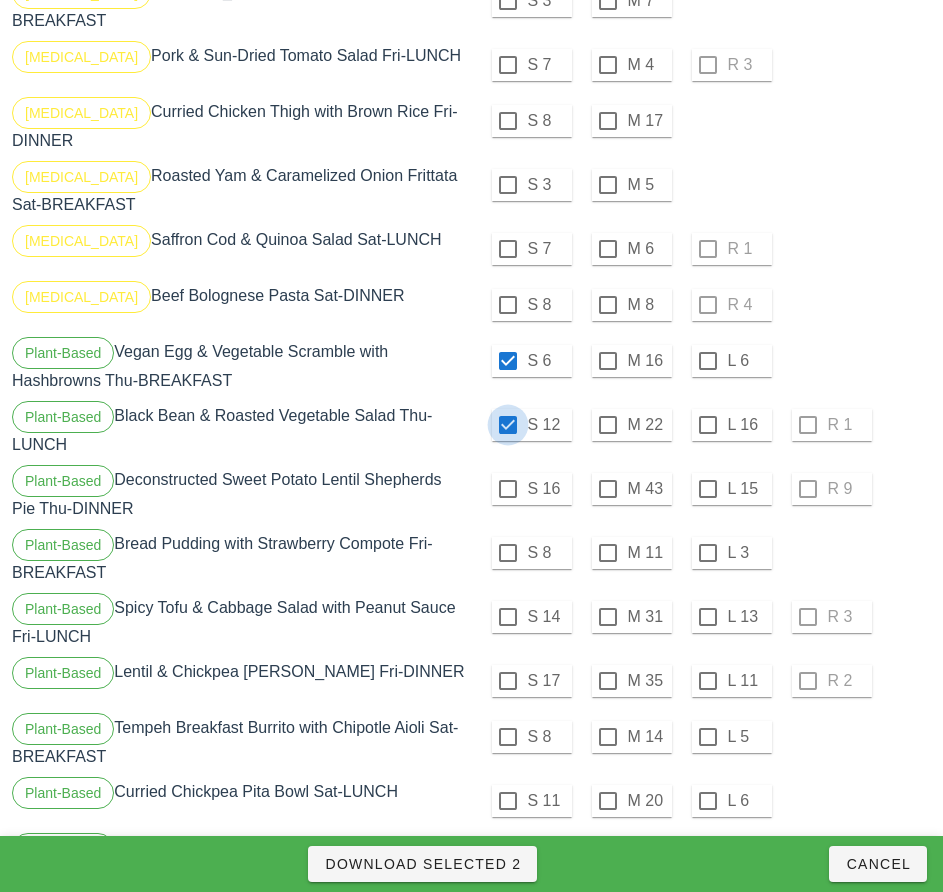 click at bounding box center (608, 489) 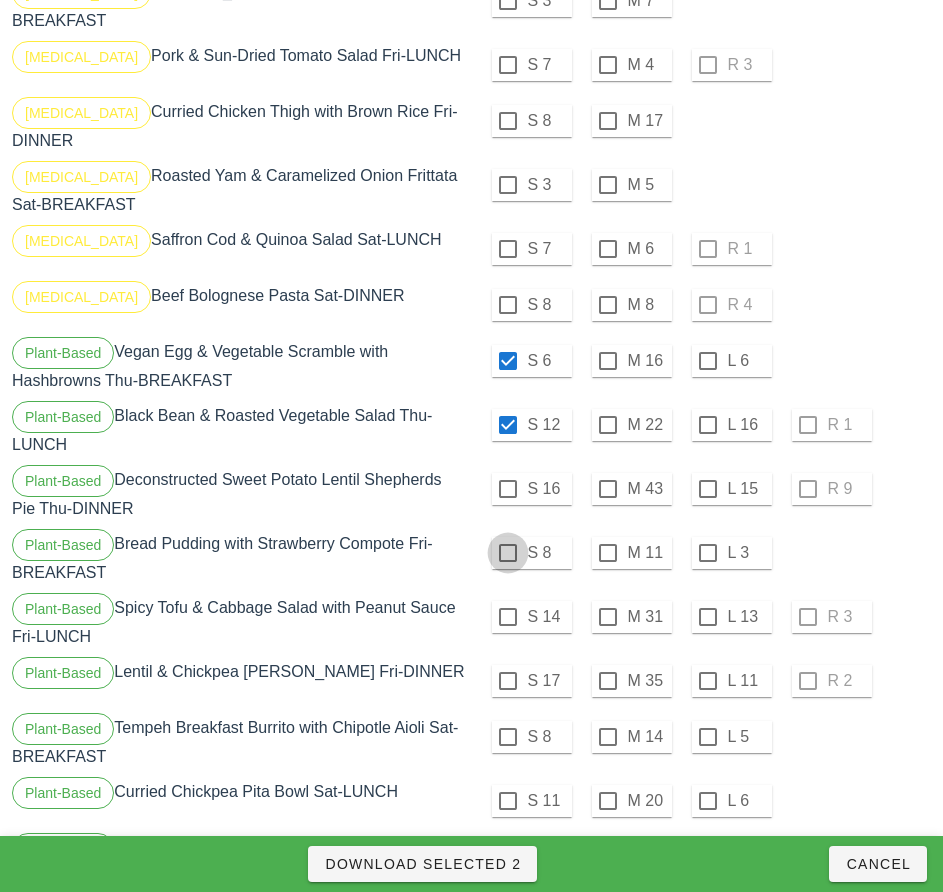 click at bounding box center (508, 553) 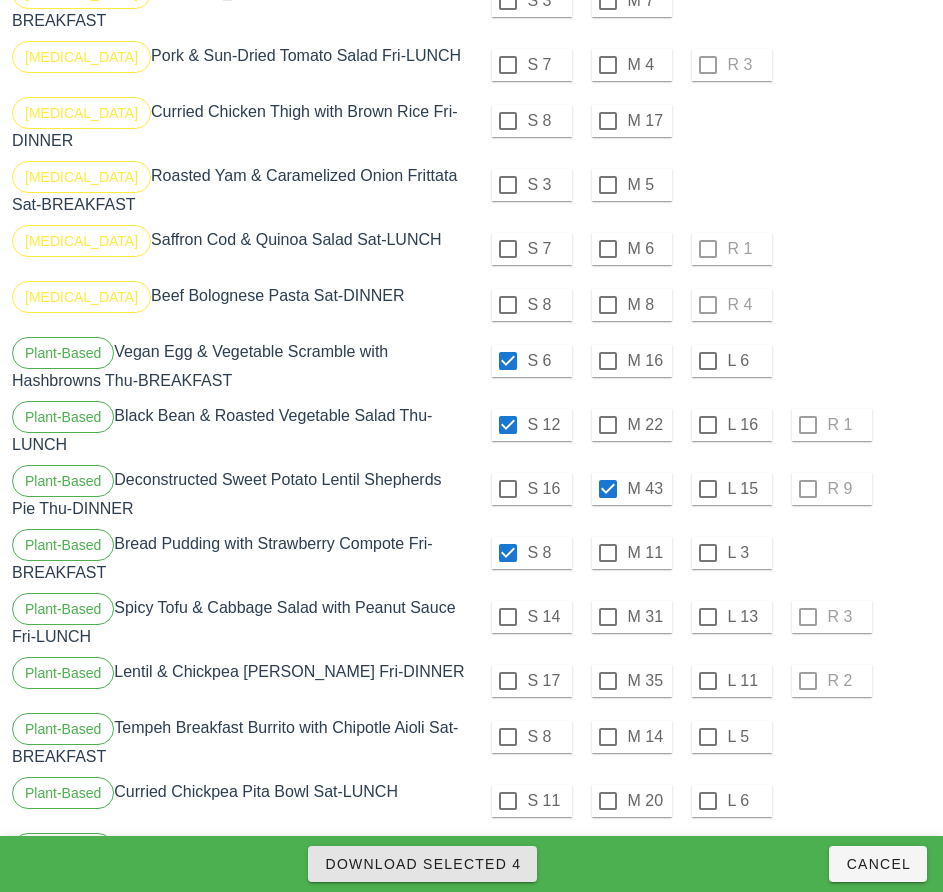 click on "Download Selected 4" at bounding box center [422, 864] 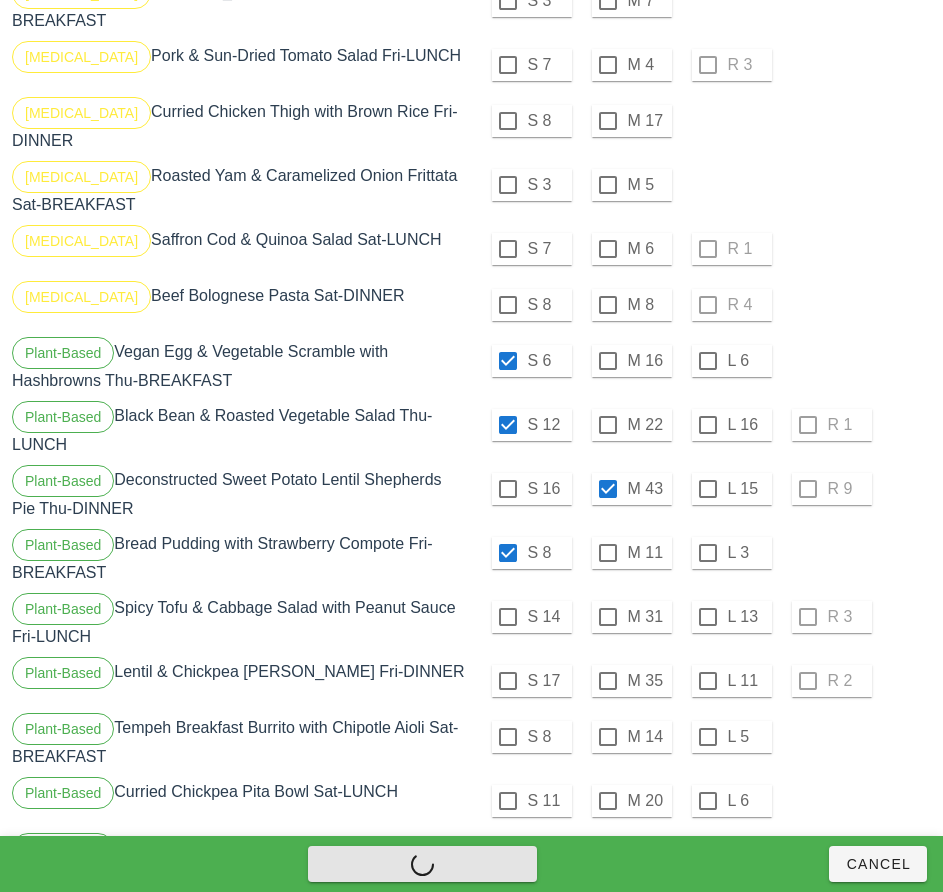 checkbox on "false" 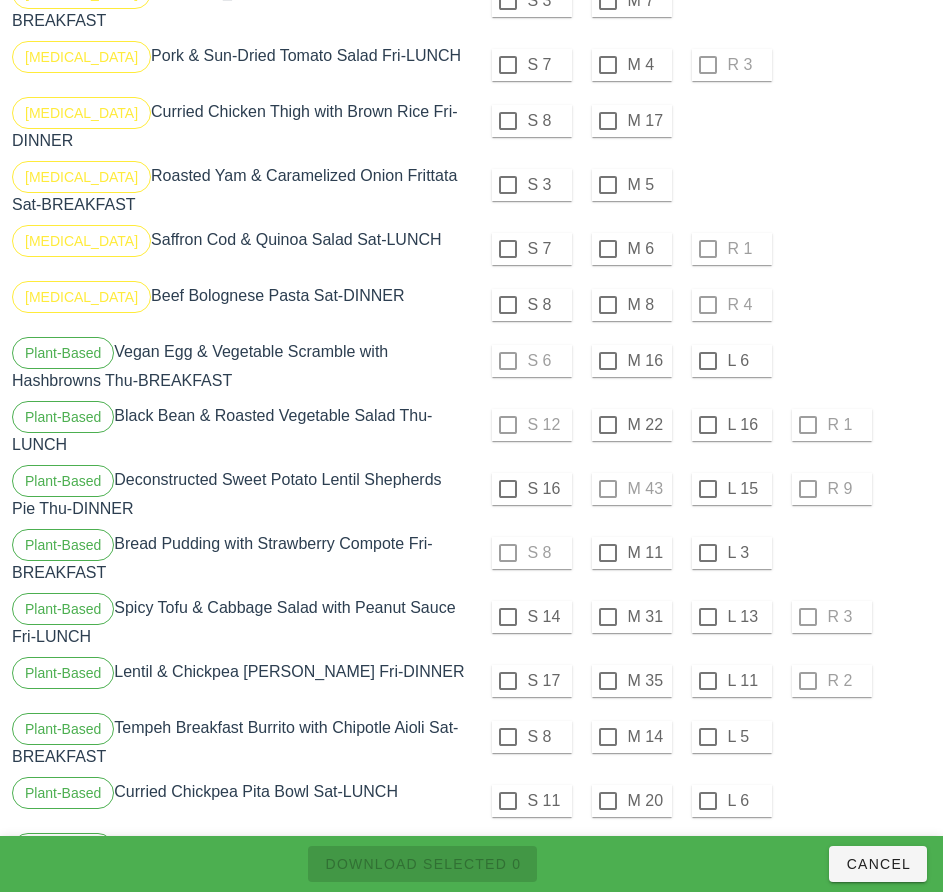 click at bounding box center [608, 361] 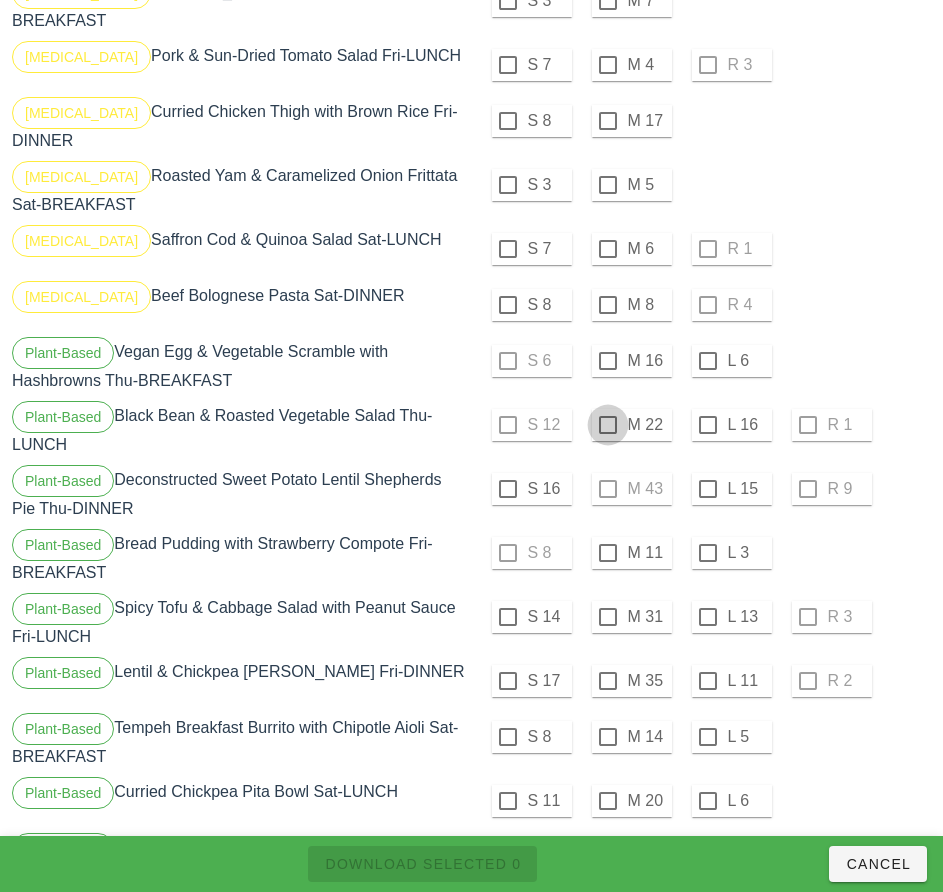 click at bounding box center [608, 425] 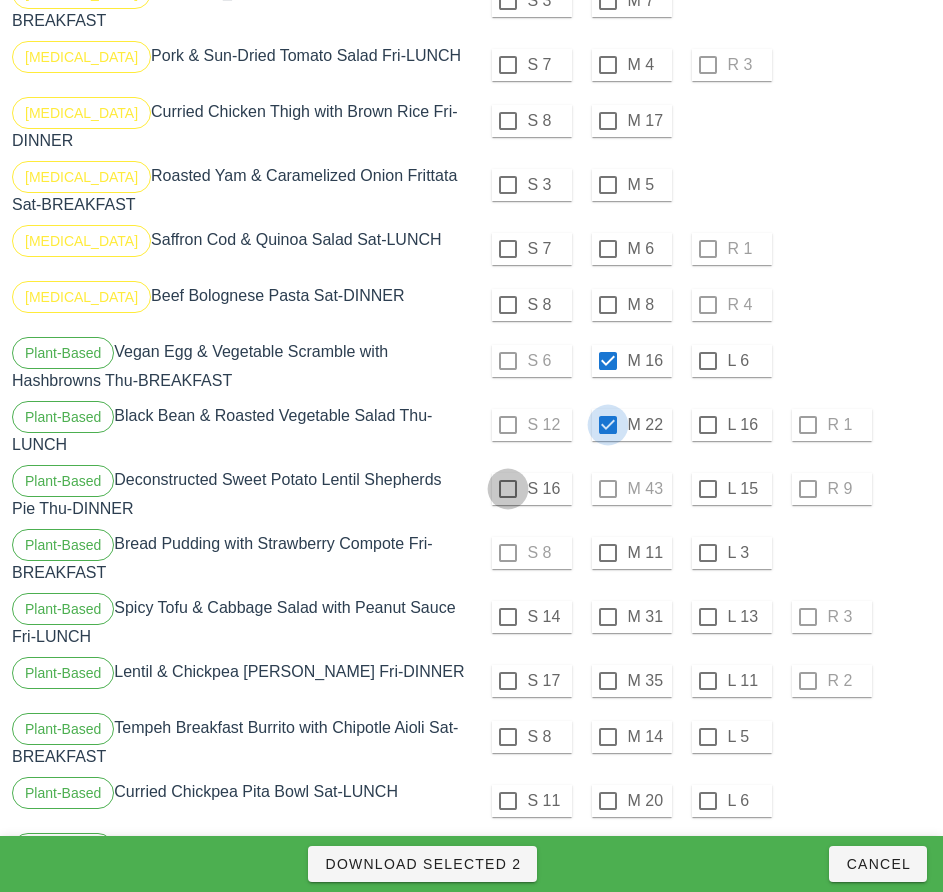 click at bounding box center (508, 489) 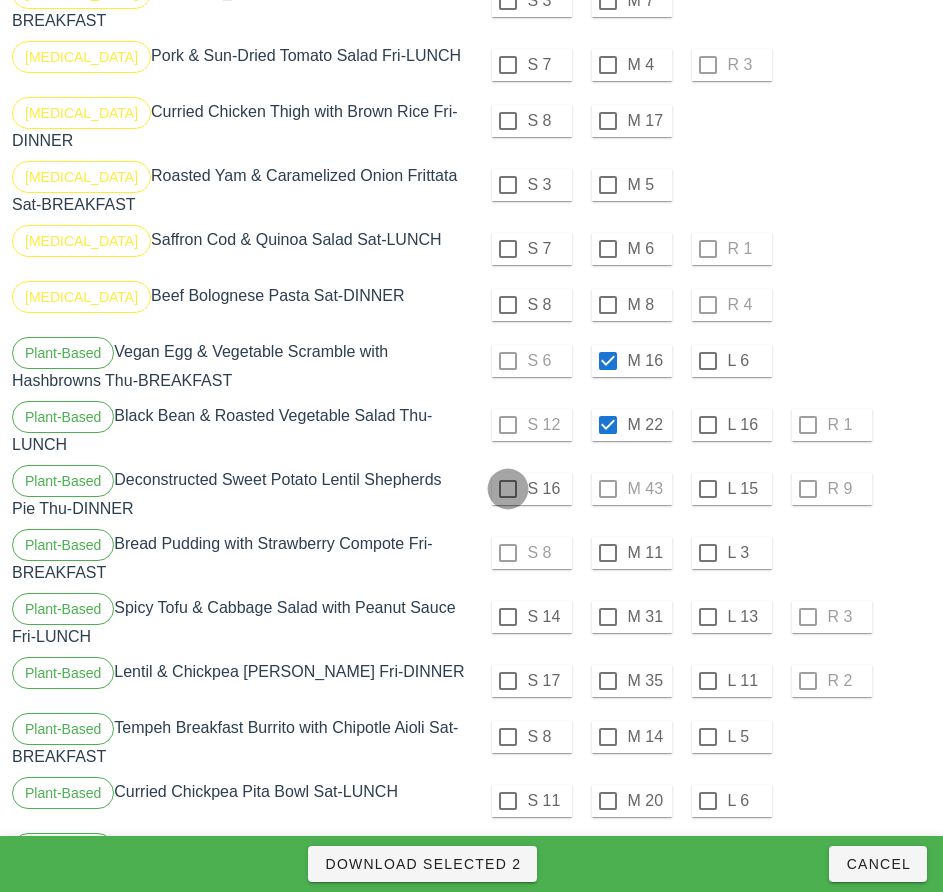 checkbox on "true" 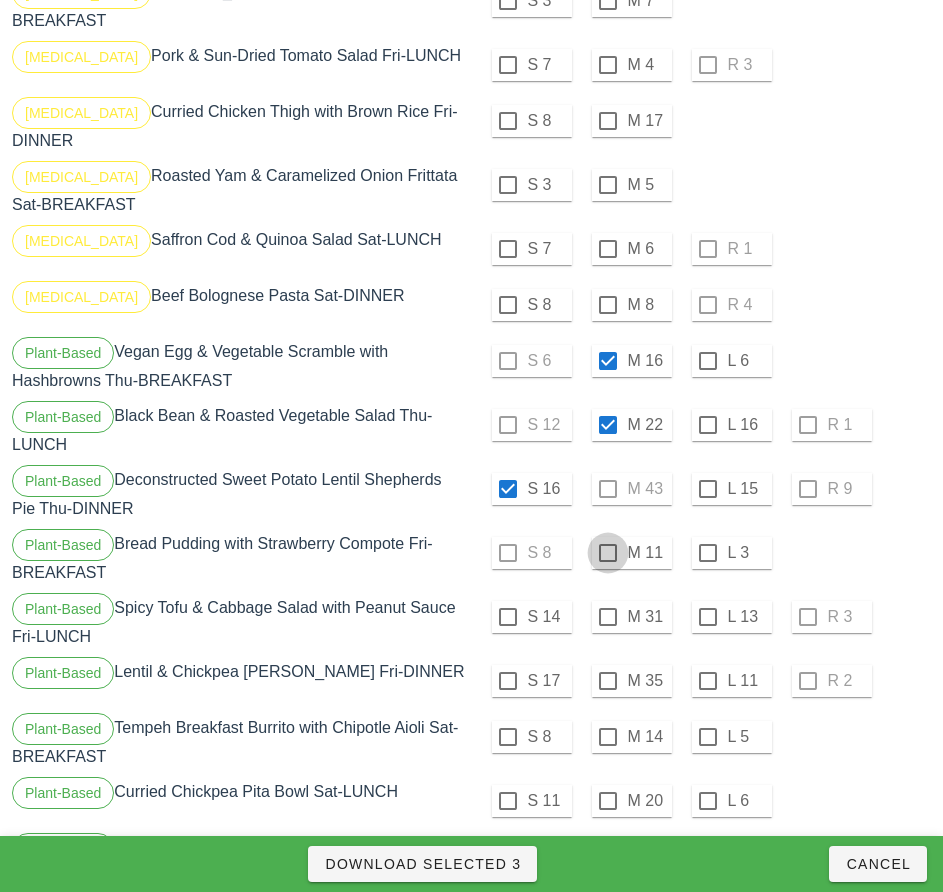 click at bounding box center [608, 553] 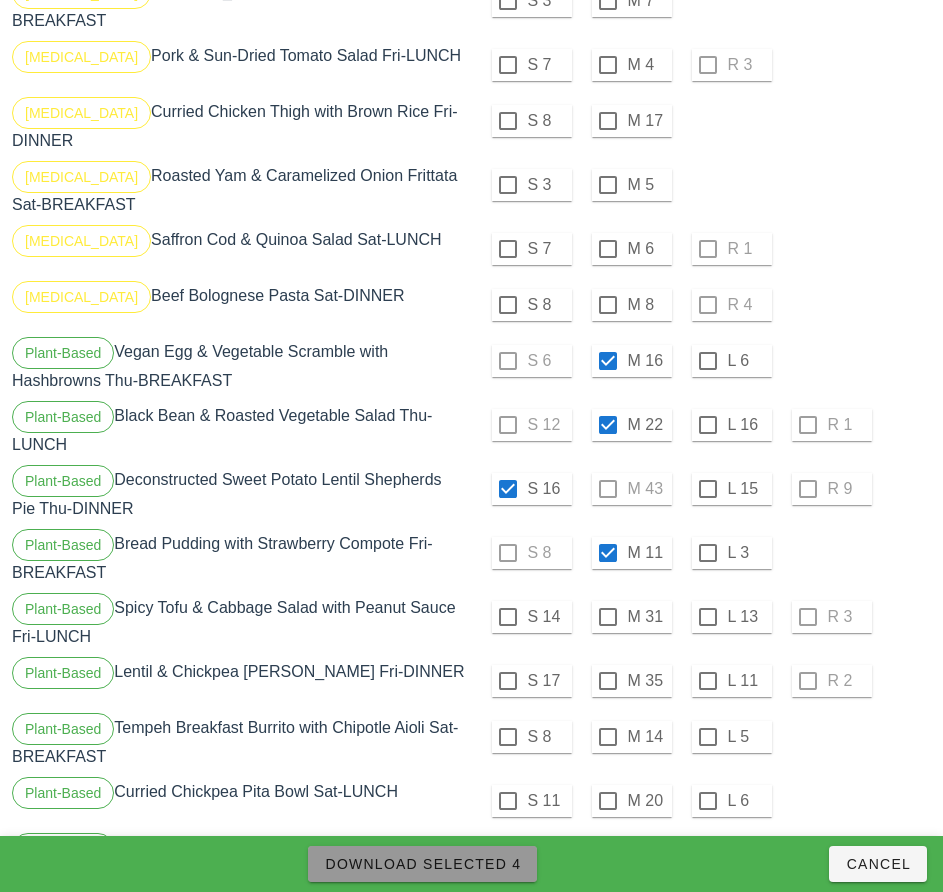 click on "Download Selected 4" at bounding box center [422, 864] 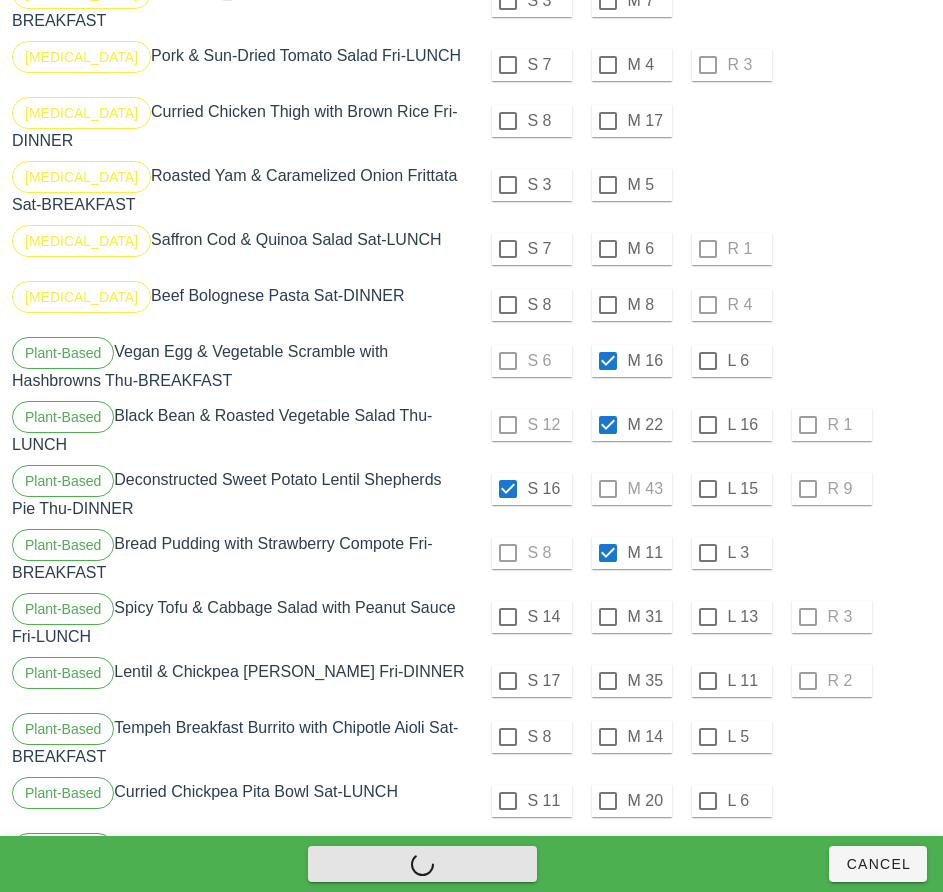 checkbox on "false" 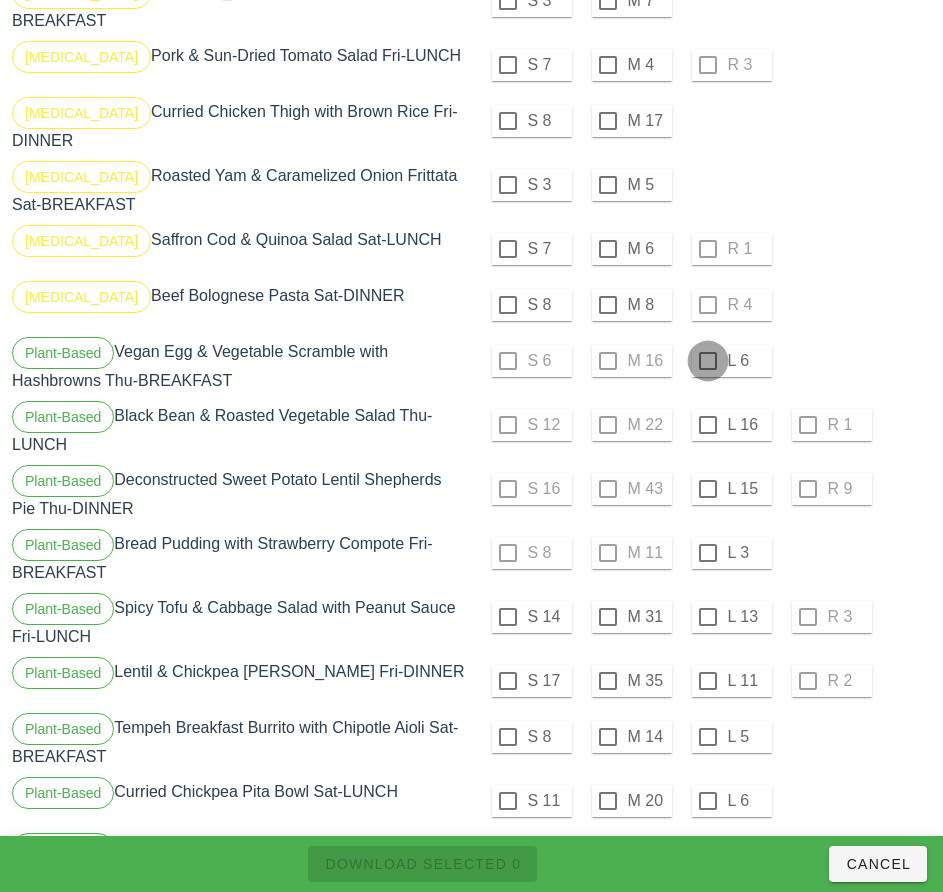 click at bounding box center [708, 361] 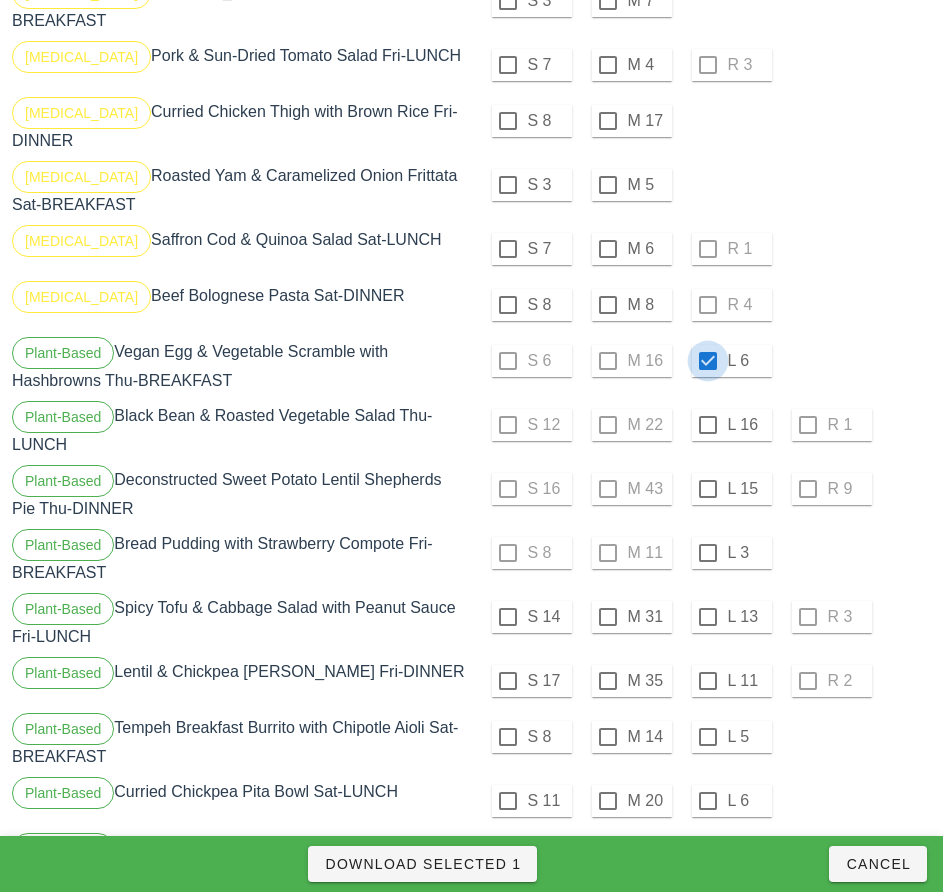 click at bounding box center (708, 425) 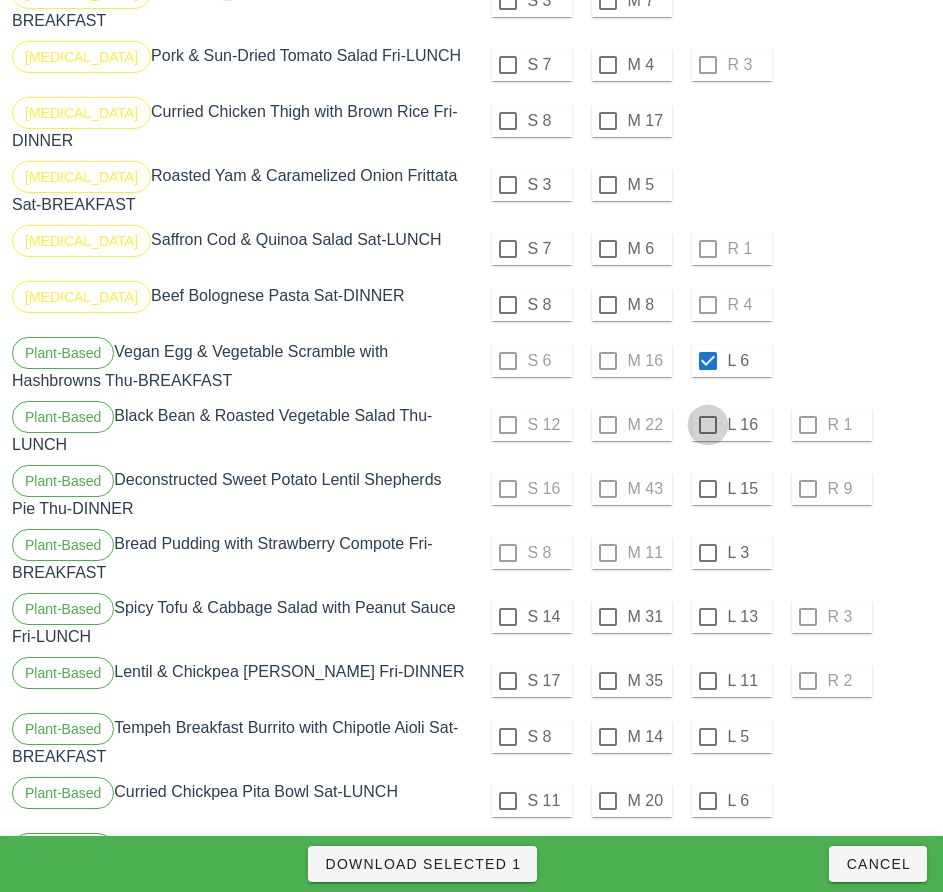 checkbox on "true" 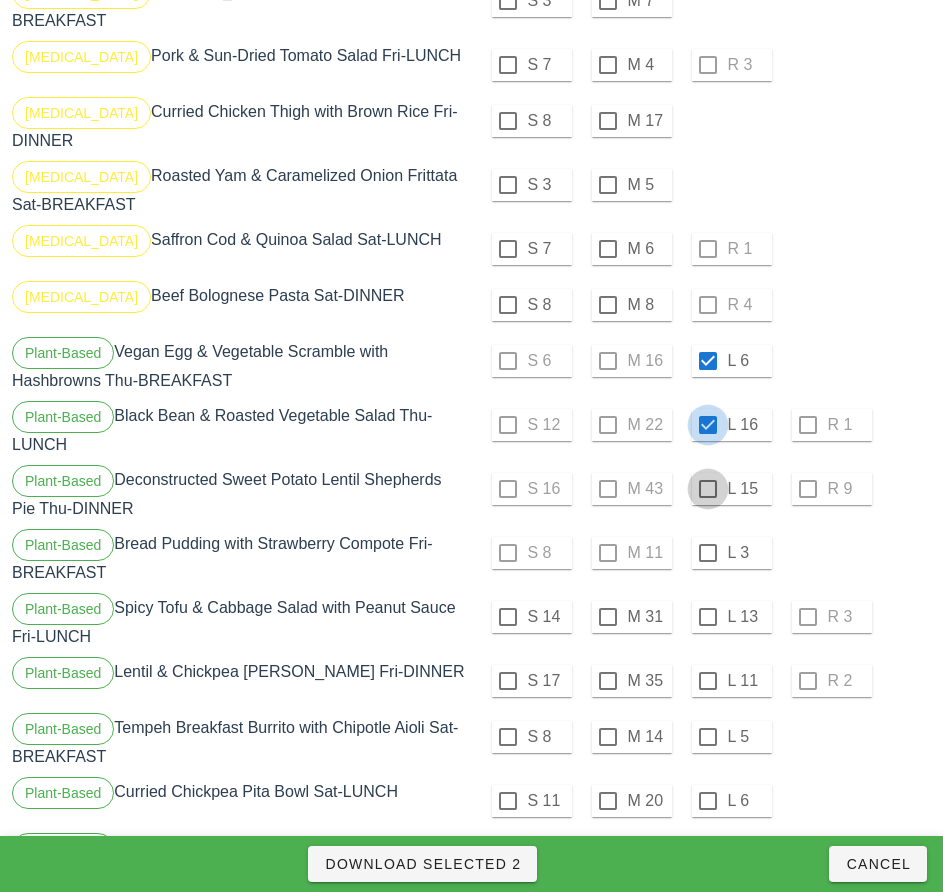 click at bounding box center [708, 489] 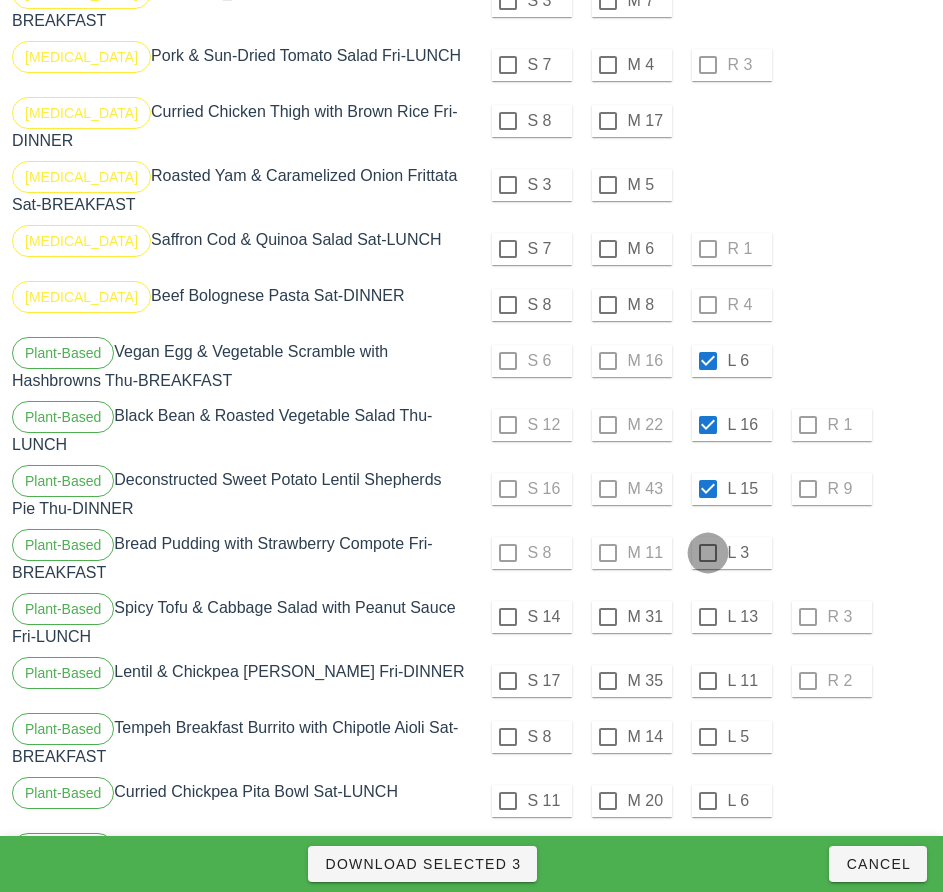 click at bounding box center [708, 553] 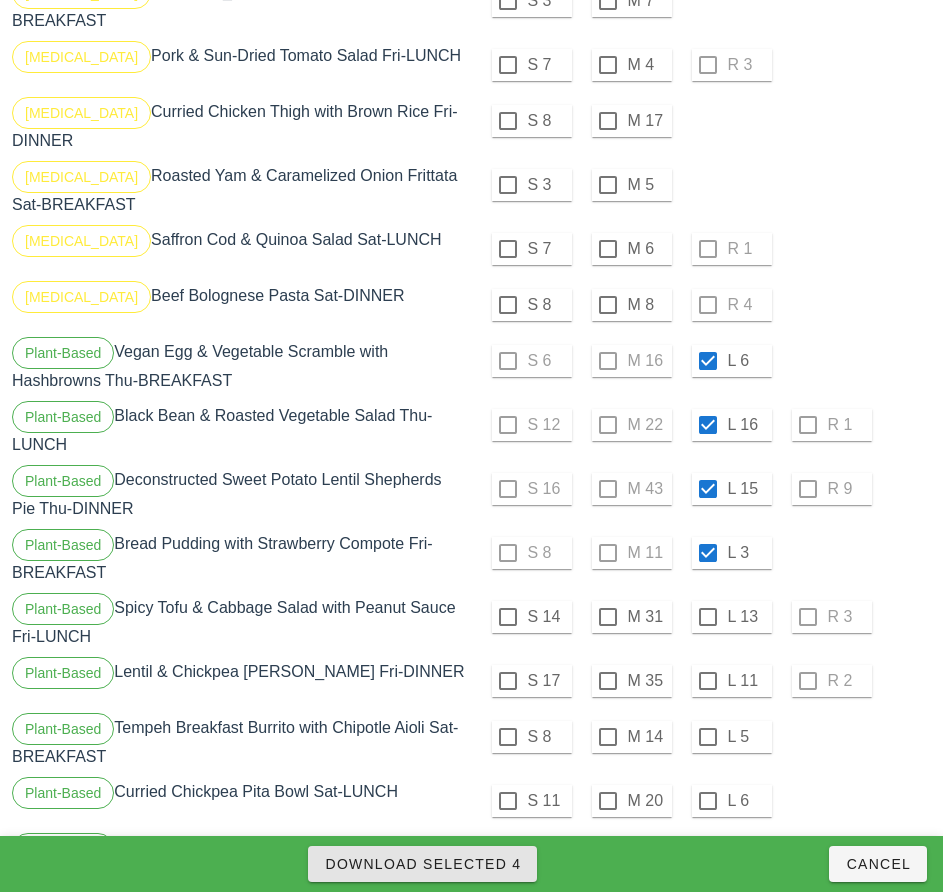 click on "Download Selected 4" at bounding box center [422, 864] 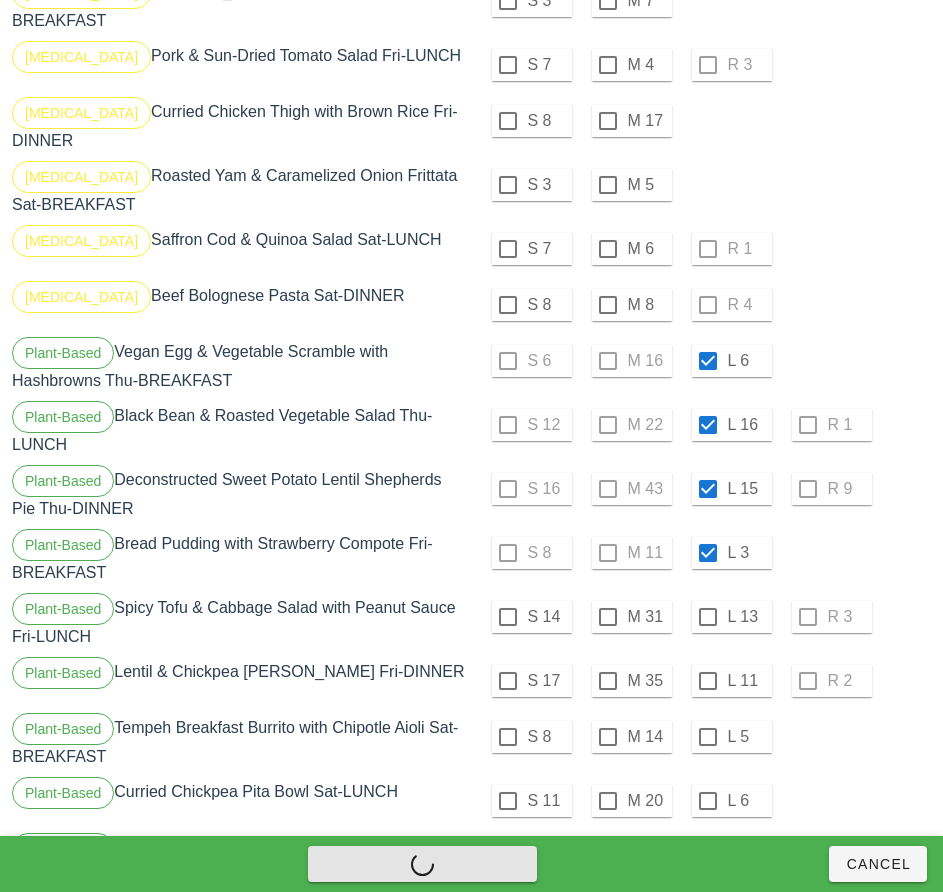 checkbox on "false" 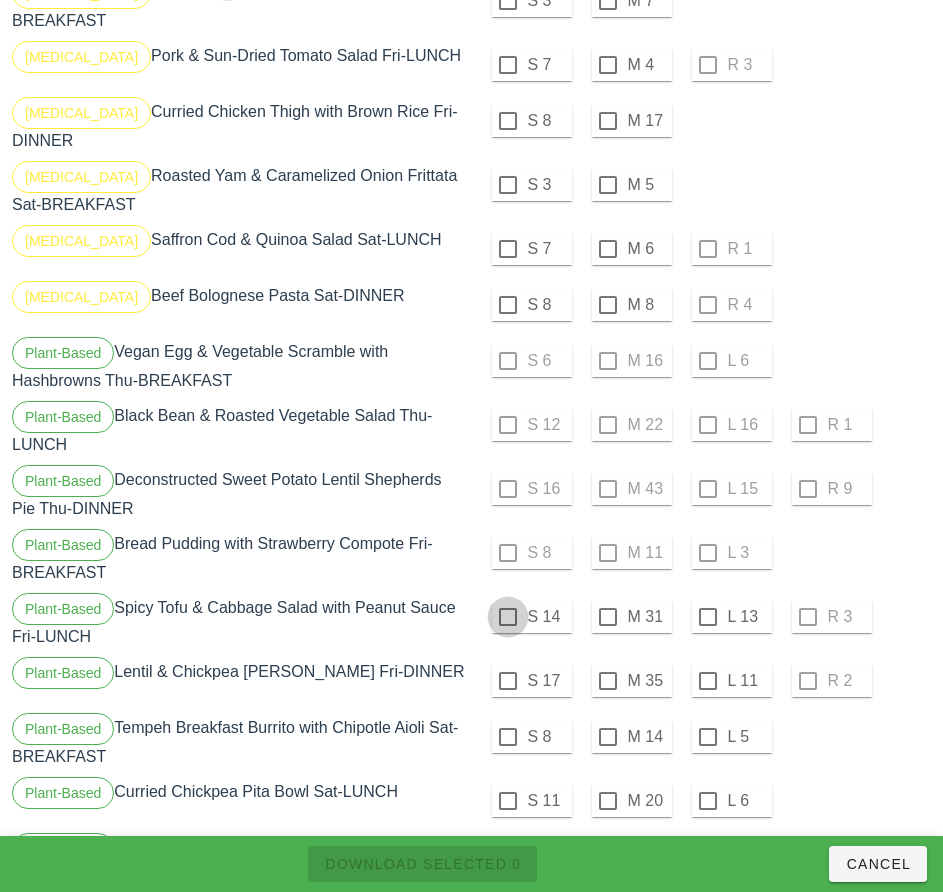 click at bounding box center [508, 617] 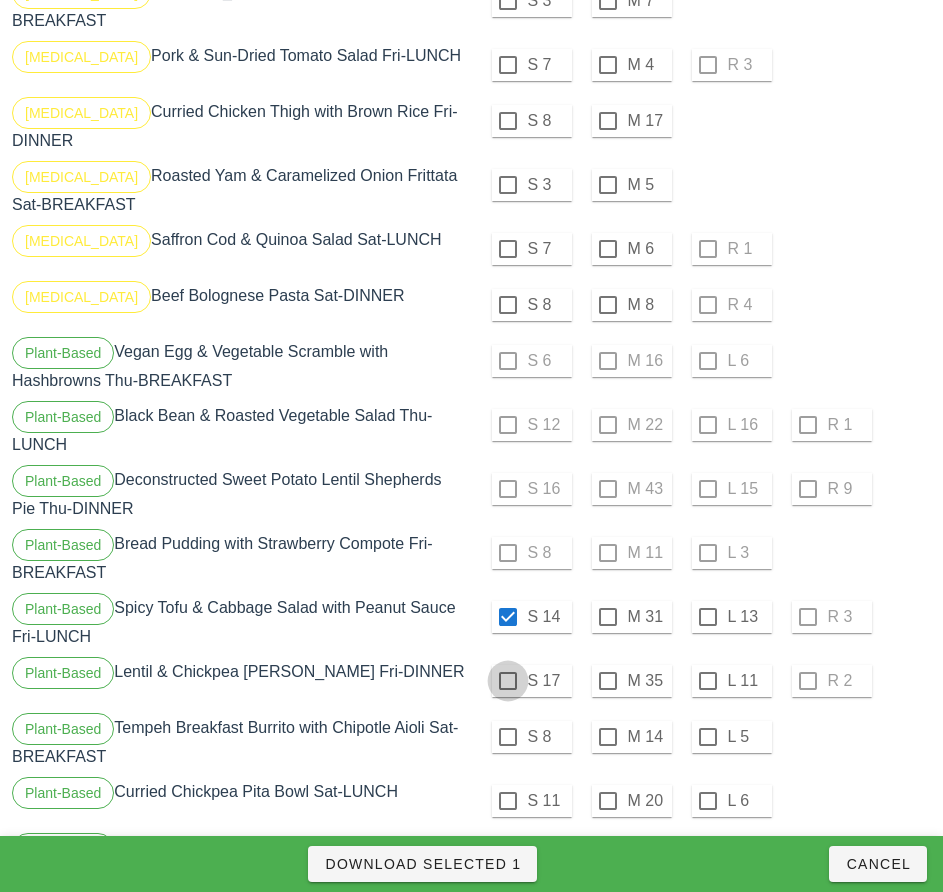 click at bounding box center [508, 681] 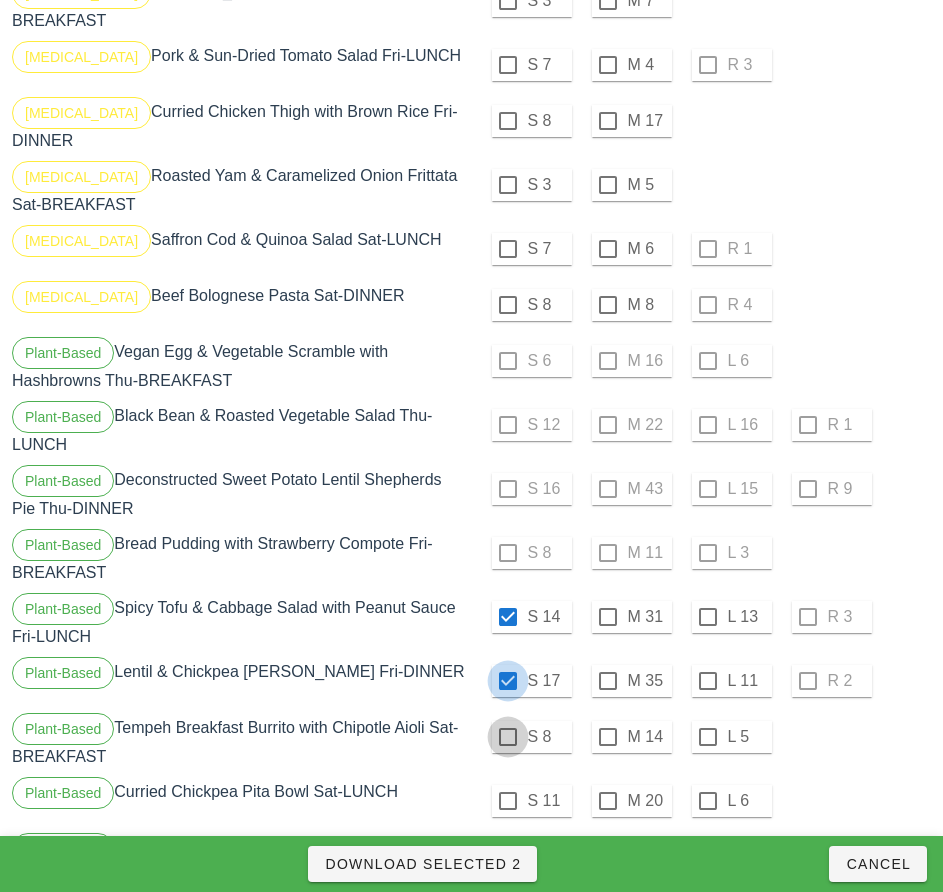 click at bounding box center (508, 737) 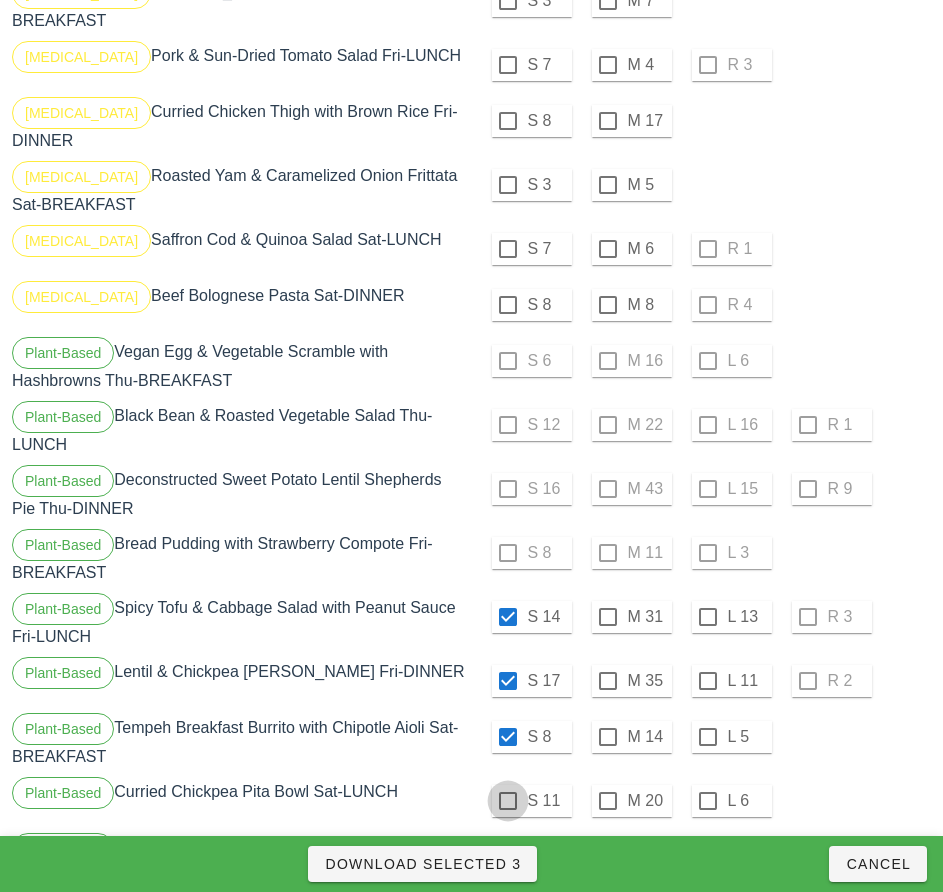 click at bounding box center (508, 801) 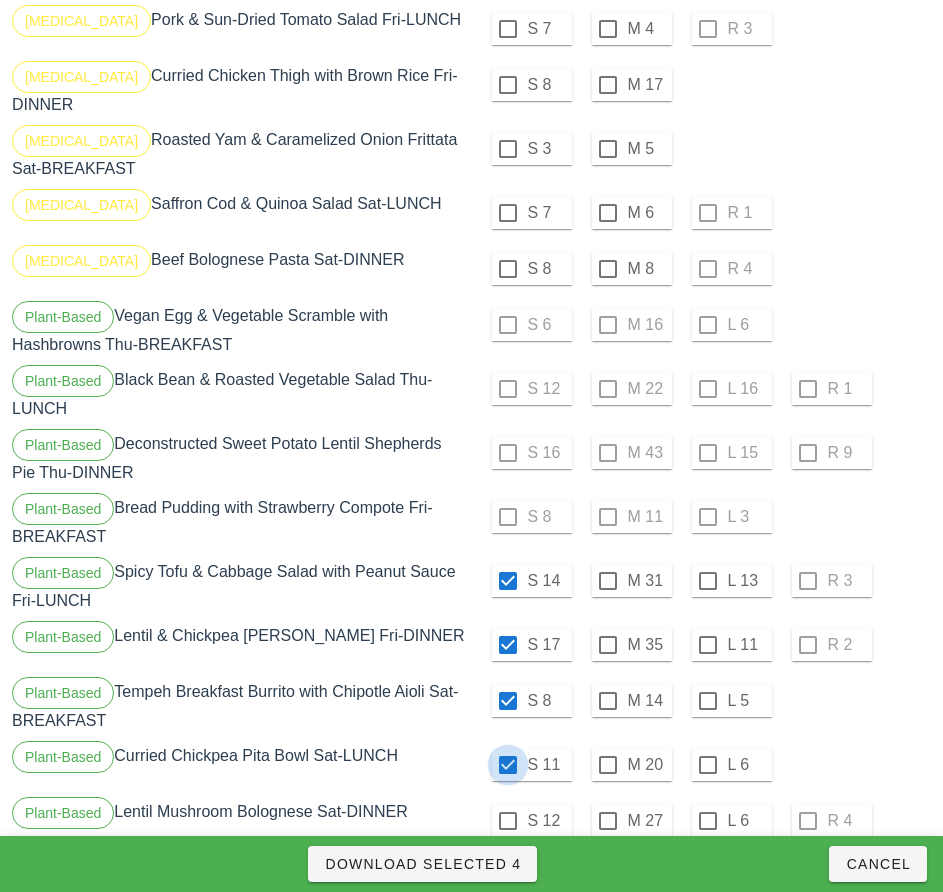 scroll, scrollTop: 2100, scrollLeft: 0, axis: vertical 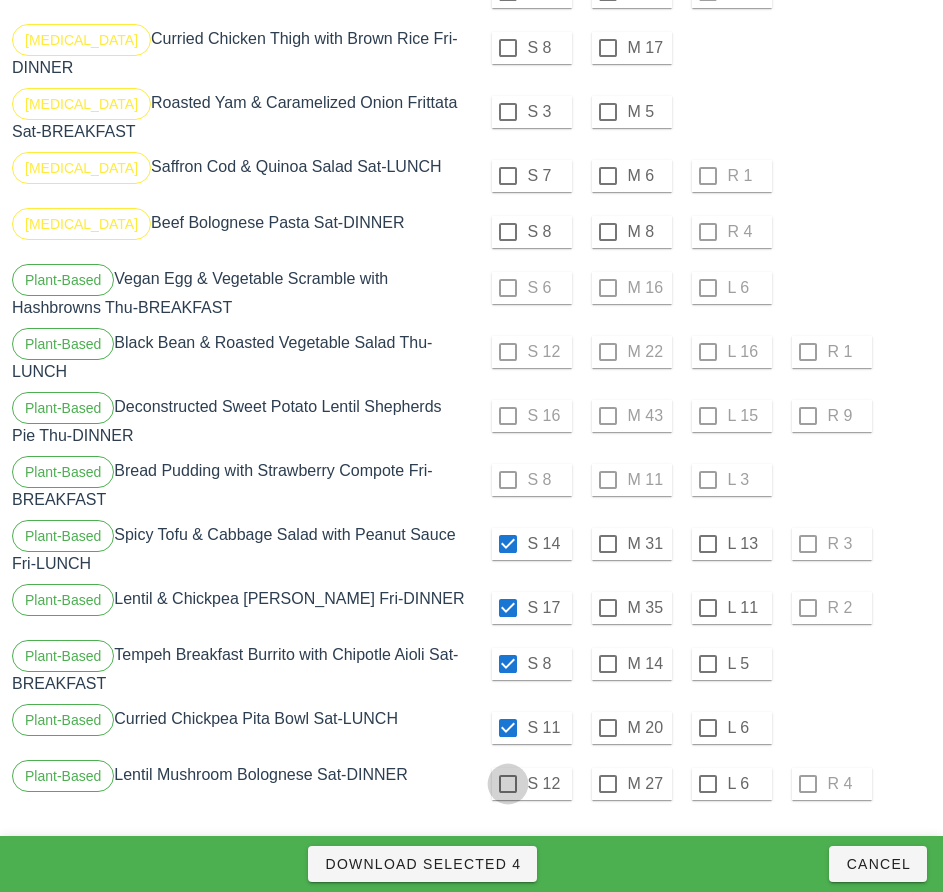 click at bounding box center (508, 784) 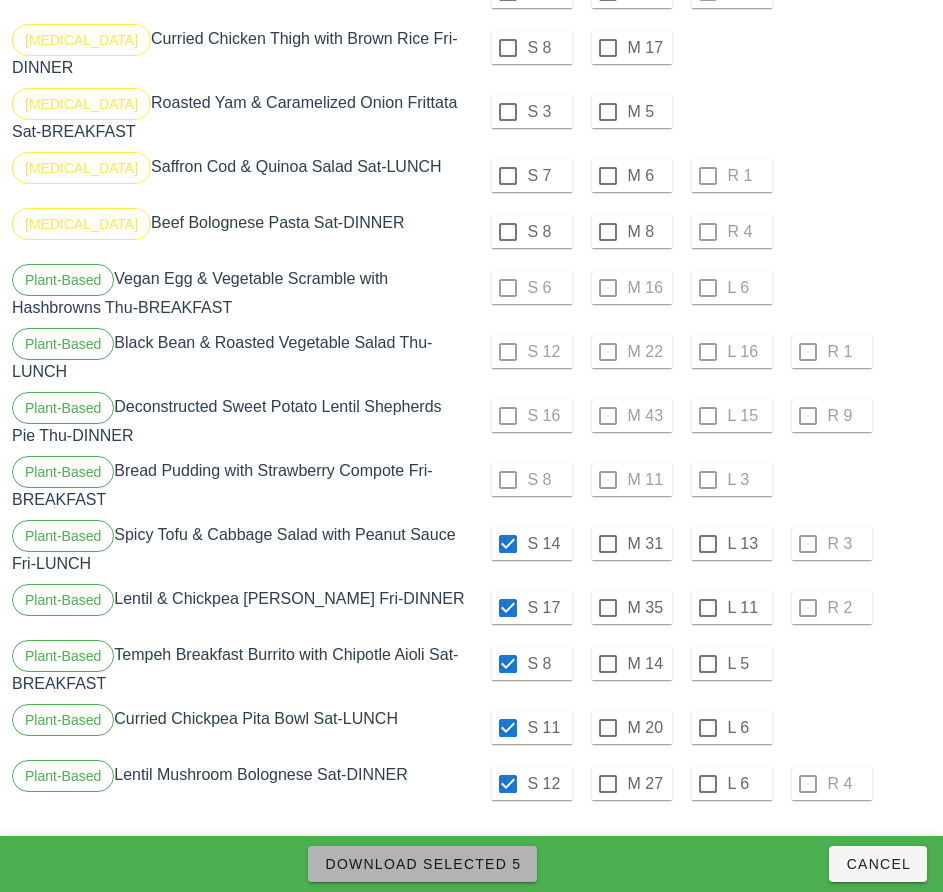 click on "Download Selected 5" at bounding box center [422, 864] 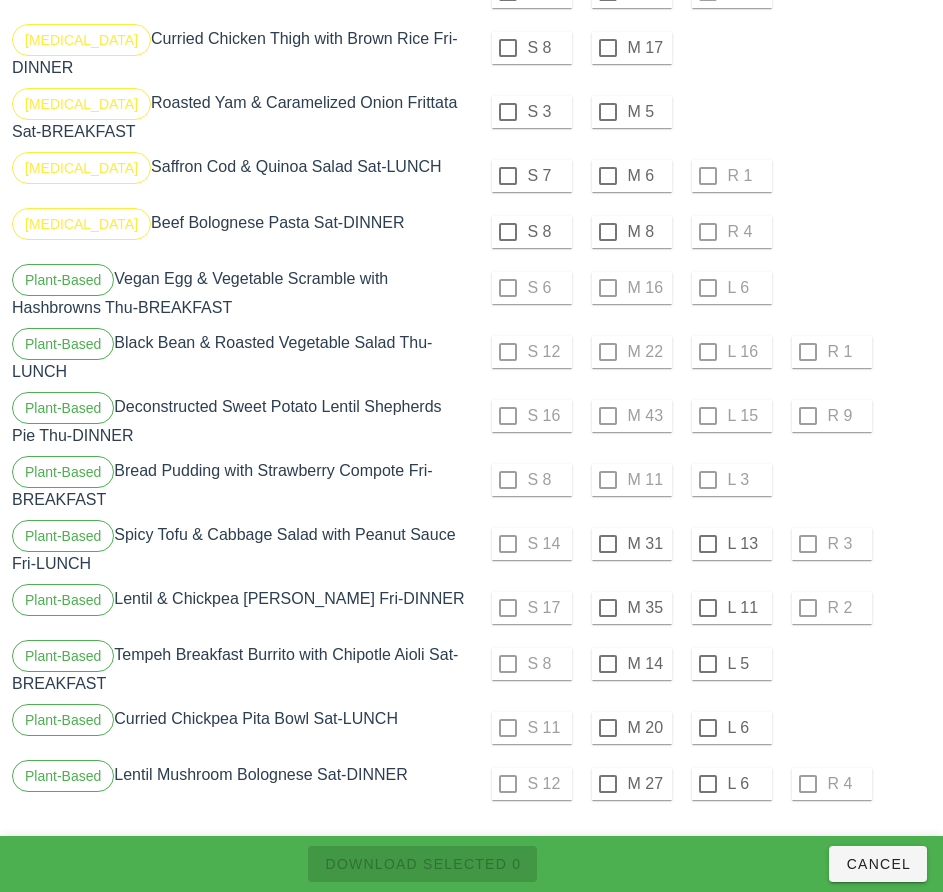 checkbox on "false" 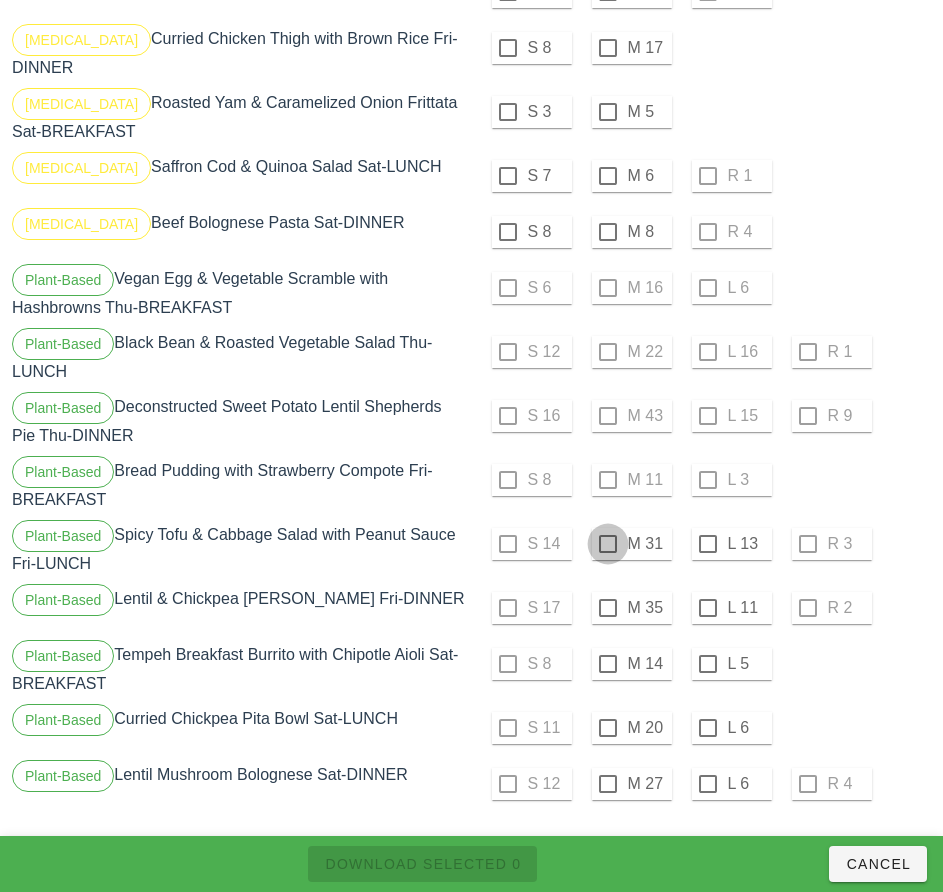 click at bounding box center [608, 544] 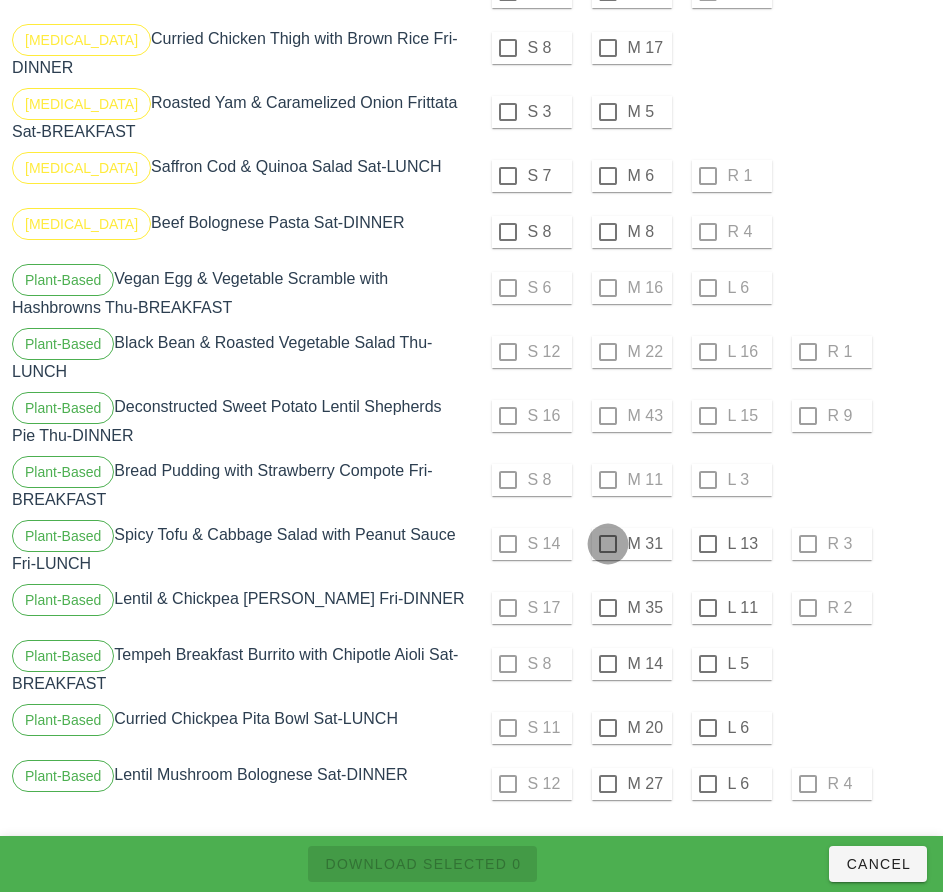 checkbox on "true" 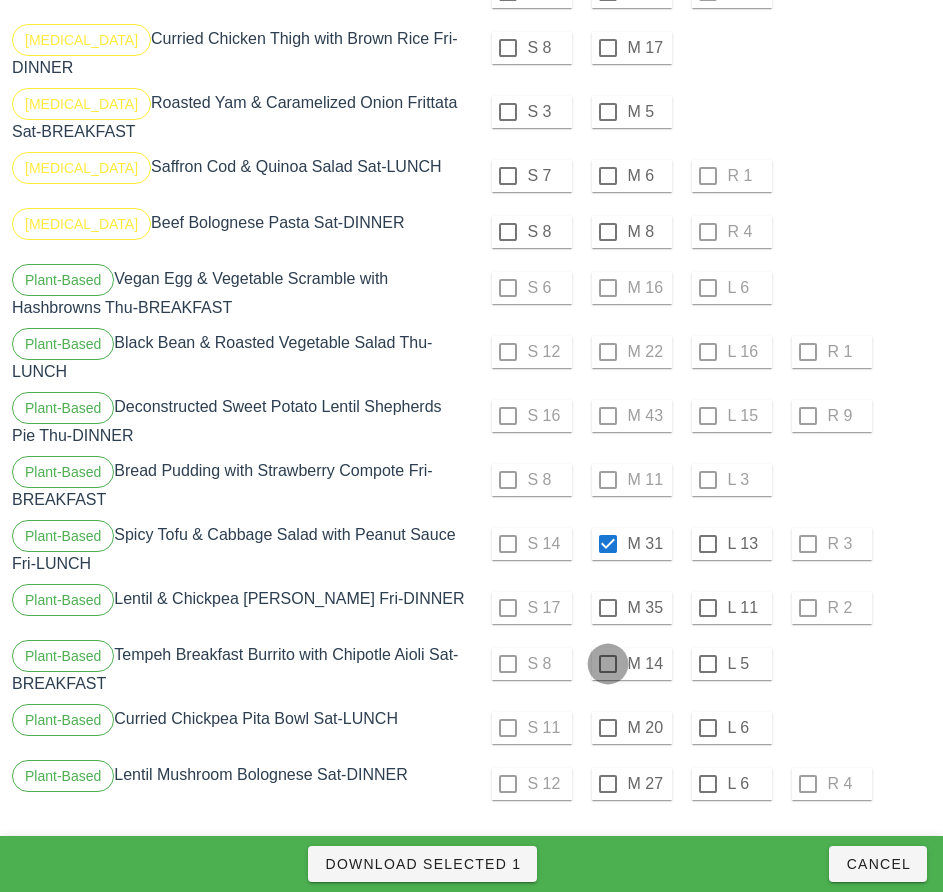 click at bounding box center (608, 664) 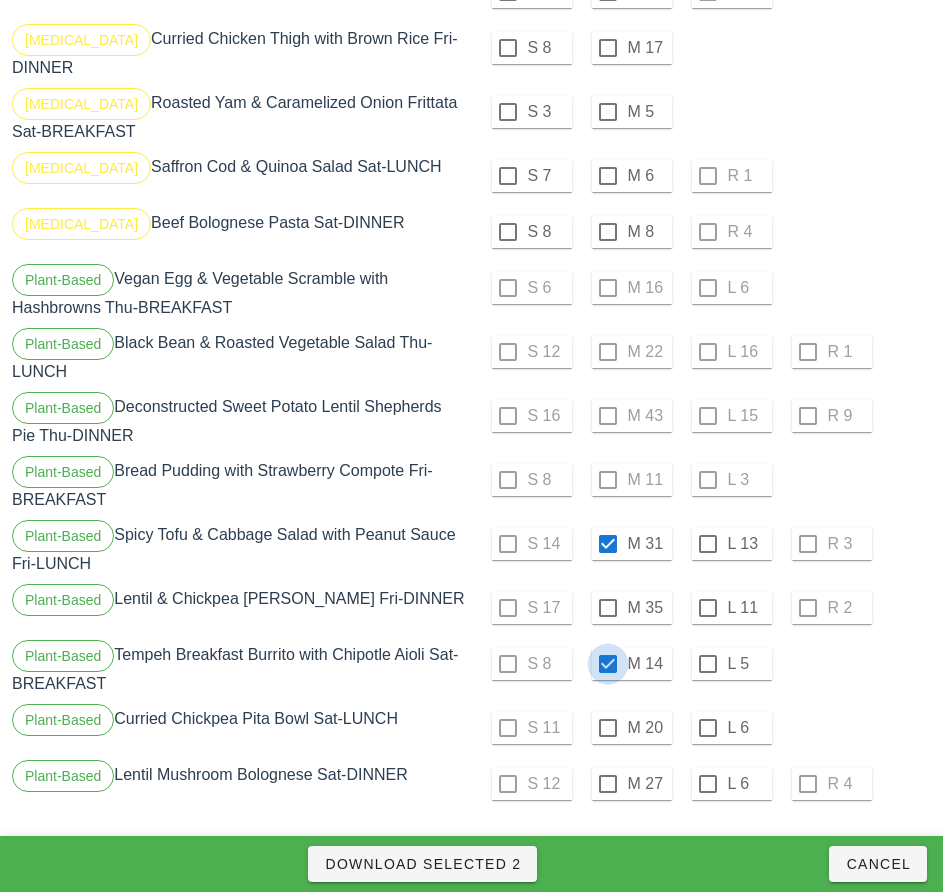 click at bounding box center (708, 608) 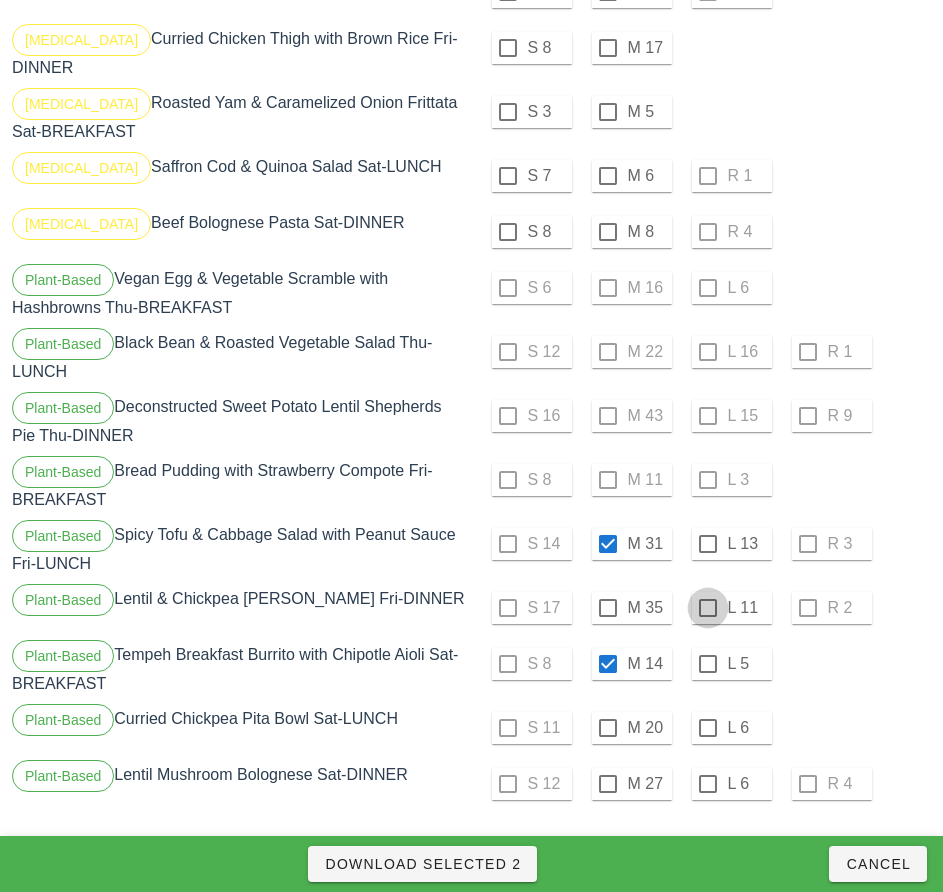 checkbox on "true" 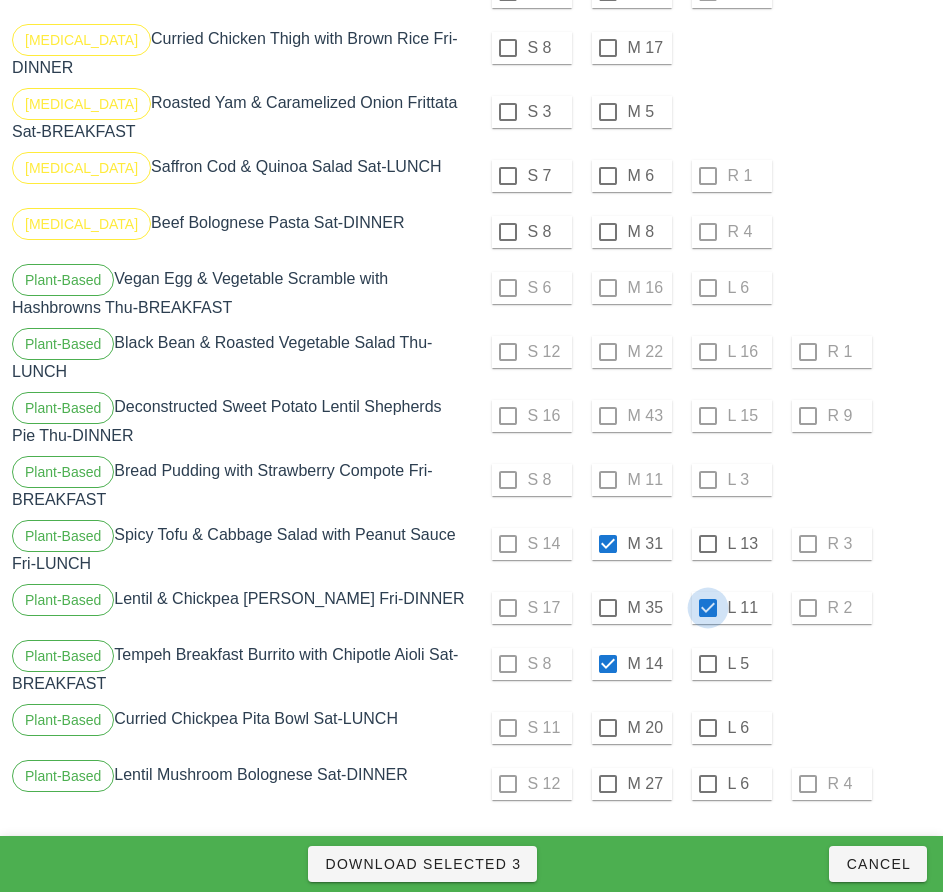 click at bounding box center (608, 728) 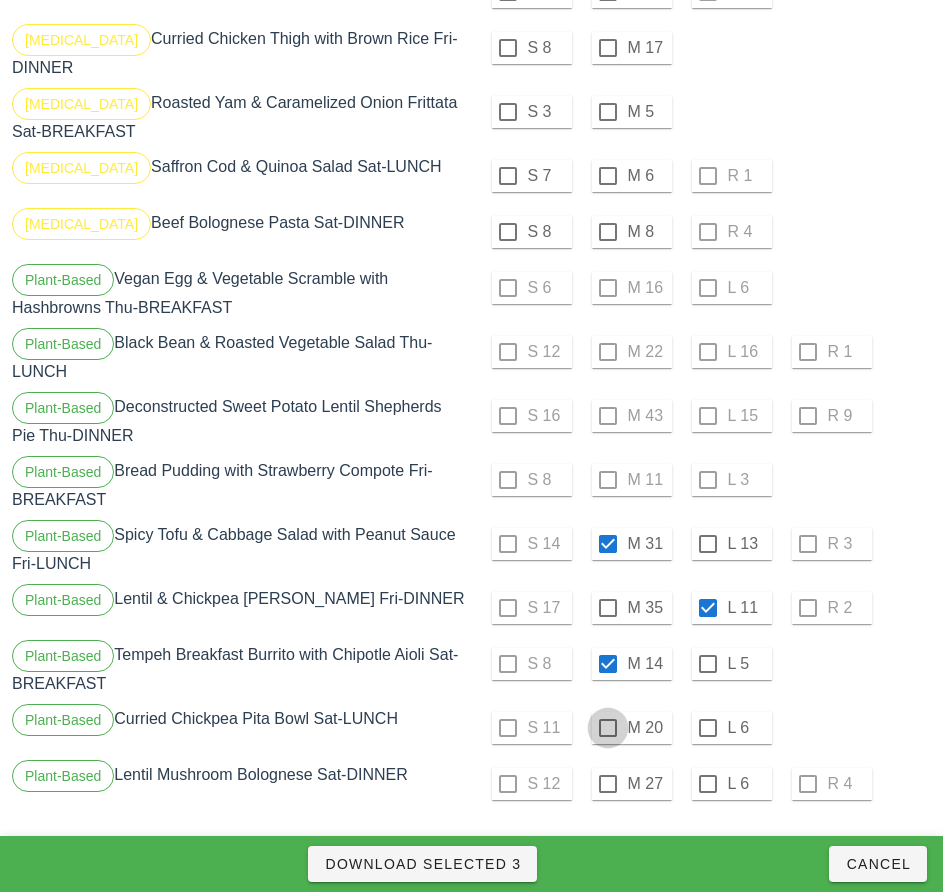 checkbox on "true" 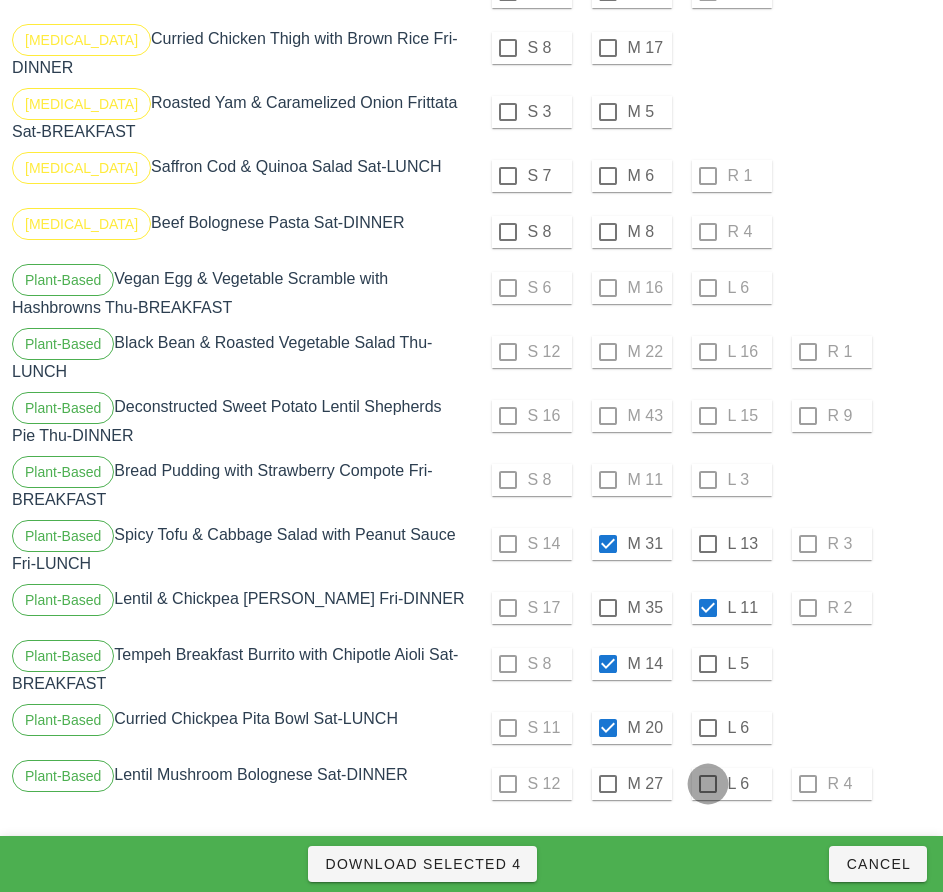 click at bounding box center [708, 784] 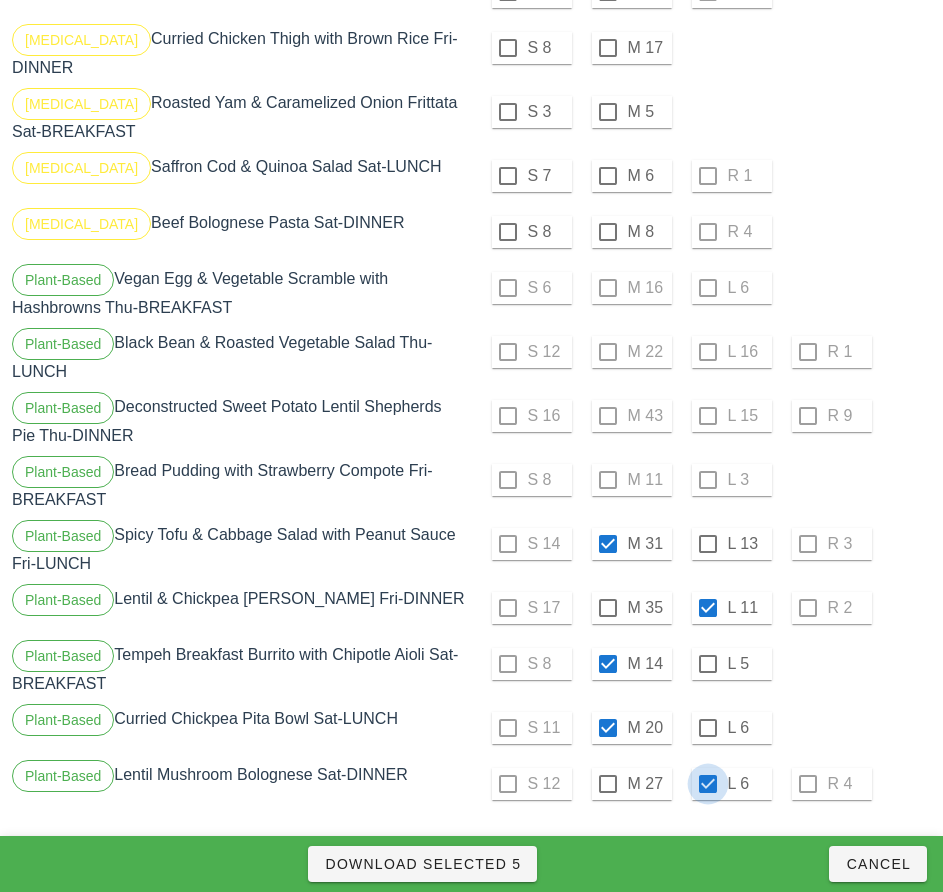 click on "Download Selected 5" at bounding box center (422, 864) 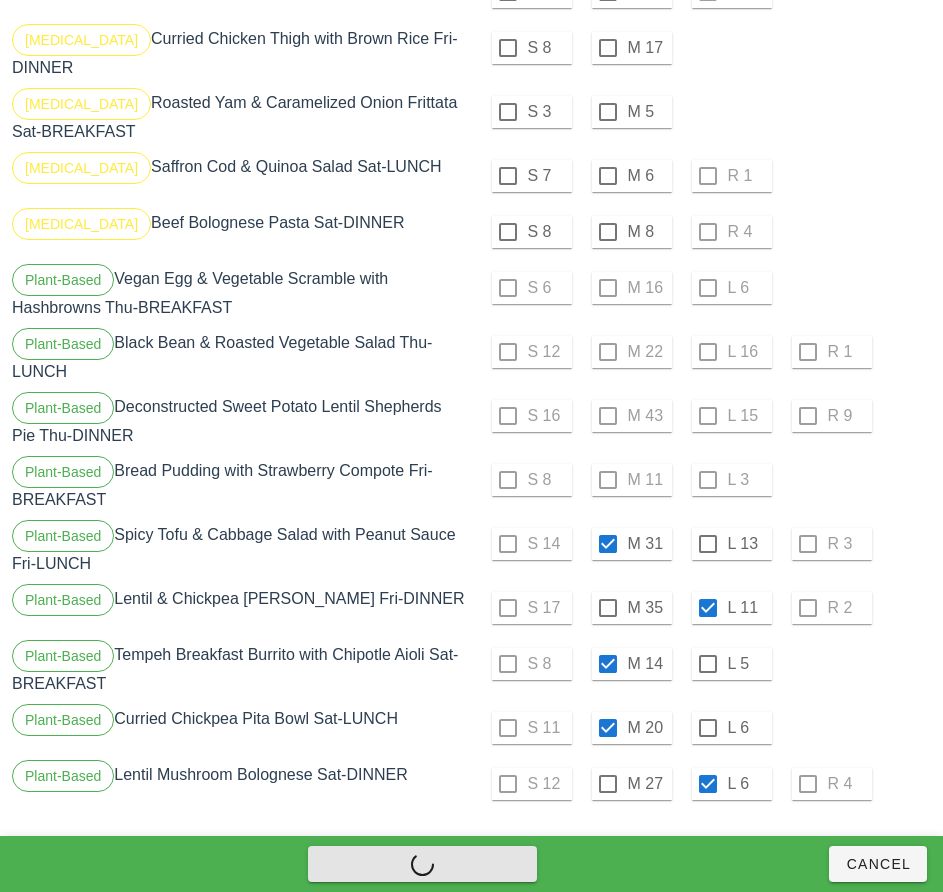checkbox on "false" 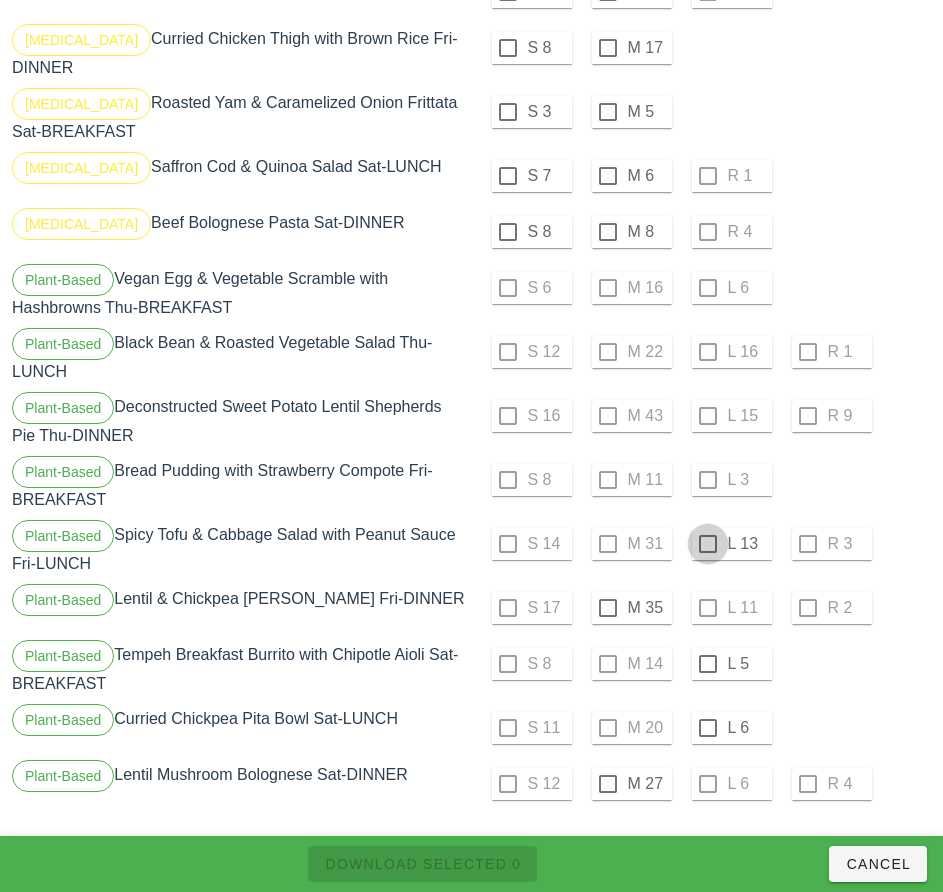 click at bounding box center (708, 544) 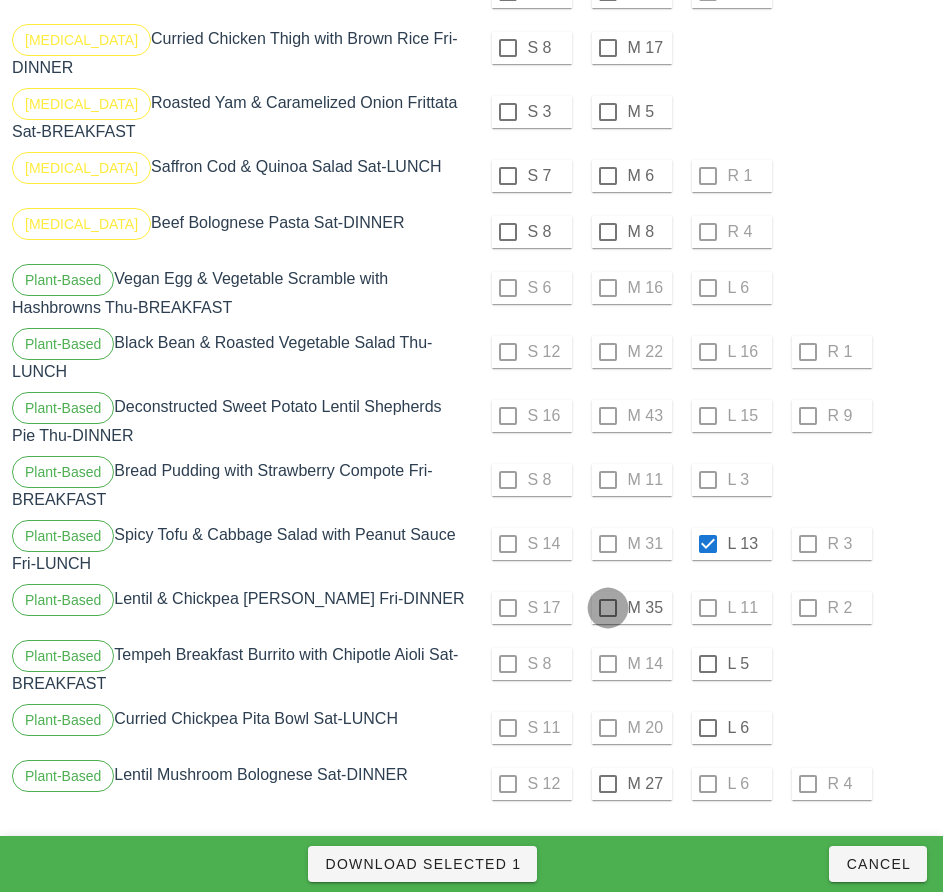 click at bounding box center (608, 608) 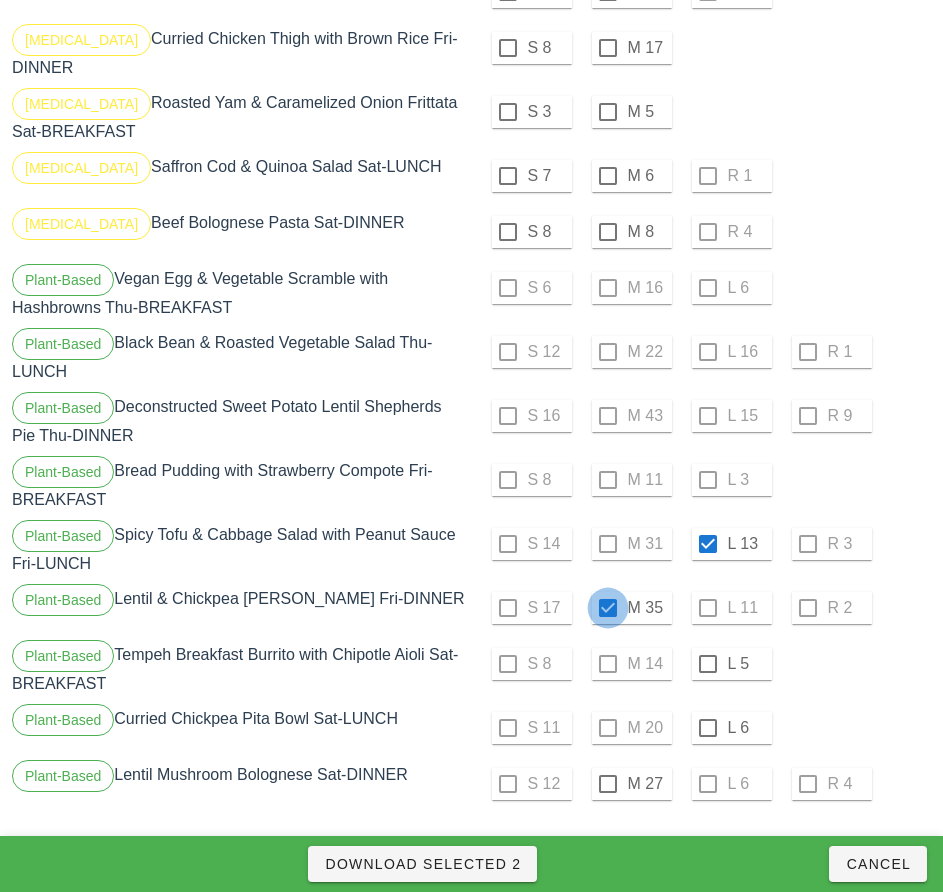 checkbox on "true" 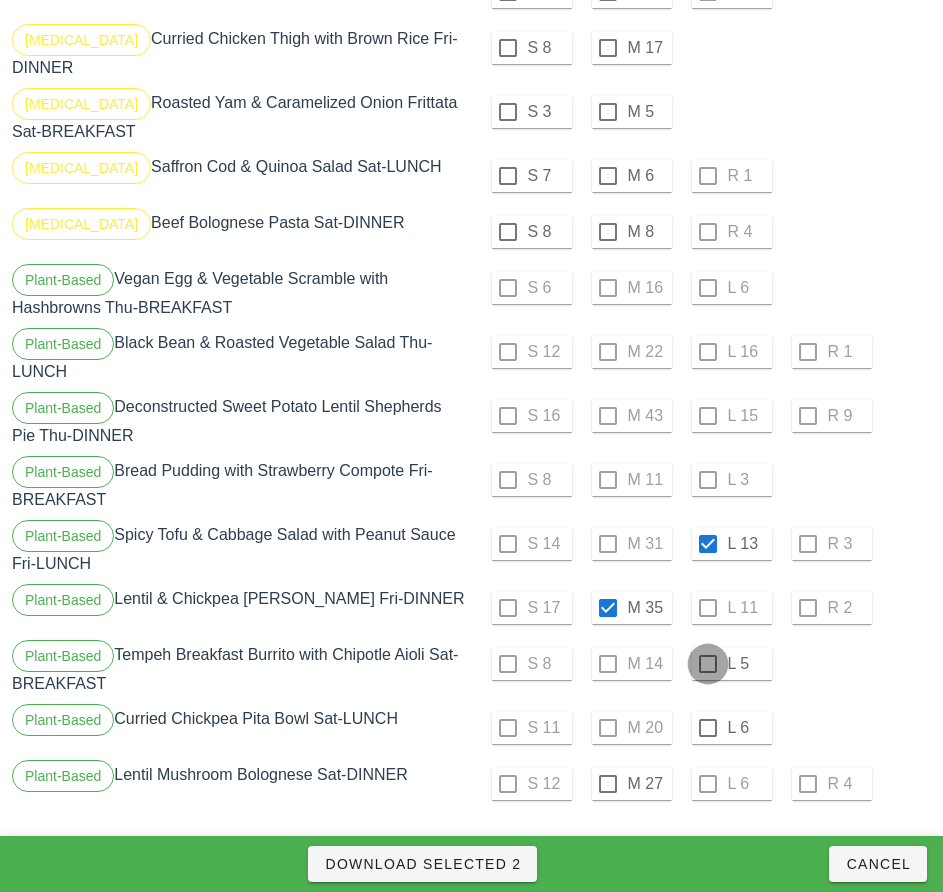 click at bounding box center (708, 664) 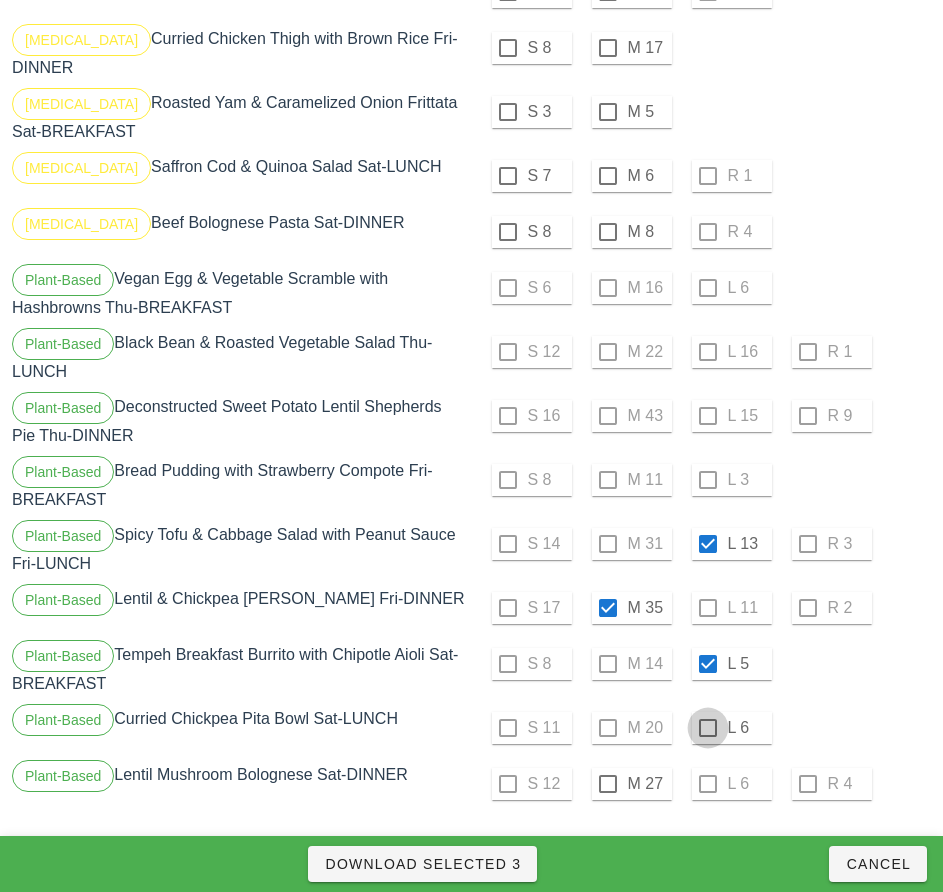 click at bounding box center [708, 728] 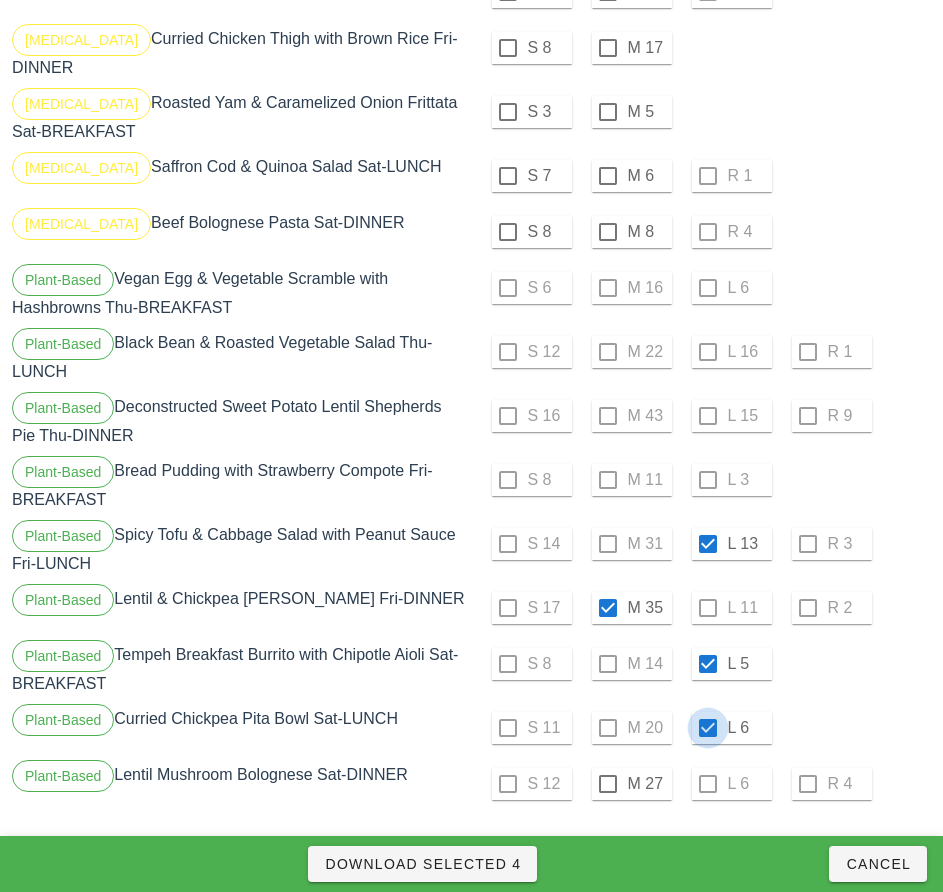 click at bounding box center (608, 784) 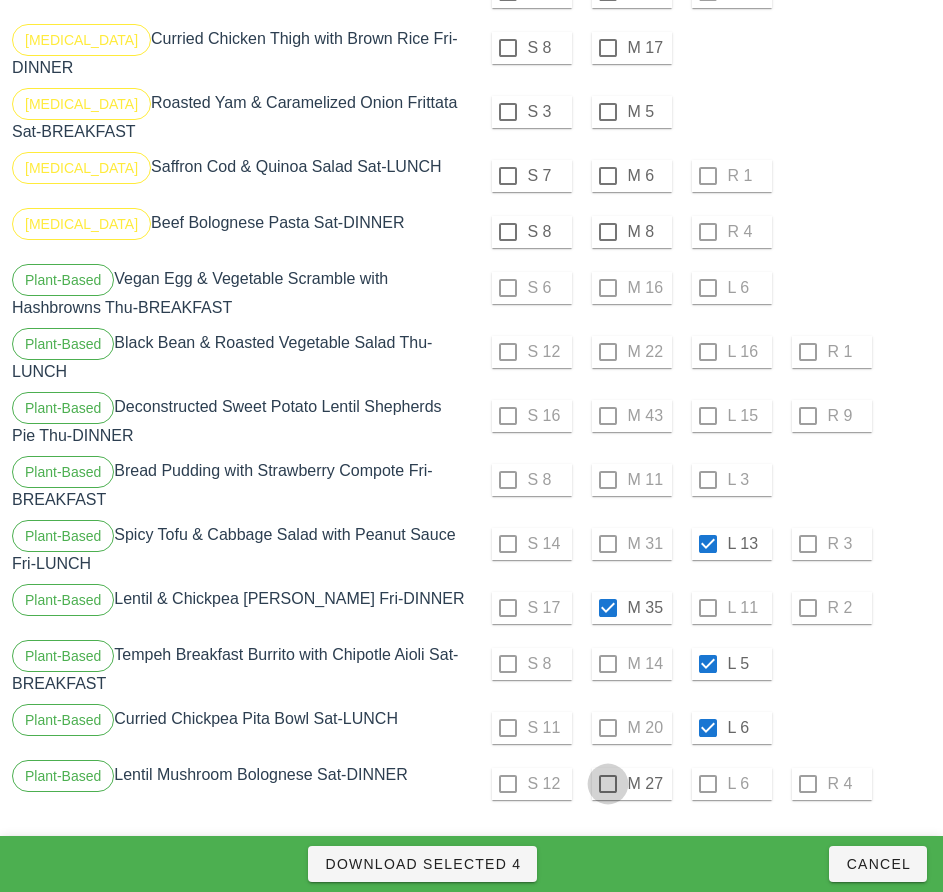 checkbox on "true" 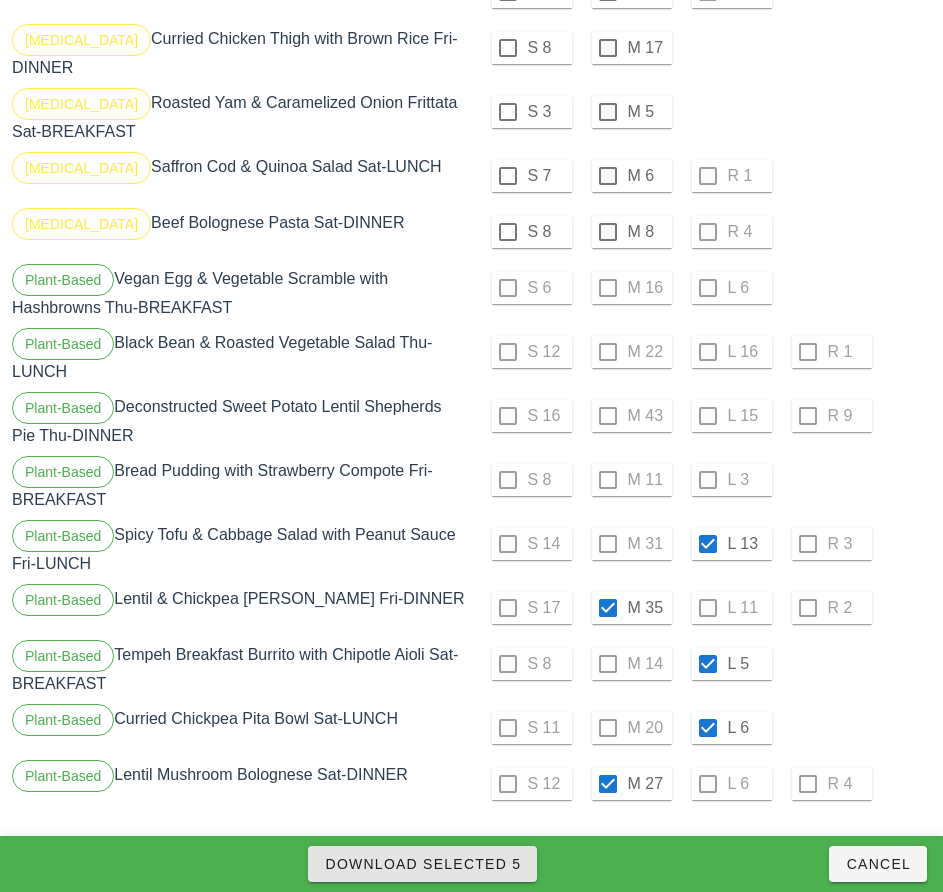 click on "Download Selected 5" at bounding box center [422, 864] 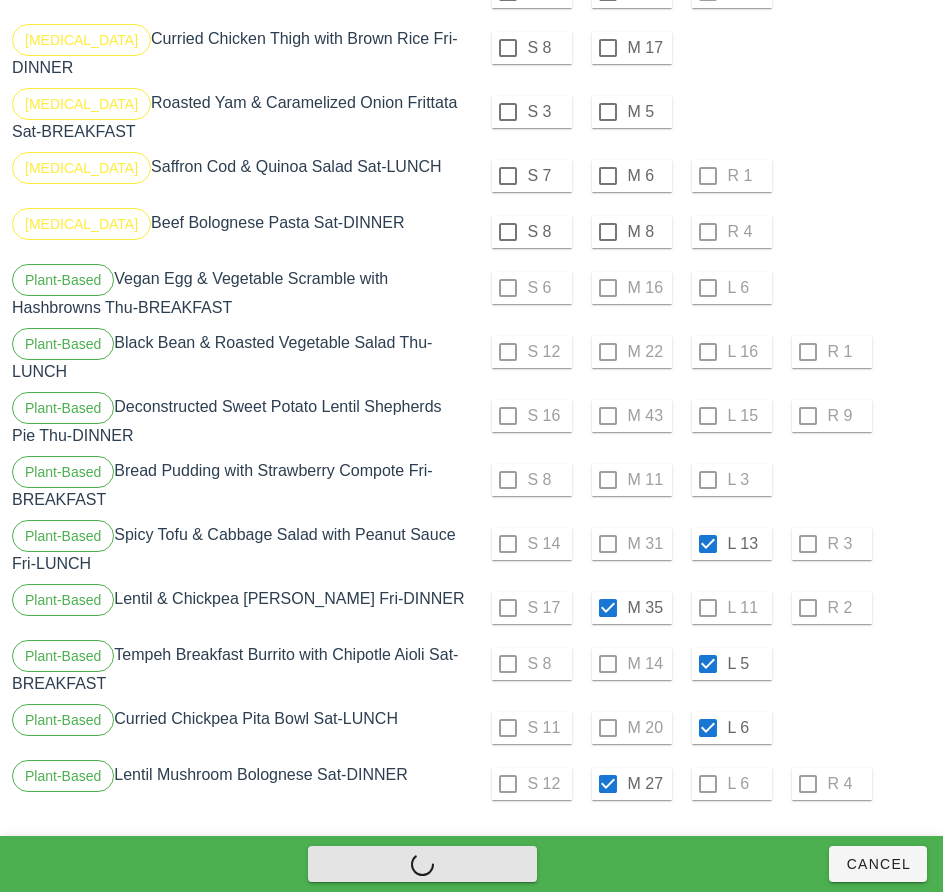checkbox on "false" 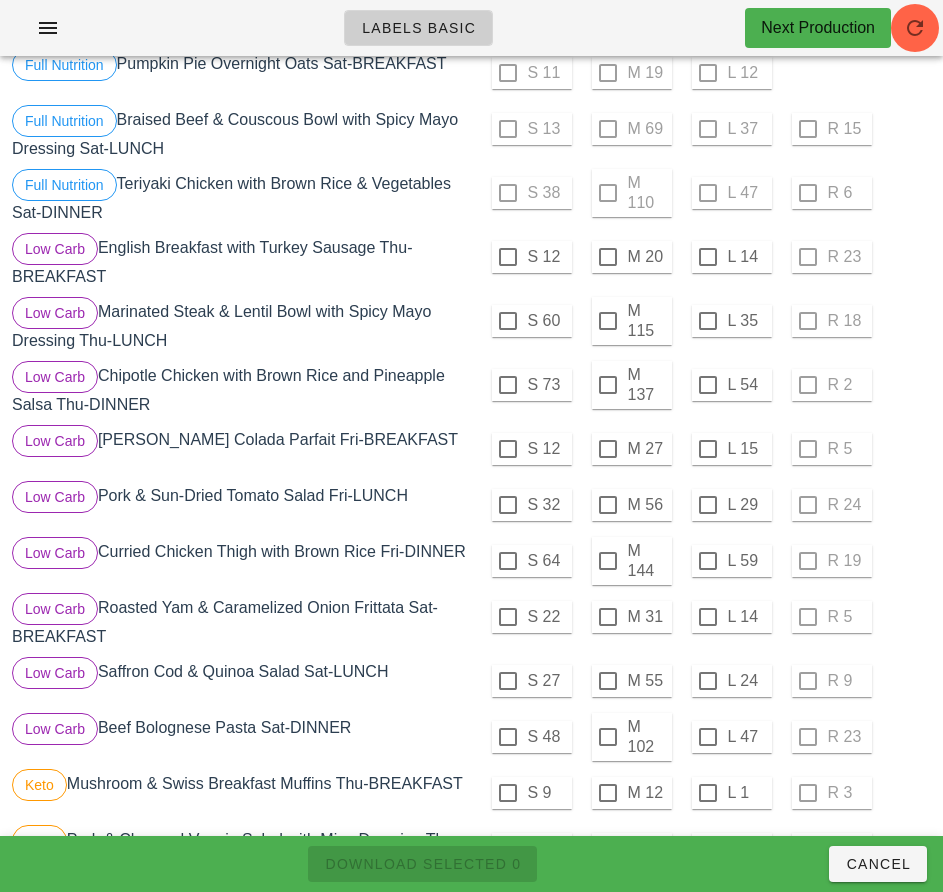 scroll, scrollTop: 520, scrollLeft: 0, axis: vertical 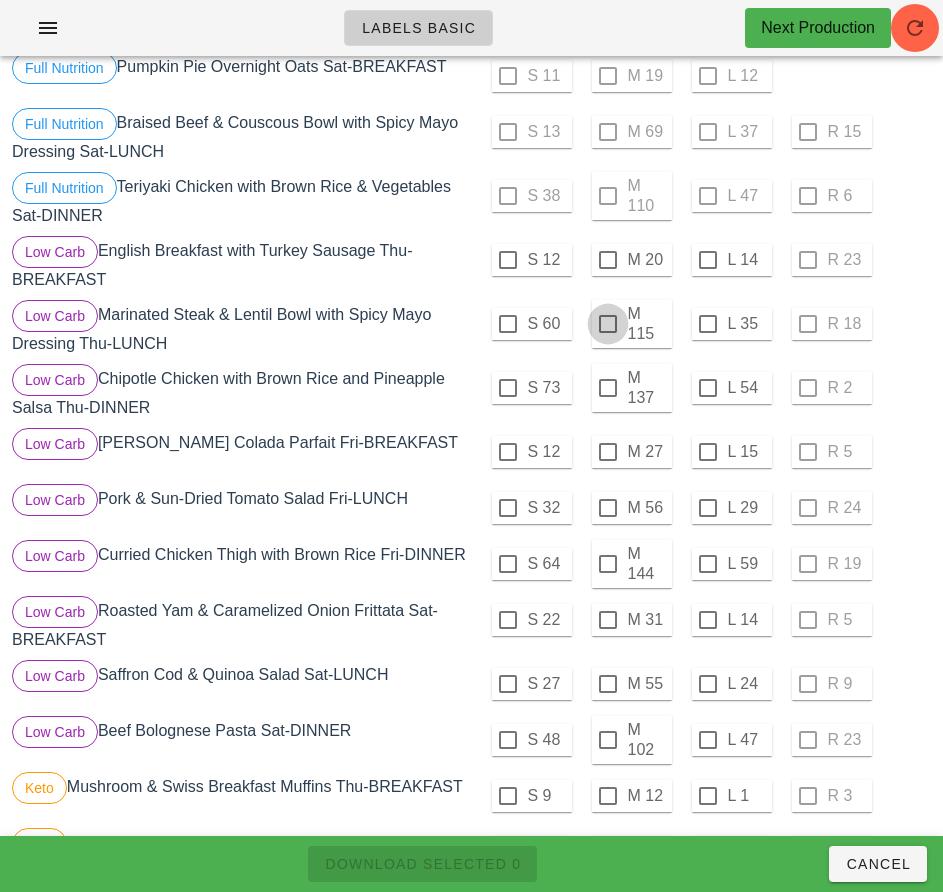 click at bounding box center [608, 324] 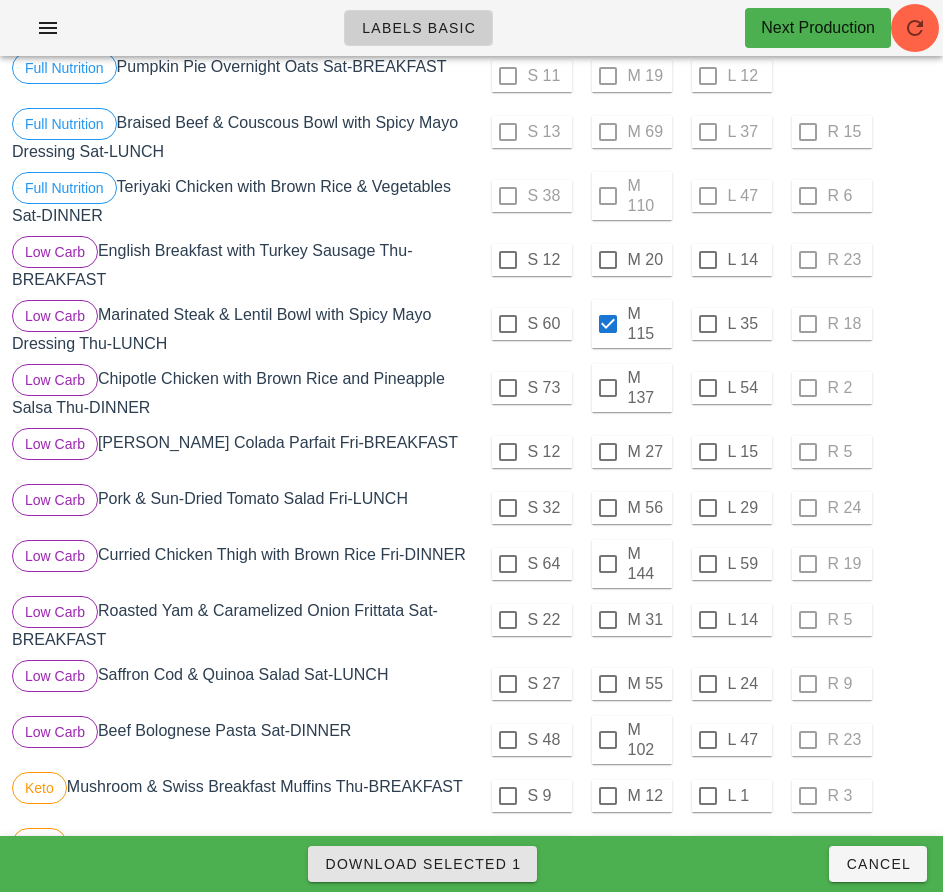 click on "Download Selected 1" at bounding box center [422, 864] 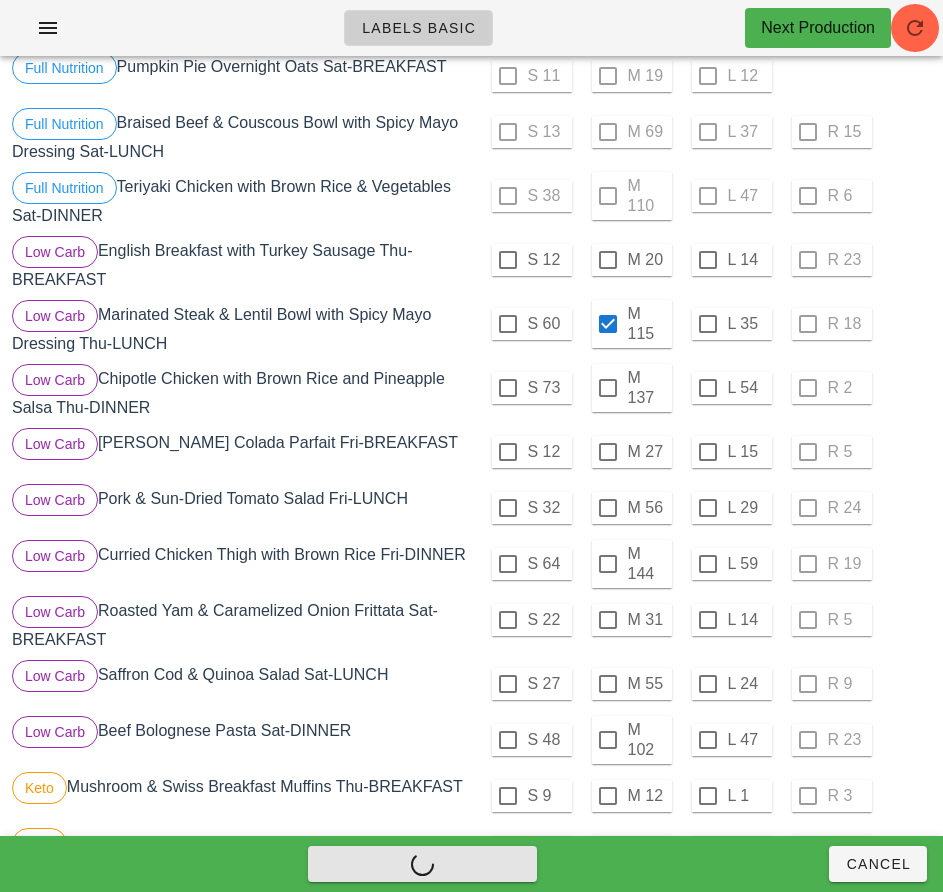 checkbox on "false" 